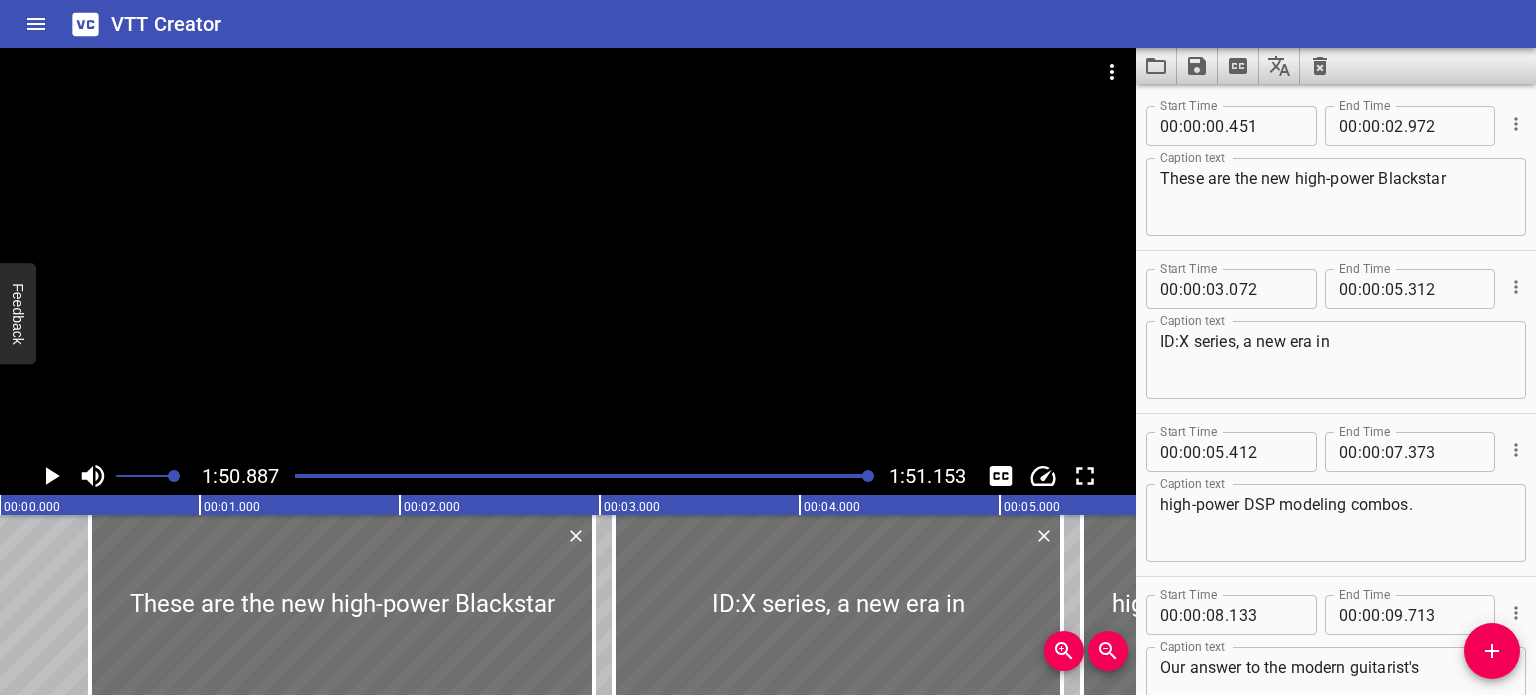 scroll, scrollTop: 0, scrollLeft: 0, axis: both 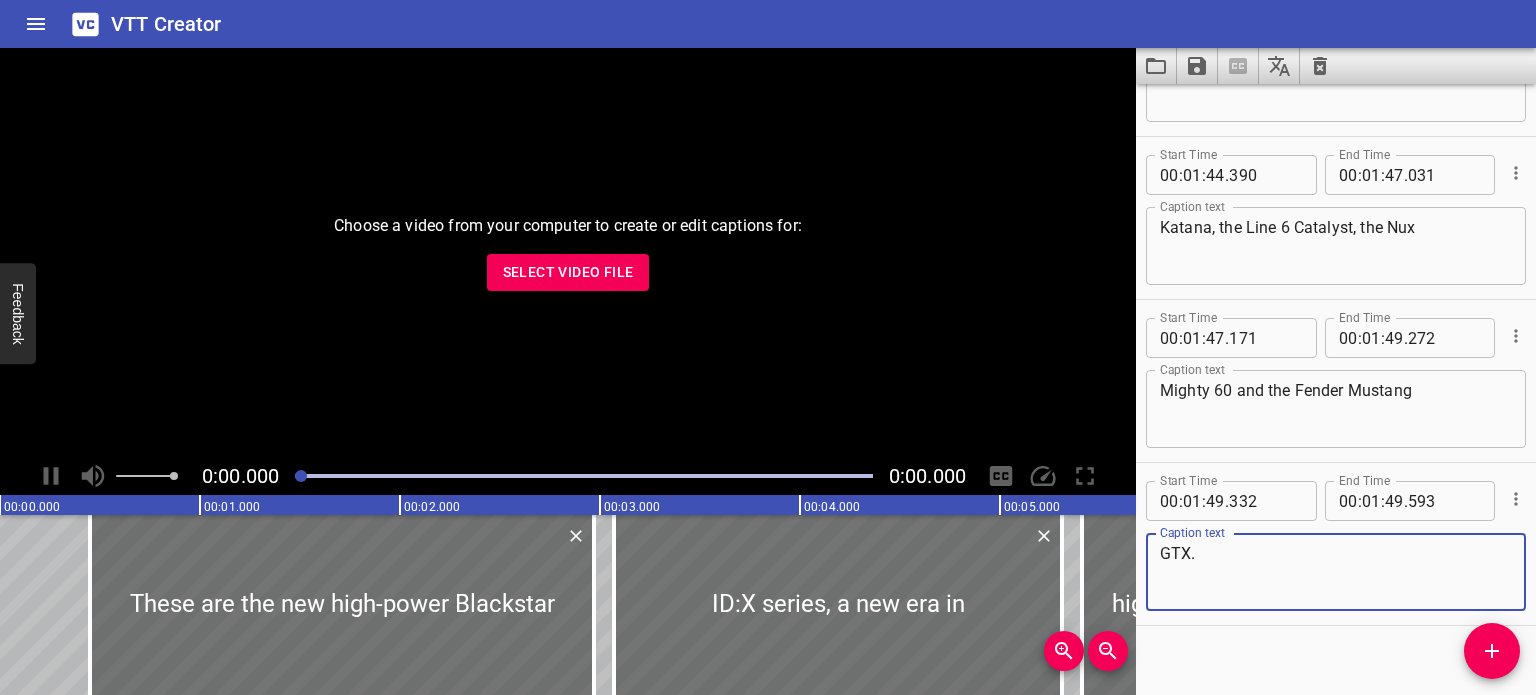 click on "Select Video File" at bounding box center [568, 272] 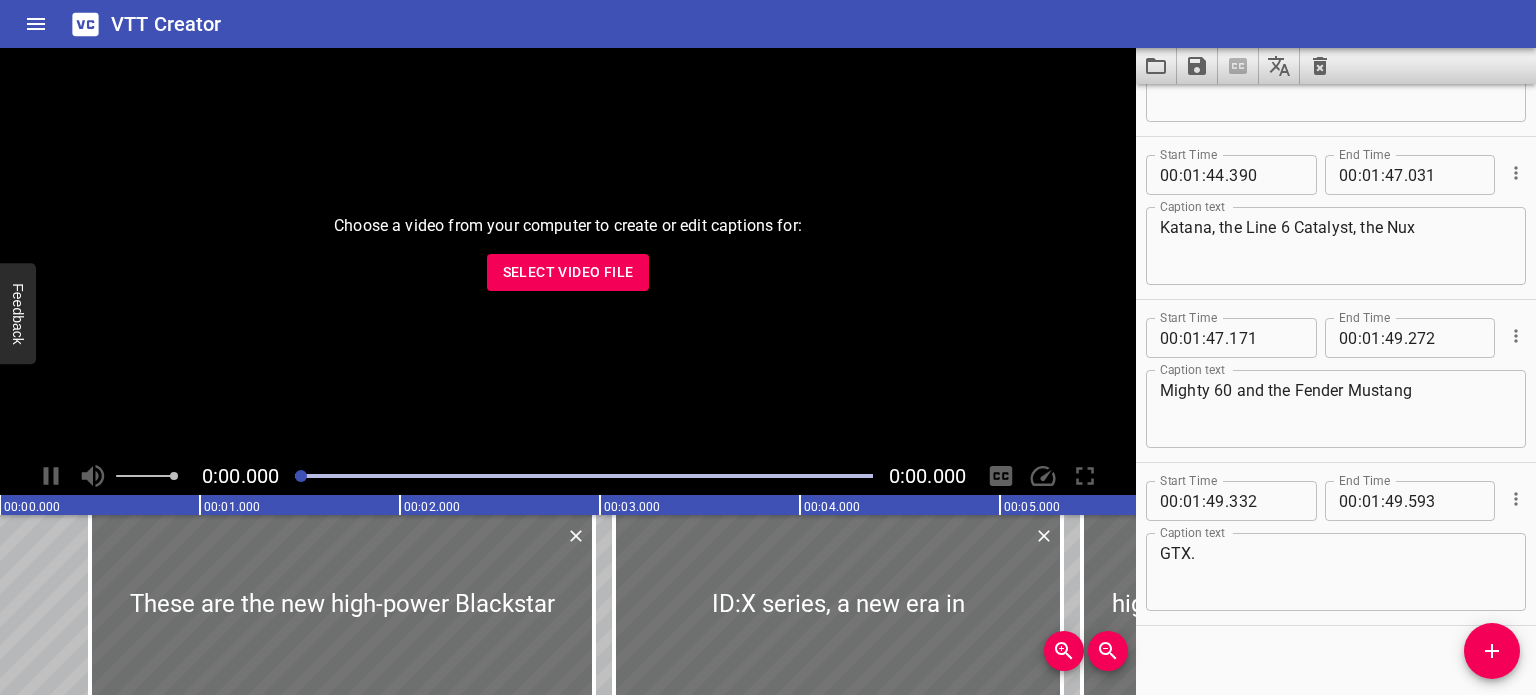 click 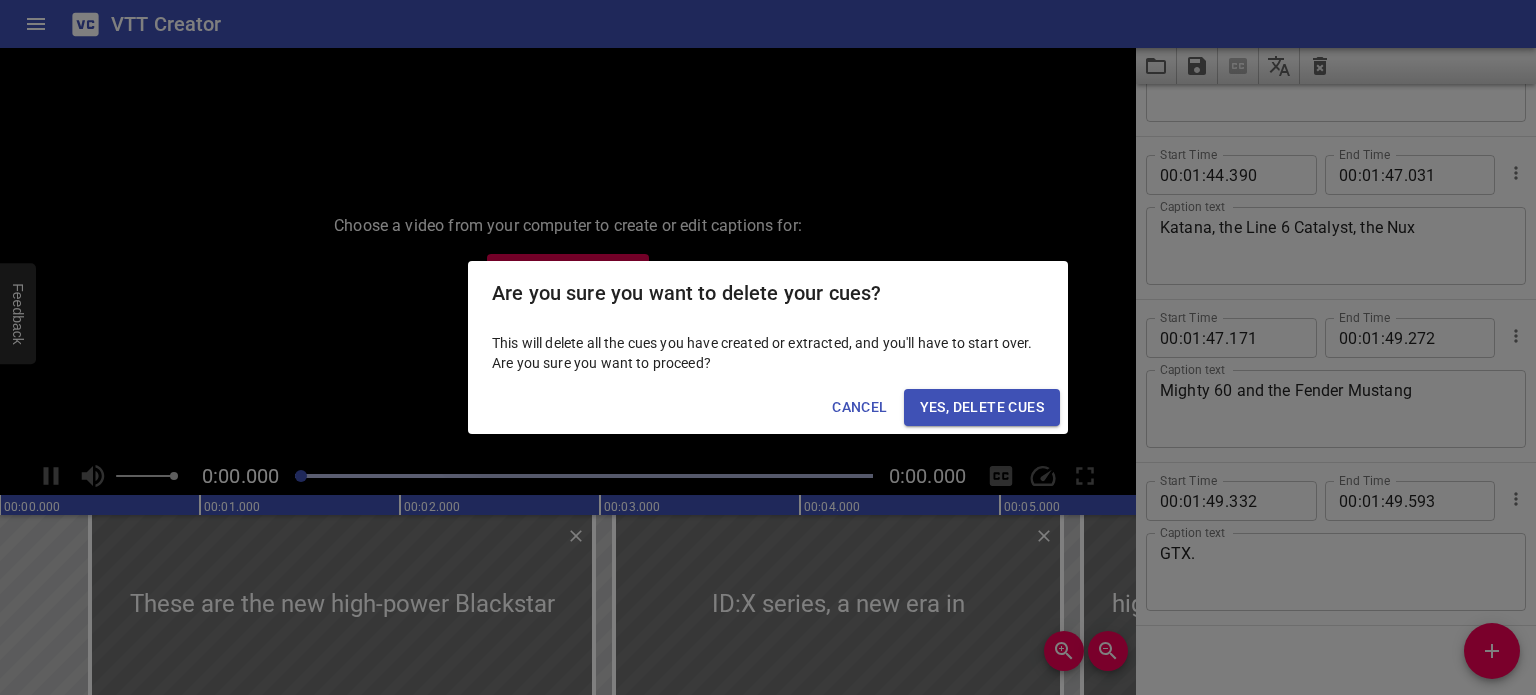 click on "Yes, Delete Cues" at bounding box center [982, 407] 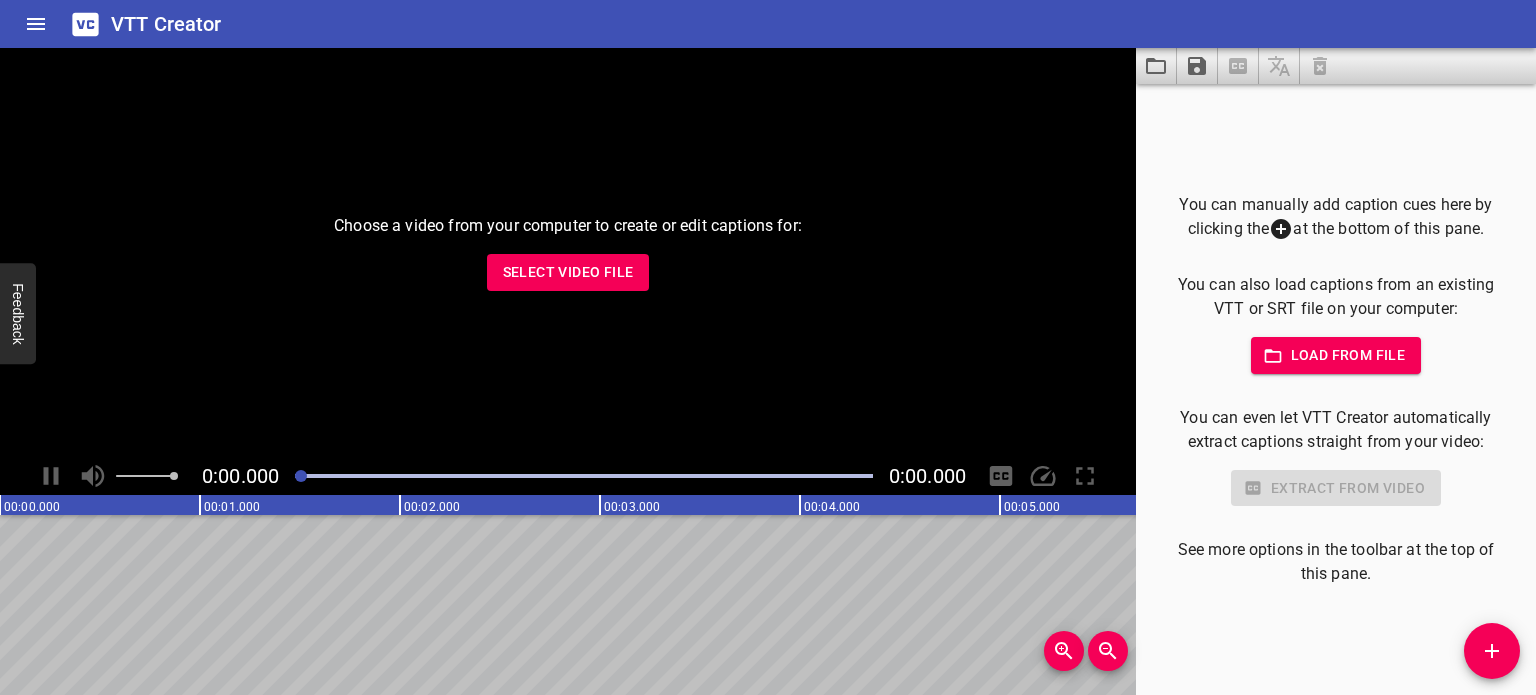 click on "Select Video File" at bounding box center [568, 272] 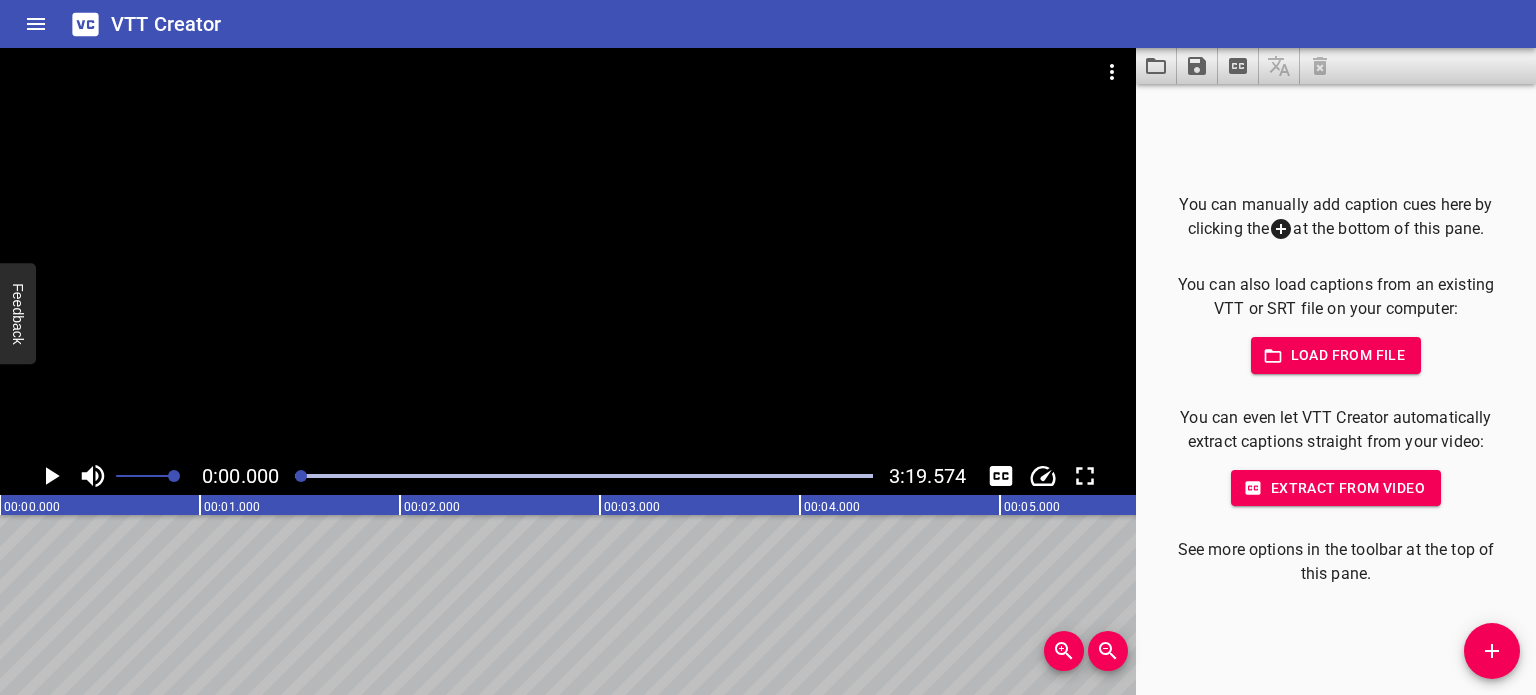 click on "You can manually add caption cues here by clicking the   at the bottom of this pane. You can also load captions from an existing VTT or SRT file on your computer: Load from file You can even let VTT Creator automatically extract captions straight from your video: Extract from video See more options in the toolbar at the top of this pane." at bounding box center [1336, 390] 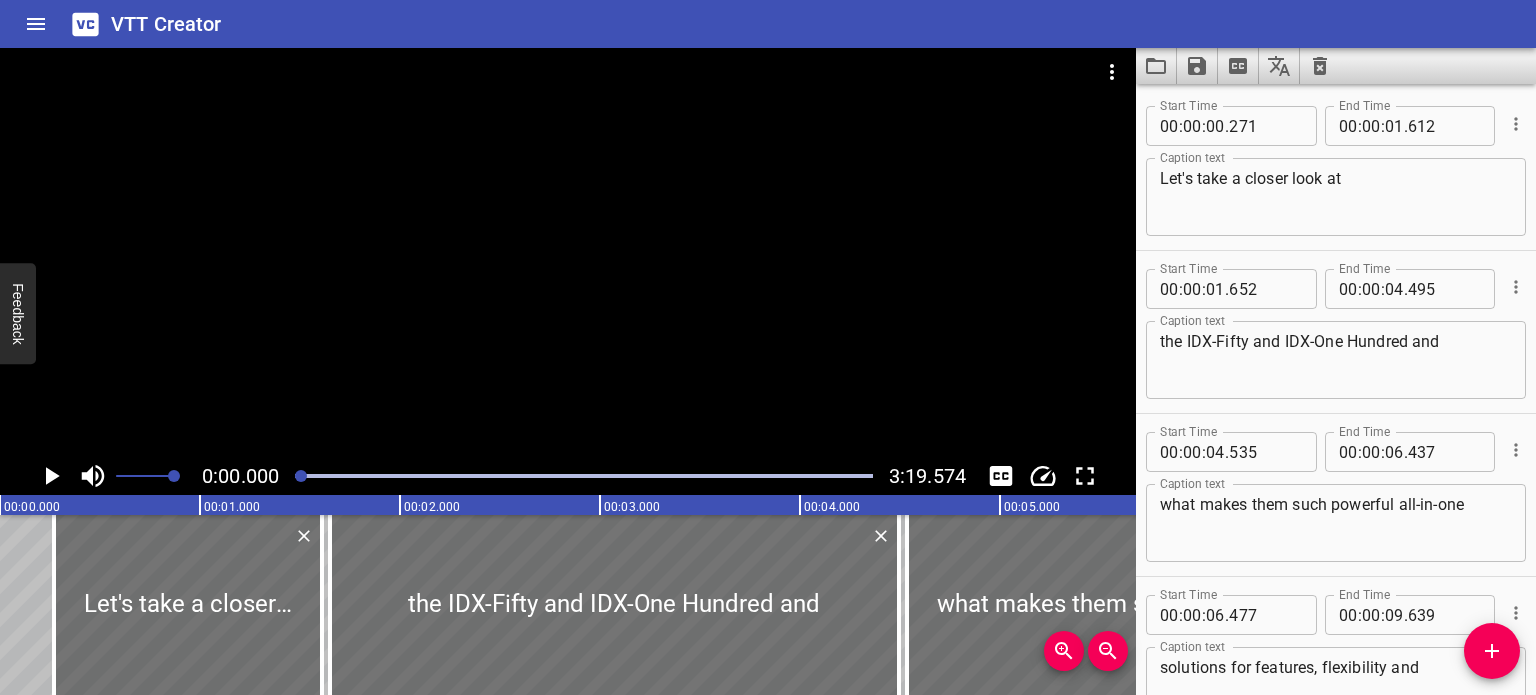 scroll, scrollTop: 15293, scrollLeft: 0, axis: vertical 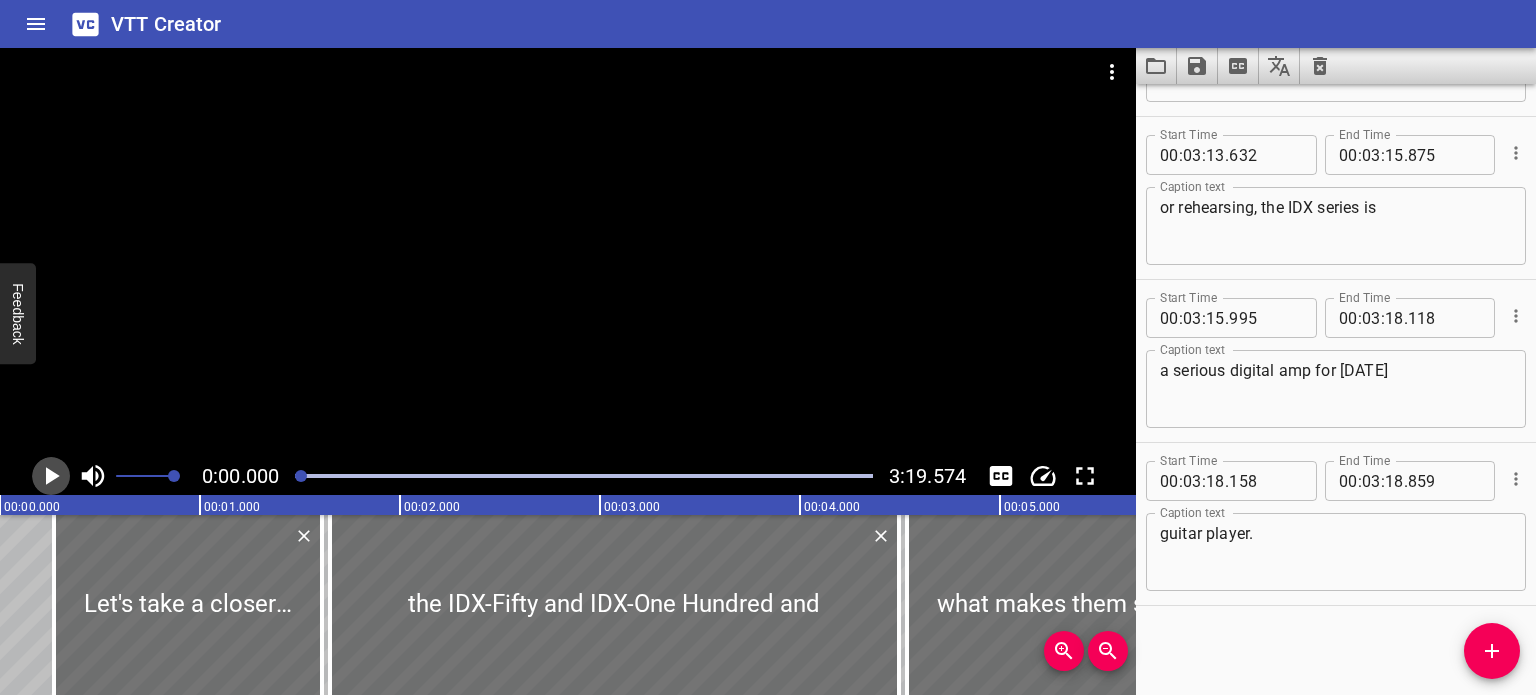 click 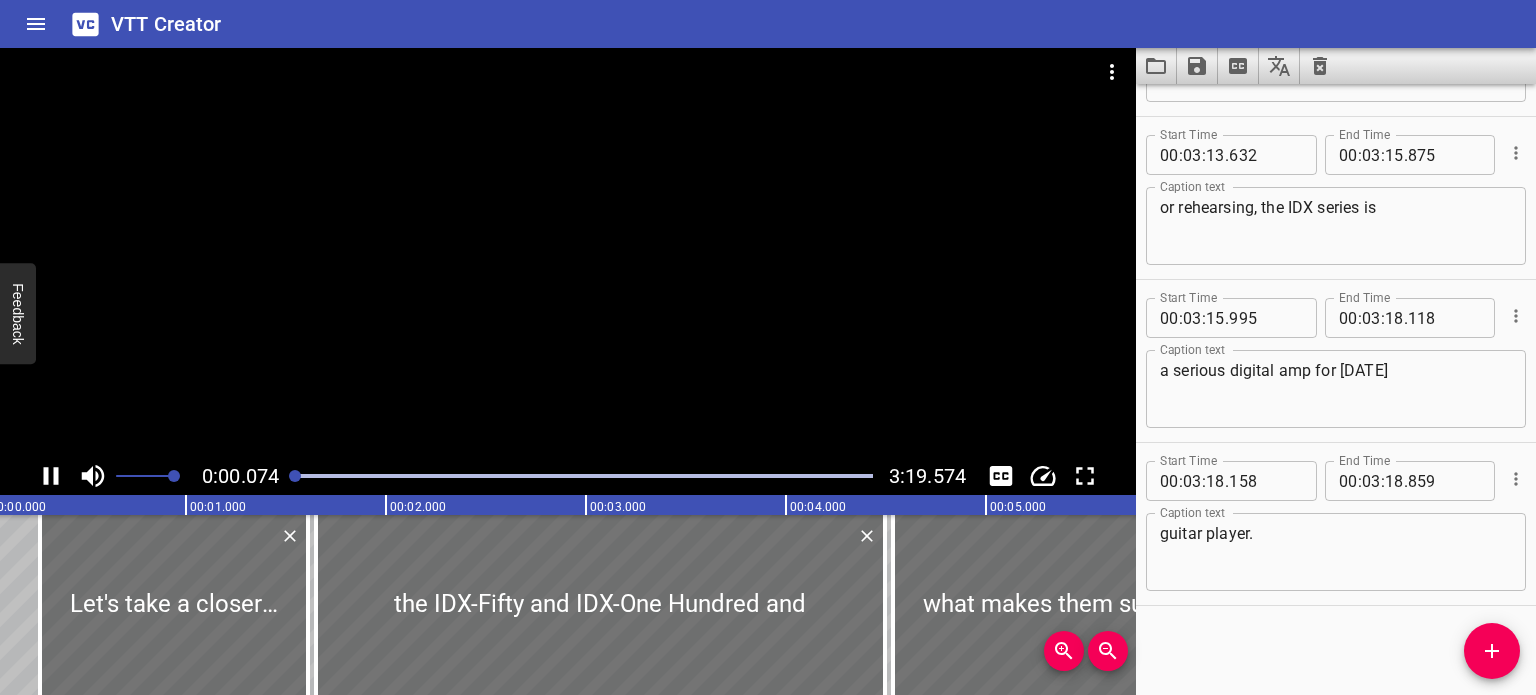 scroll, scrollTop: 0, scrollLeft: 67, axis: horizontal 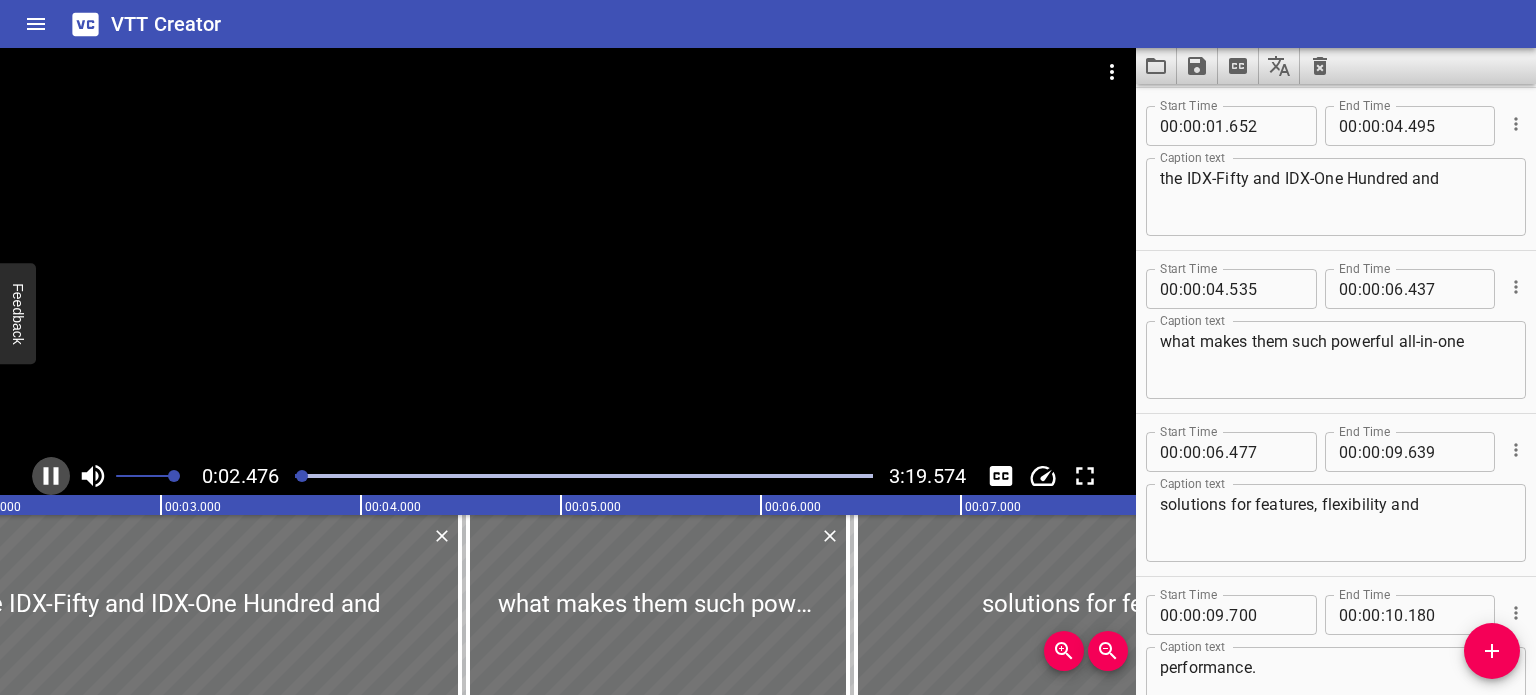 click 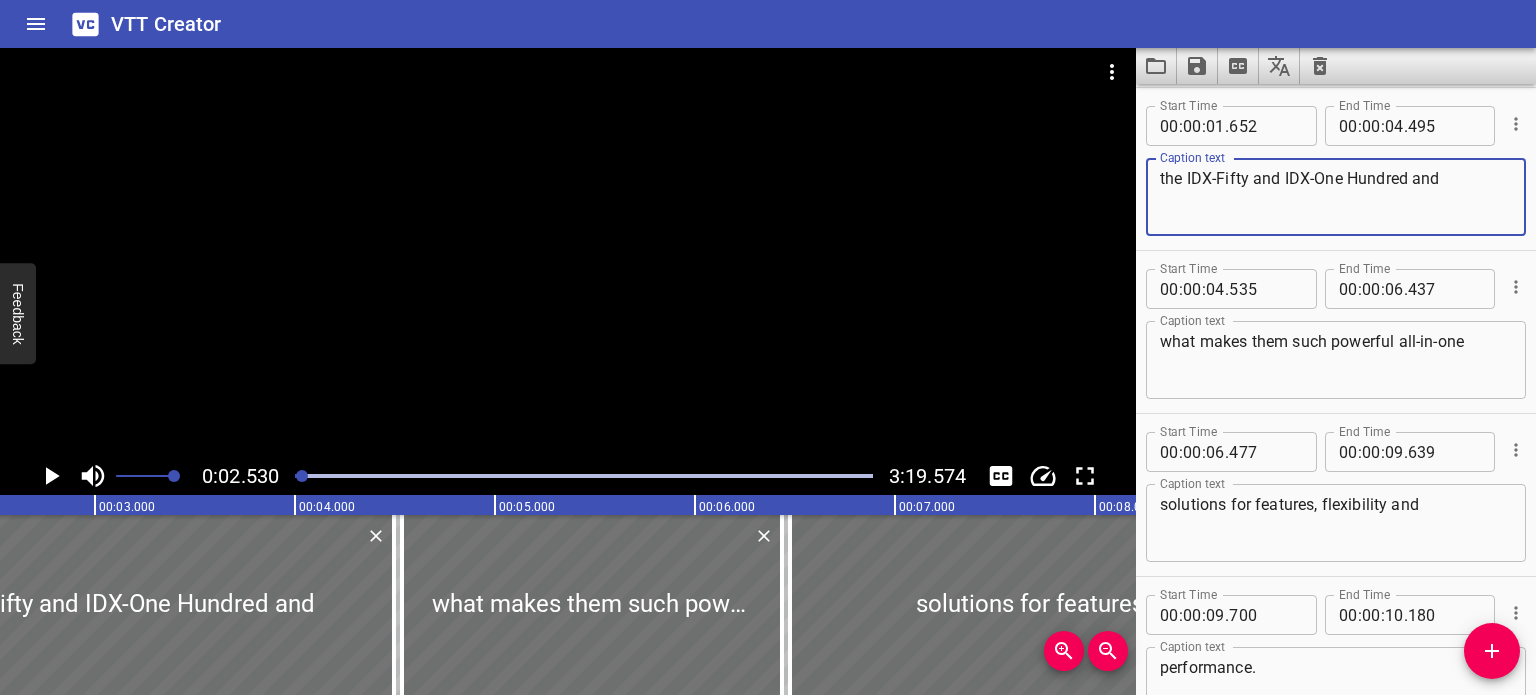 click on "the IDX-Fifty and IDX-One Hundred and" at bounding box center [1336, 197] 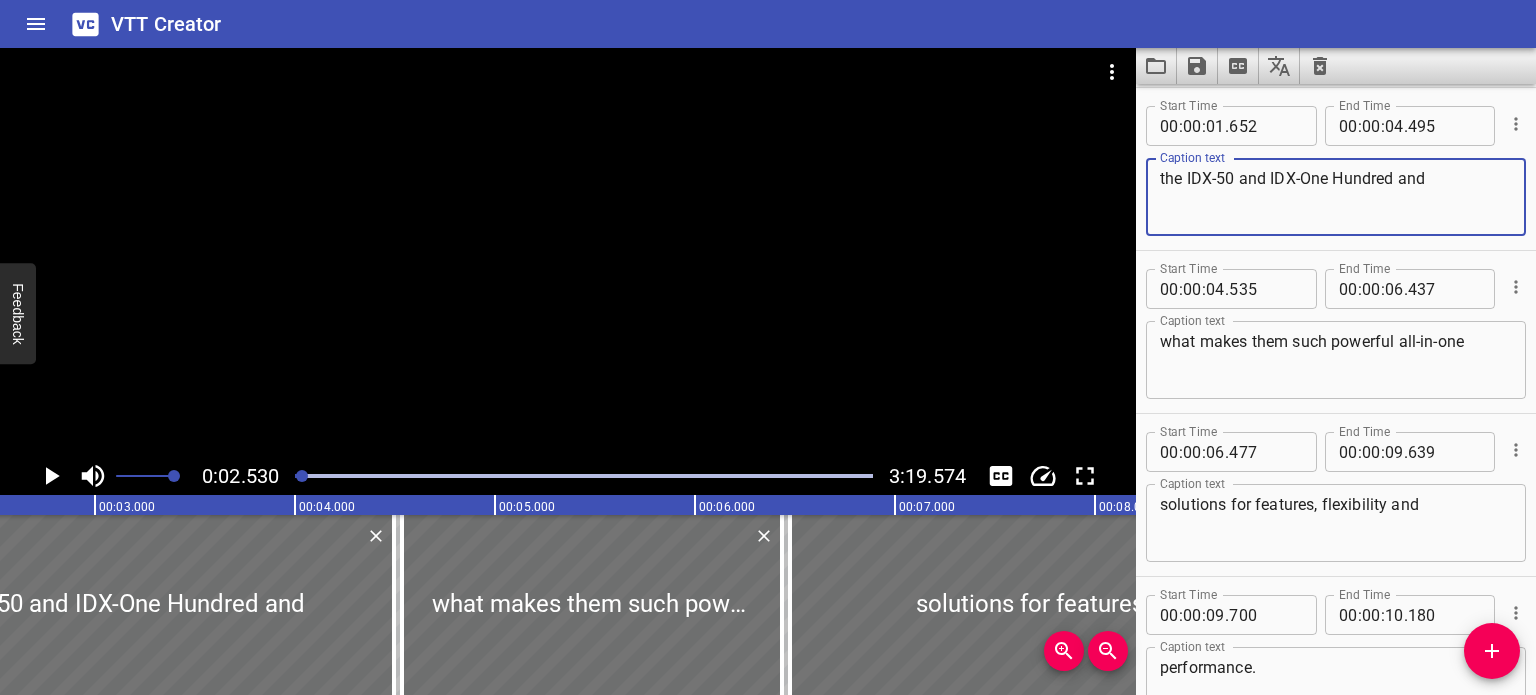 click on "the IDX-50 and IDX-One Hundred and" at bounding box center [1336, 197] 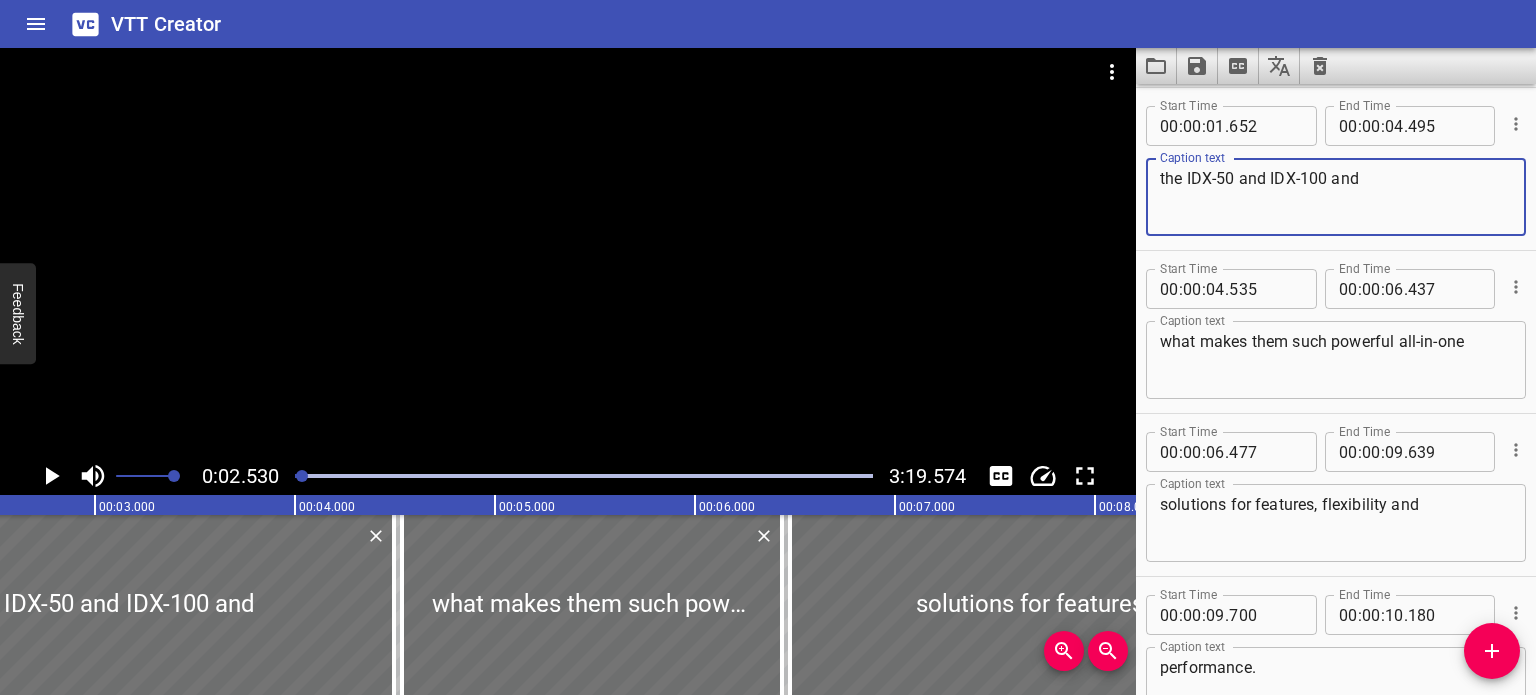 type on "the IDX-50 and IDX-100 and" 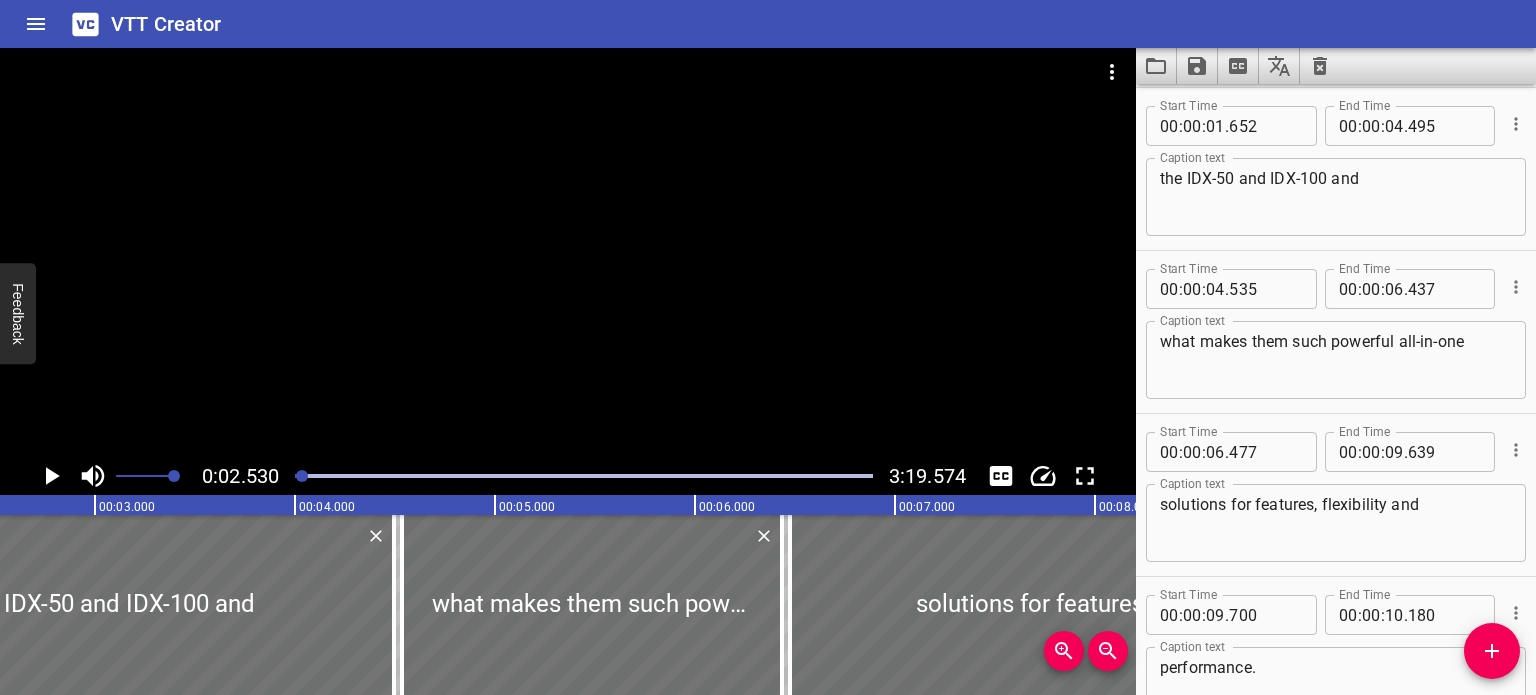 click at bounding box center [568, 252] 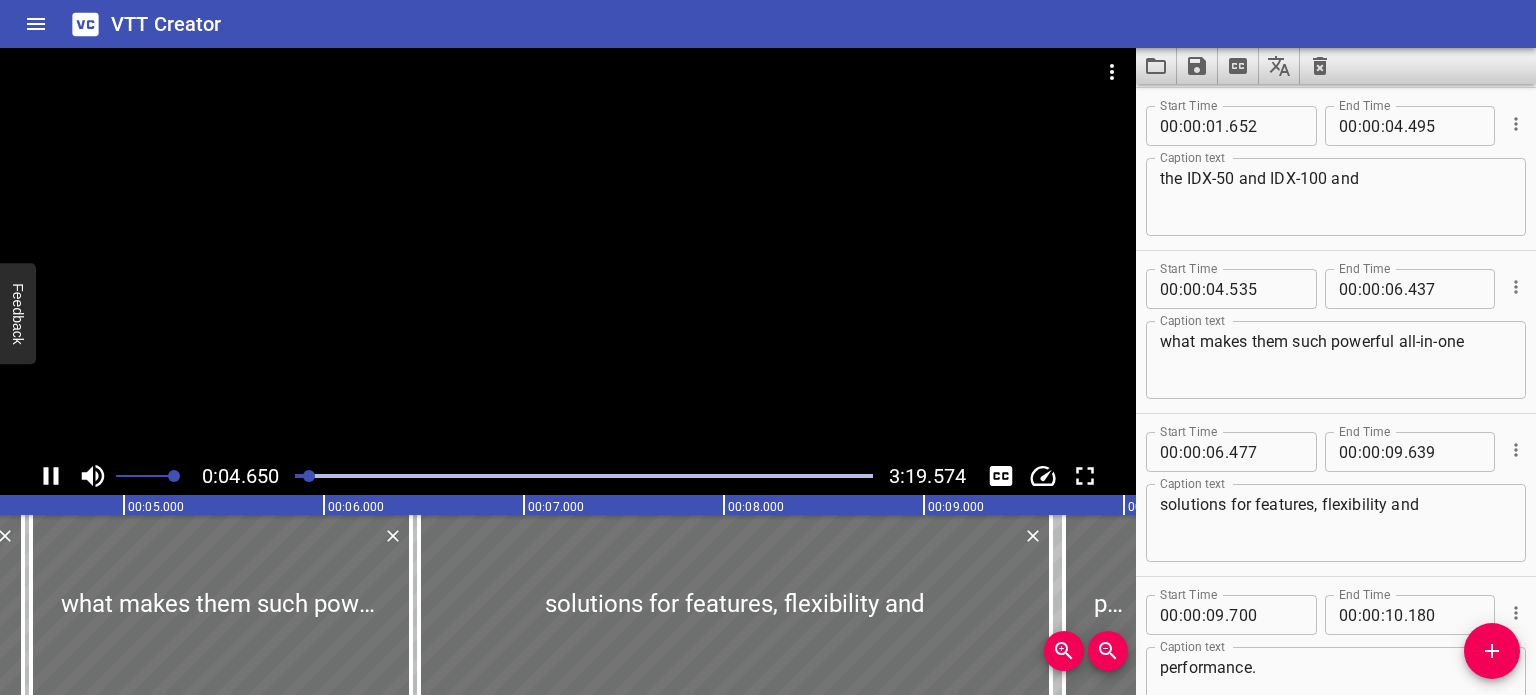 scroll, scrollTop: 0, scrollLeft: 929, axis: horizontal 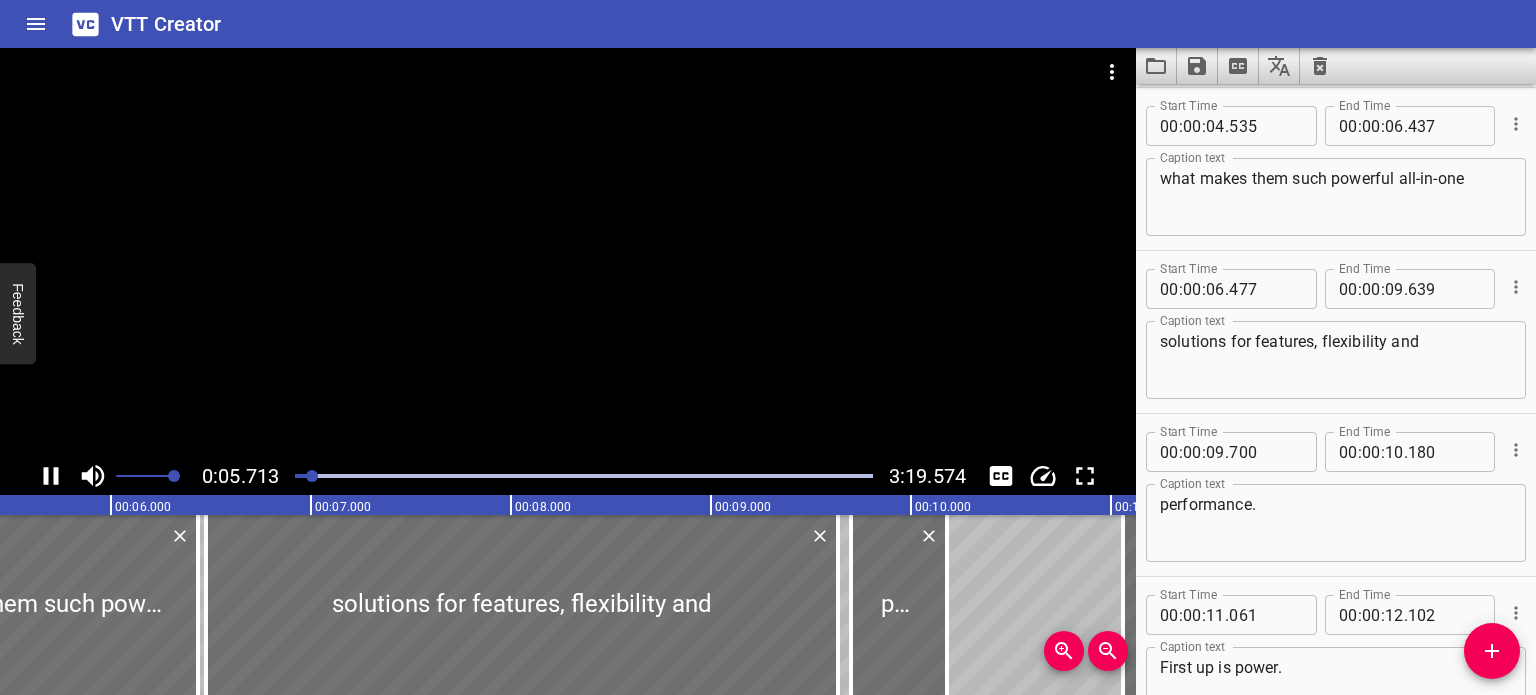 click at bounding box center [568, 252] 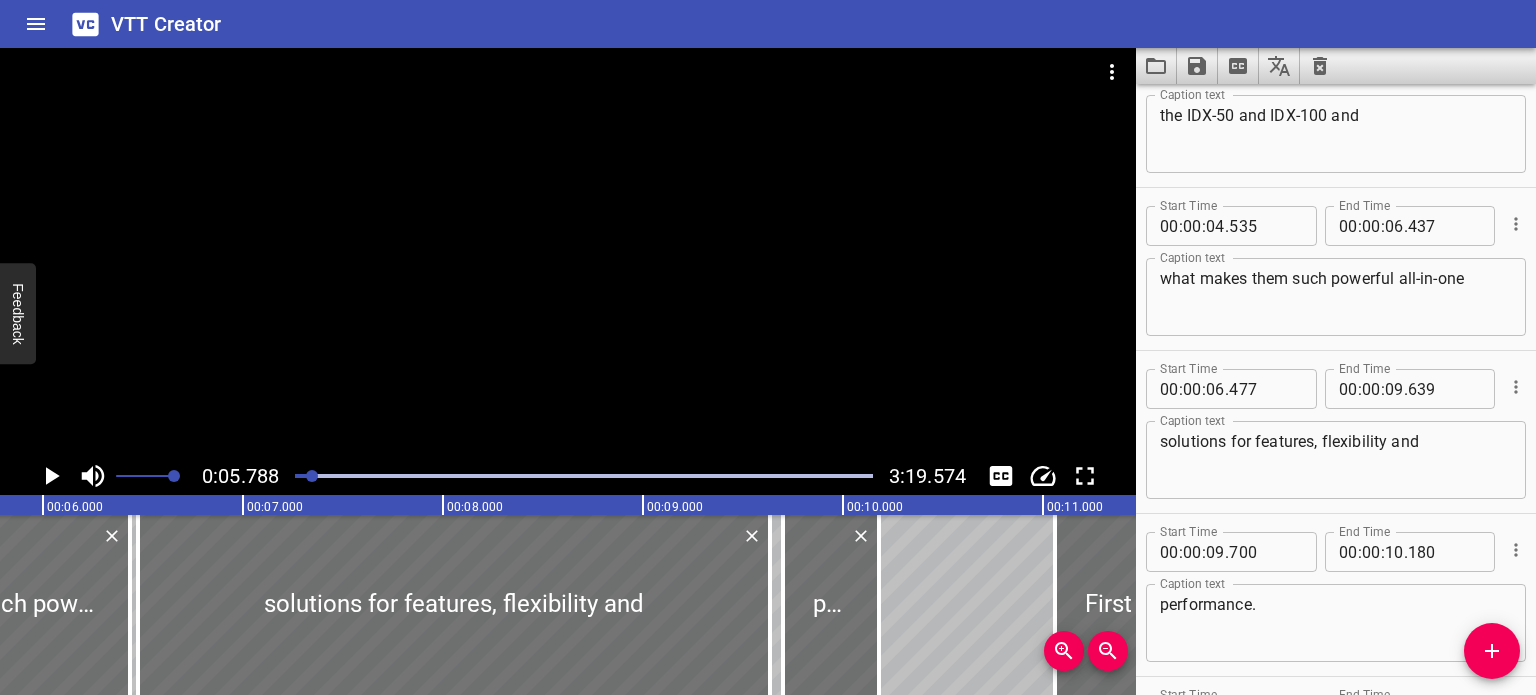 scroll, scrollTop: 26, scrollLeft: 0, axis: vertical 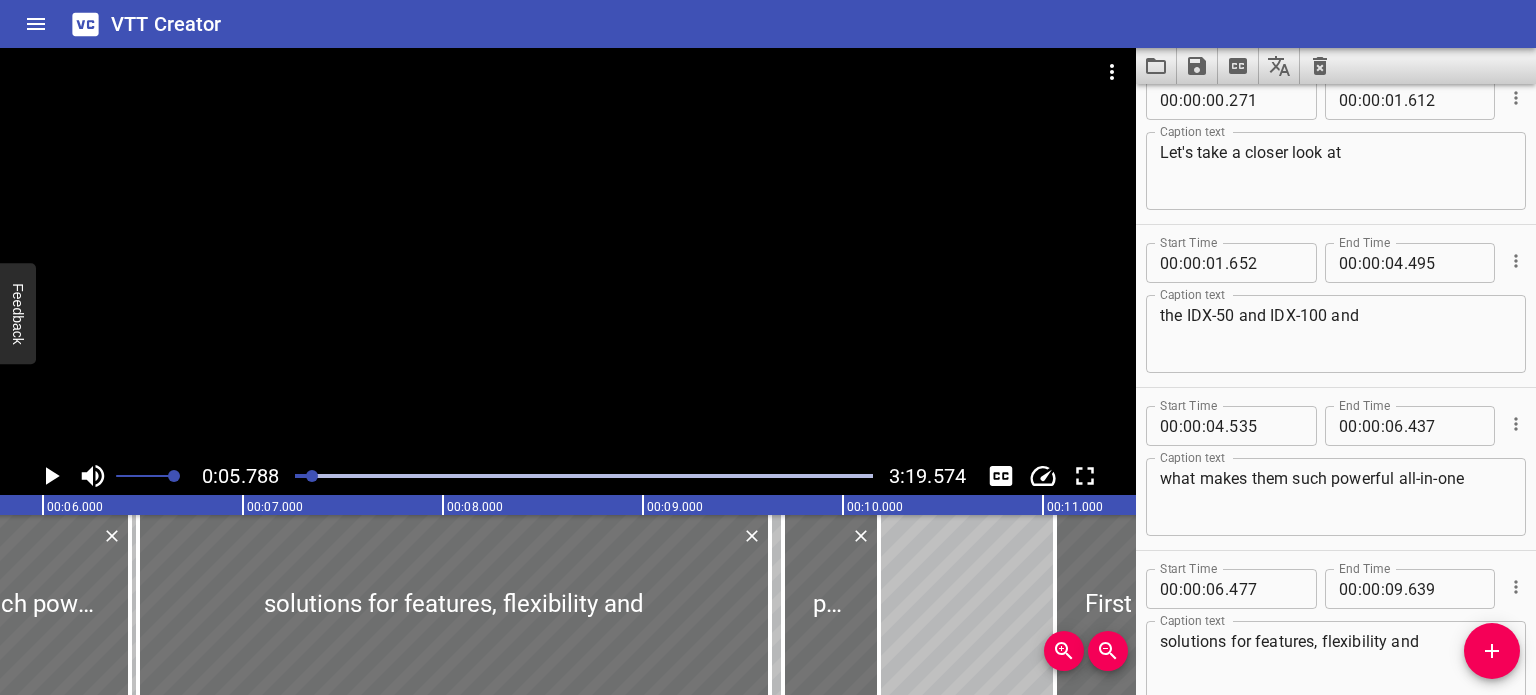 click at bounding box center (568, 252) 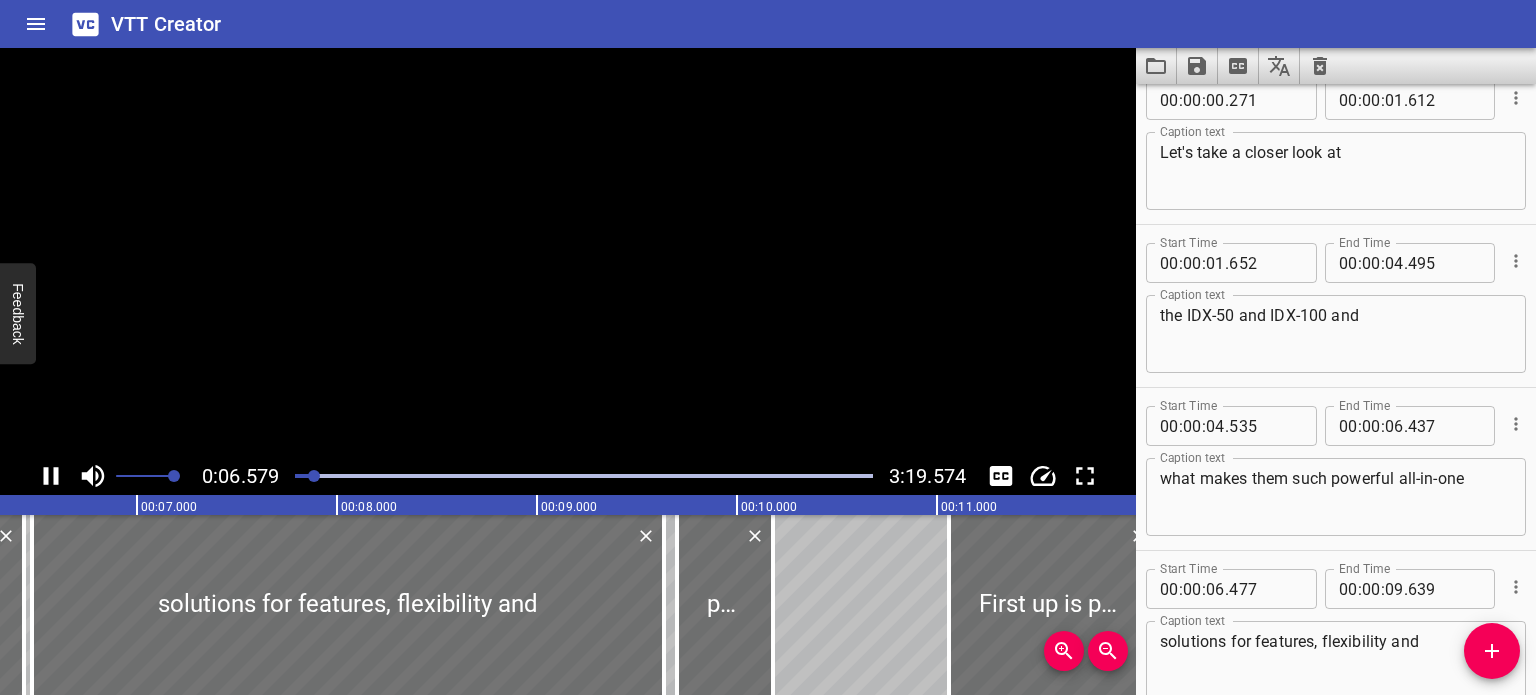 scroll, scrollTop: 0, scrollLeft: 1316, axis: horizontal 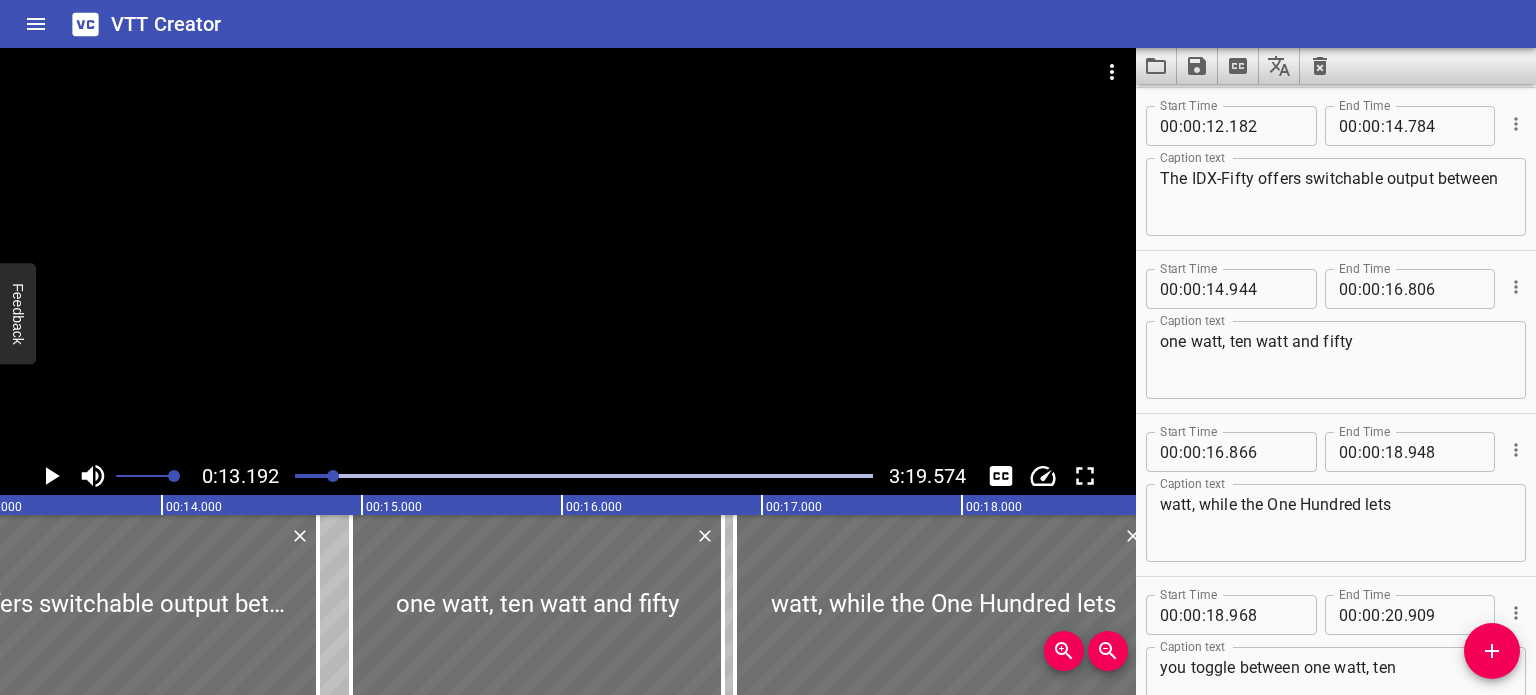 click on "The IDX-Fifty offers switchable output between" at bounding box center [1336, 197] 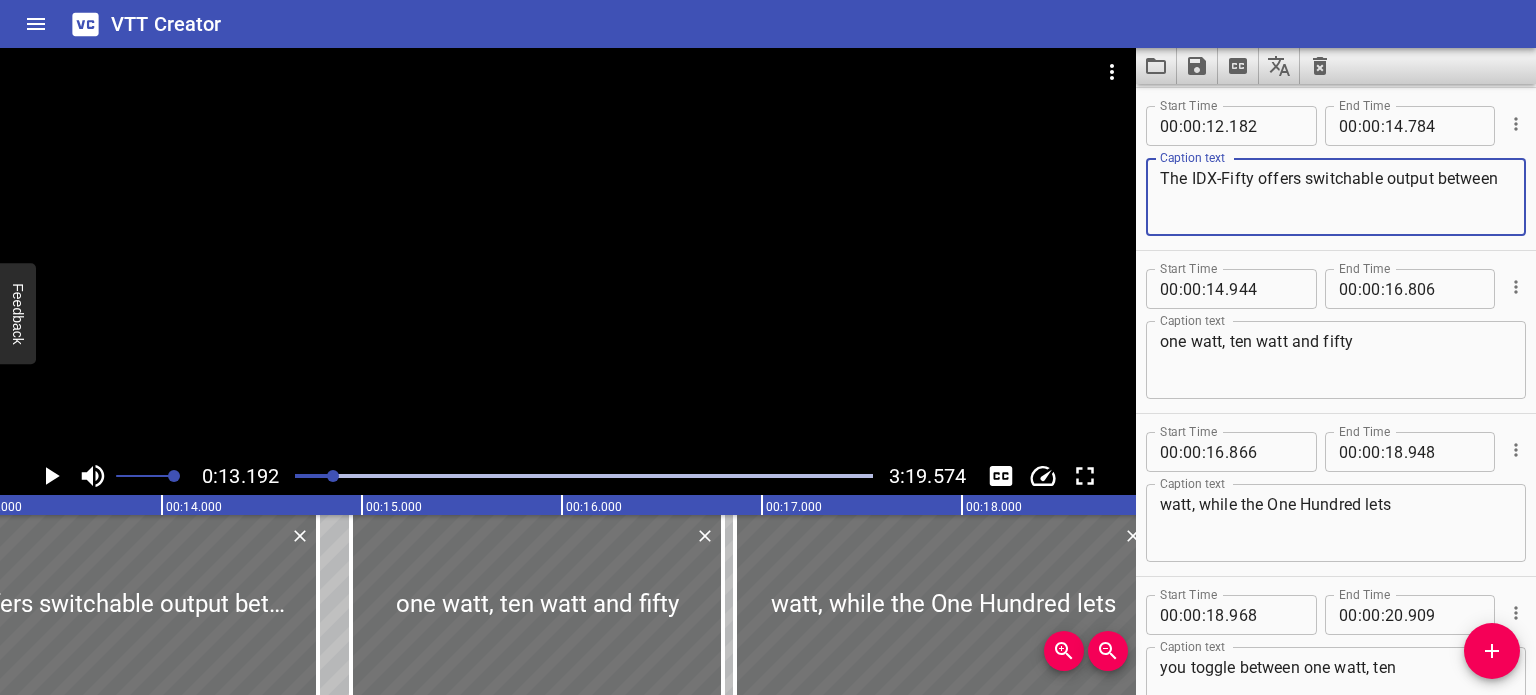 click on "The IDX-Fifty offers switchable output between" at bounding box center [1336, 197] 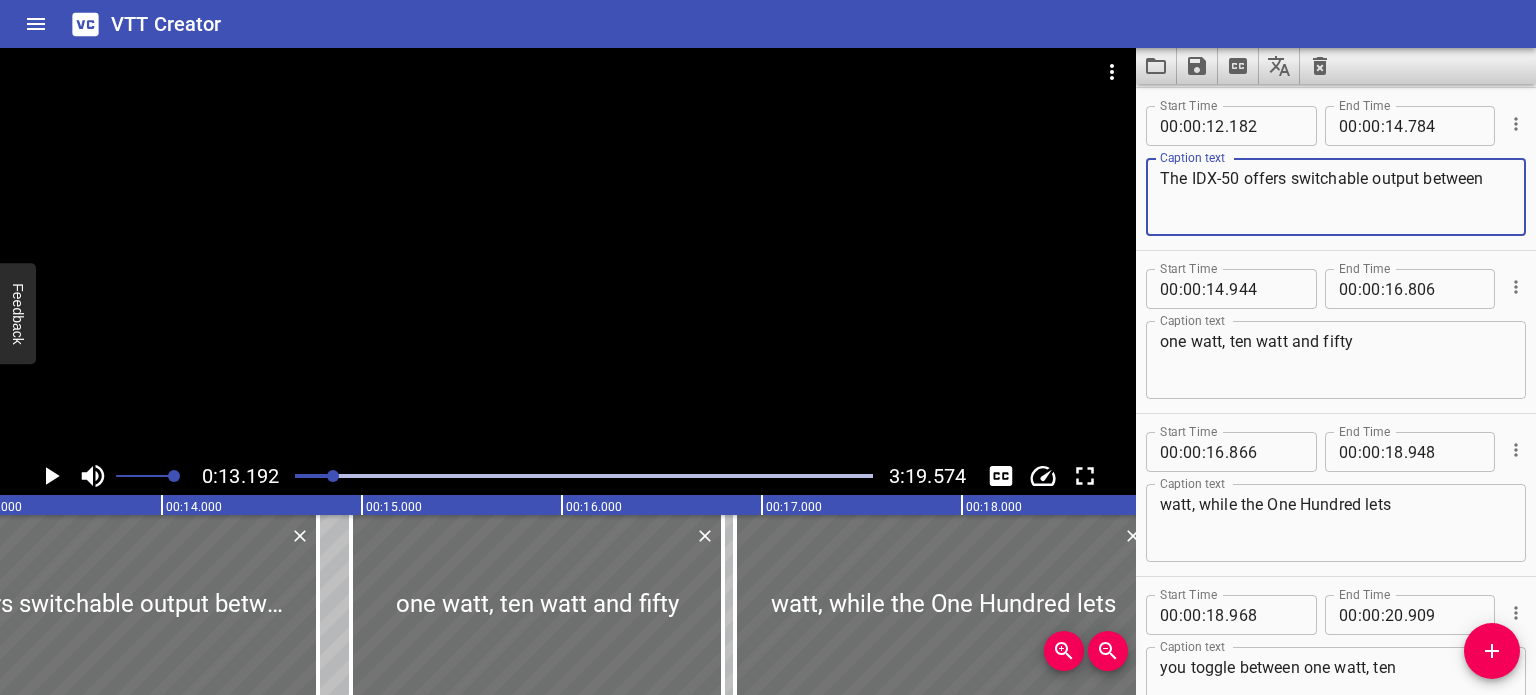 click on "The IDX-50 offers switchable output between" at bounding box center [1336, 197] 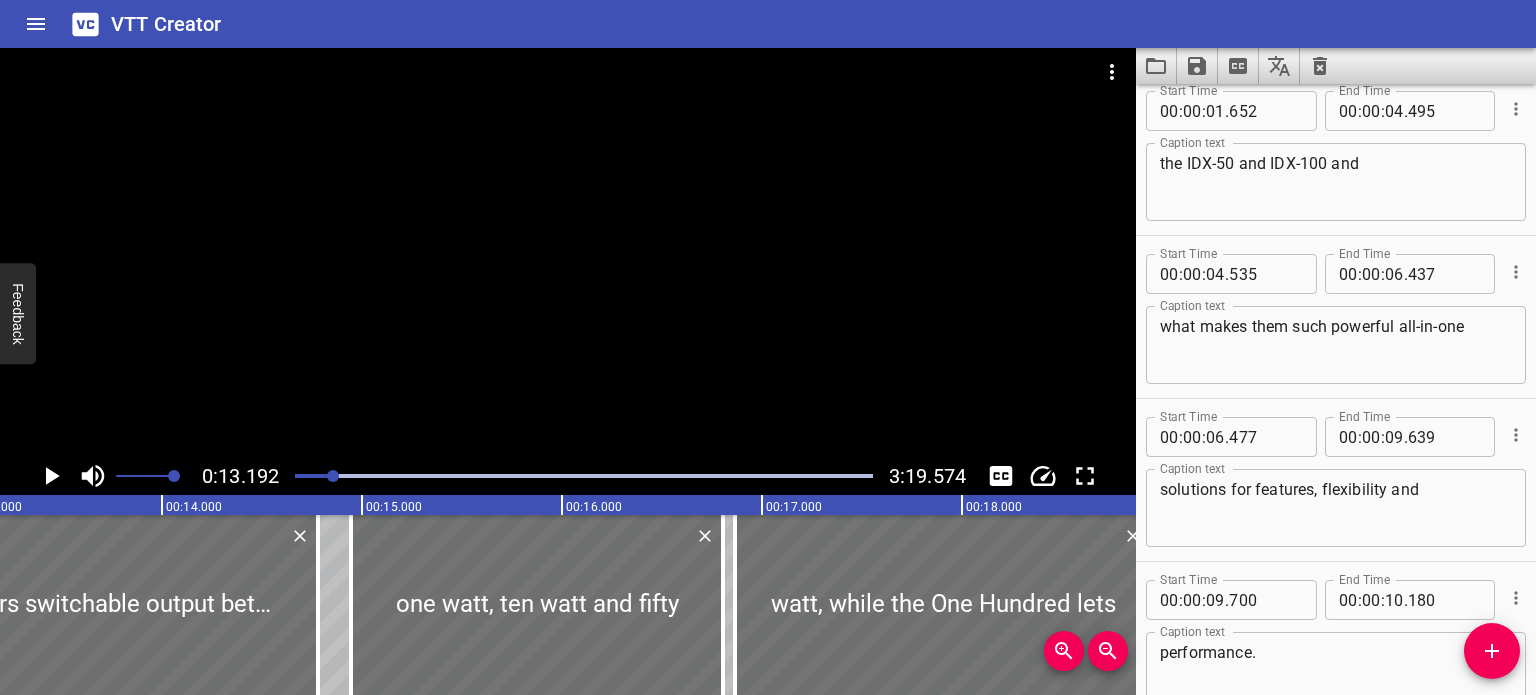 scroll, scrollTop: 78, scrollLeft: 0, axis: vertical 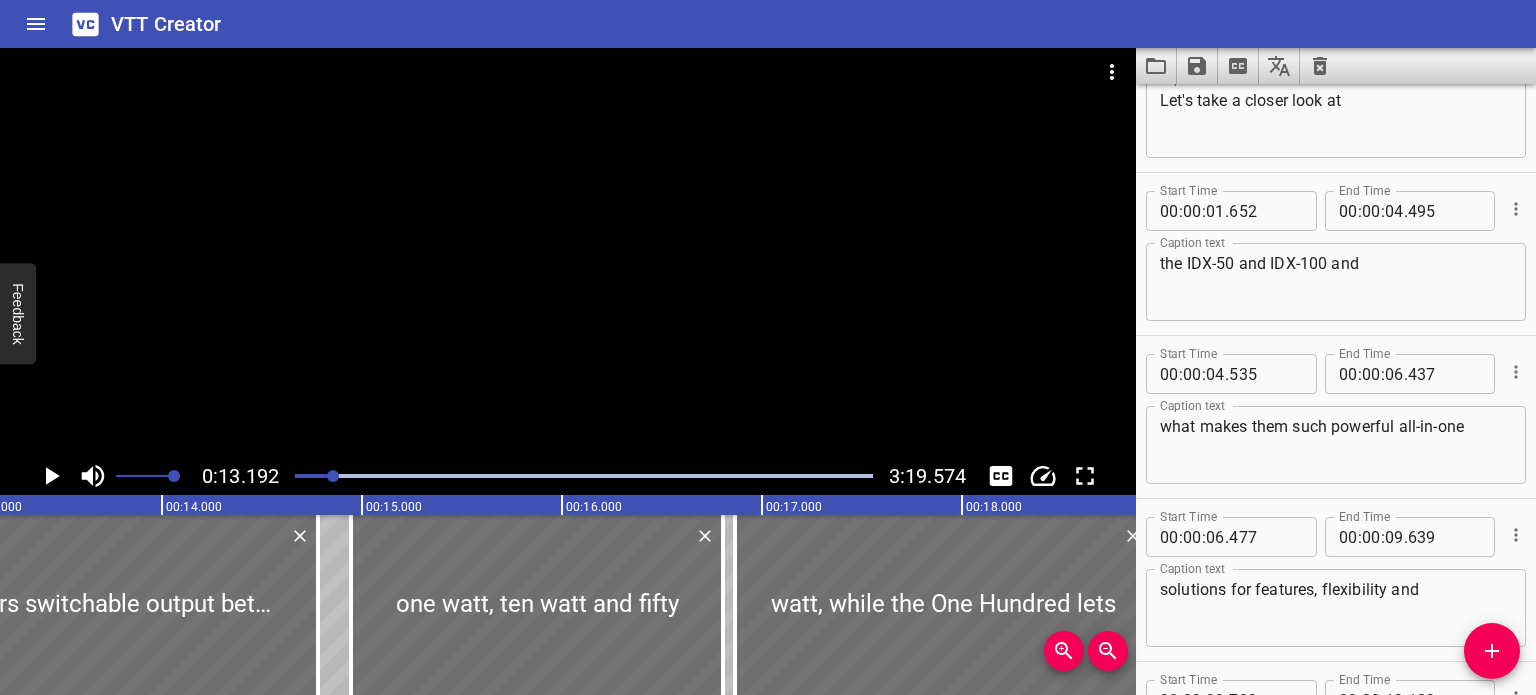 type on "The ID:X 50 offers switchable output between" 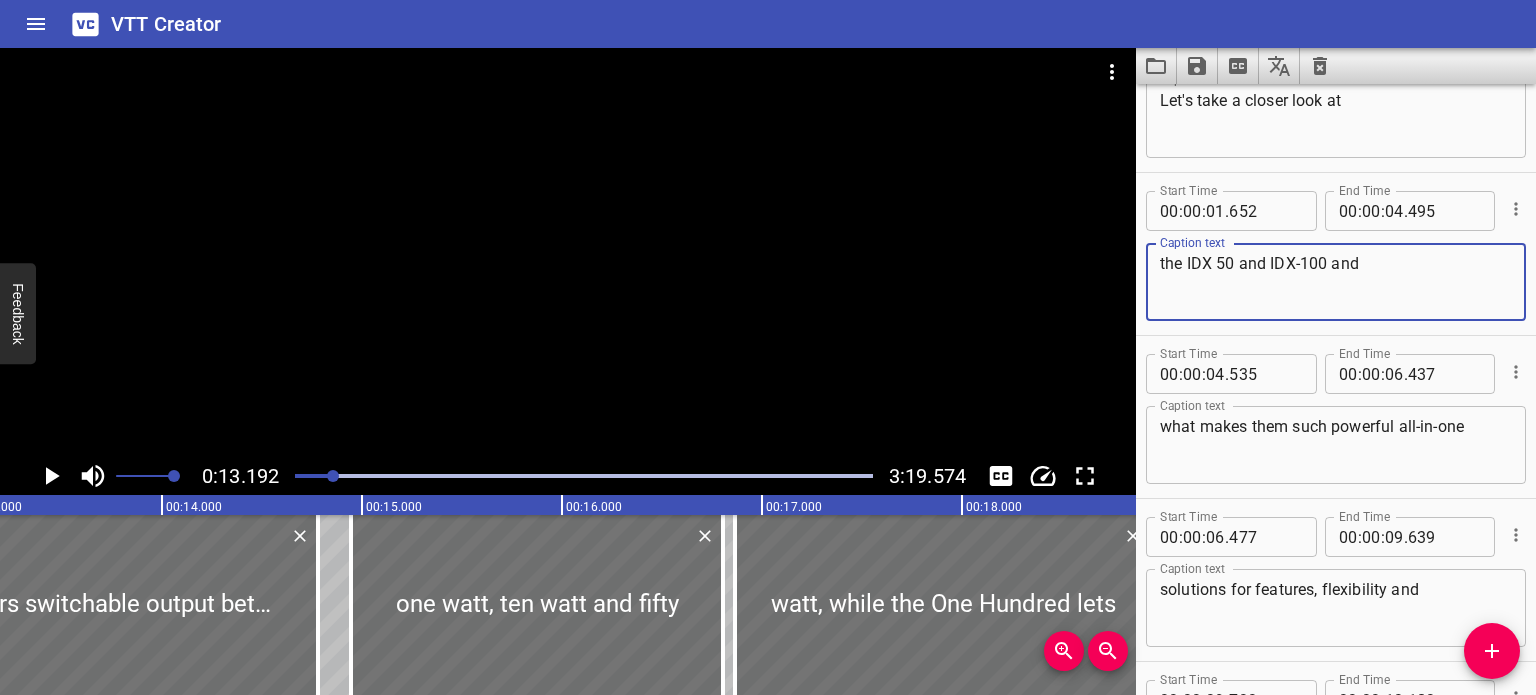 click on "the IDX 50 and IDX-100 and" at bounding box center (1336, 282) 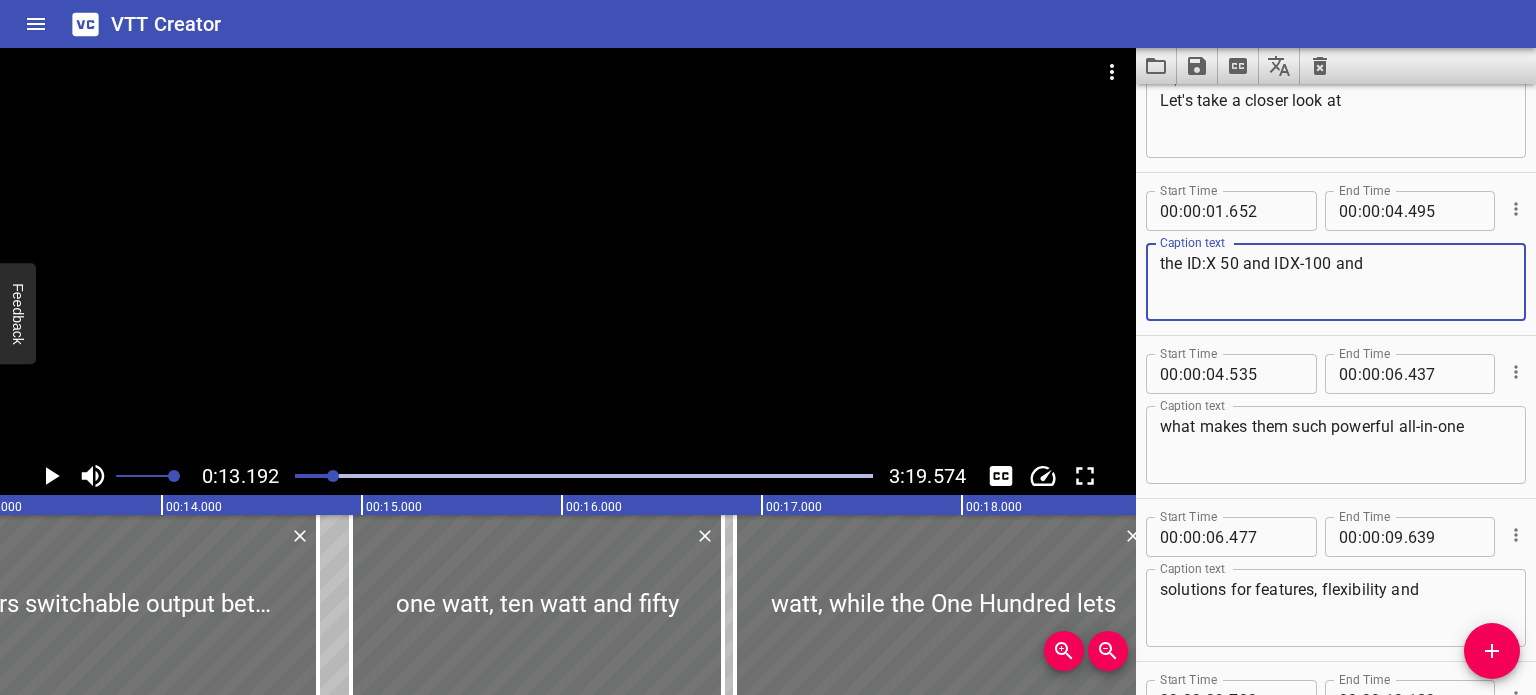 click on "the ID:X 50 and IDX-100 and" at bounding box center [1336, 282] 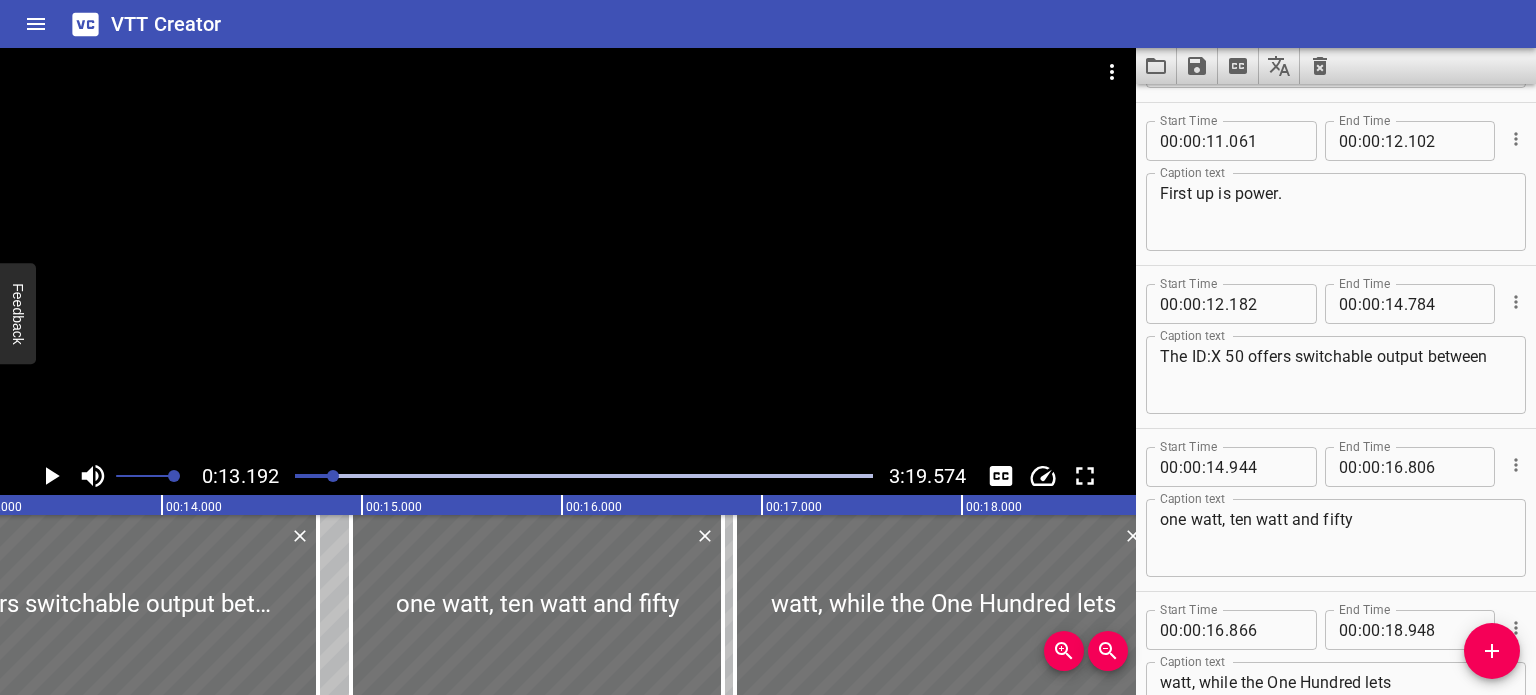 scroll, scrollTop: 1000, scrollLeft: 0, axis: vertical 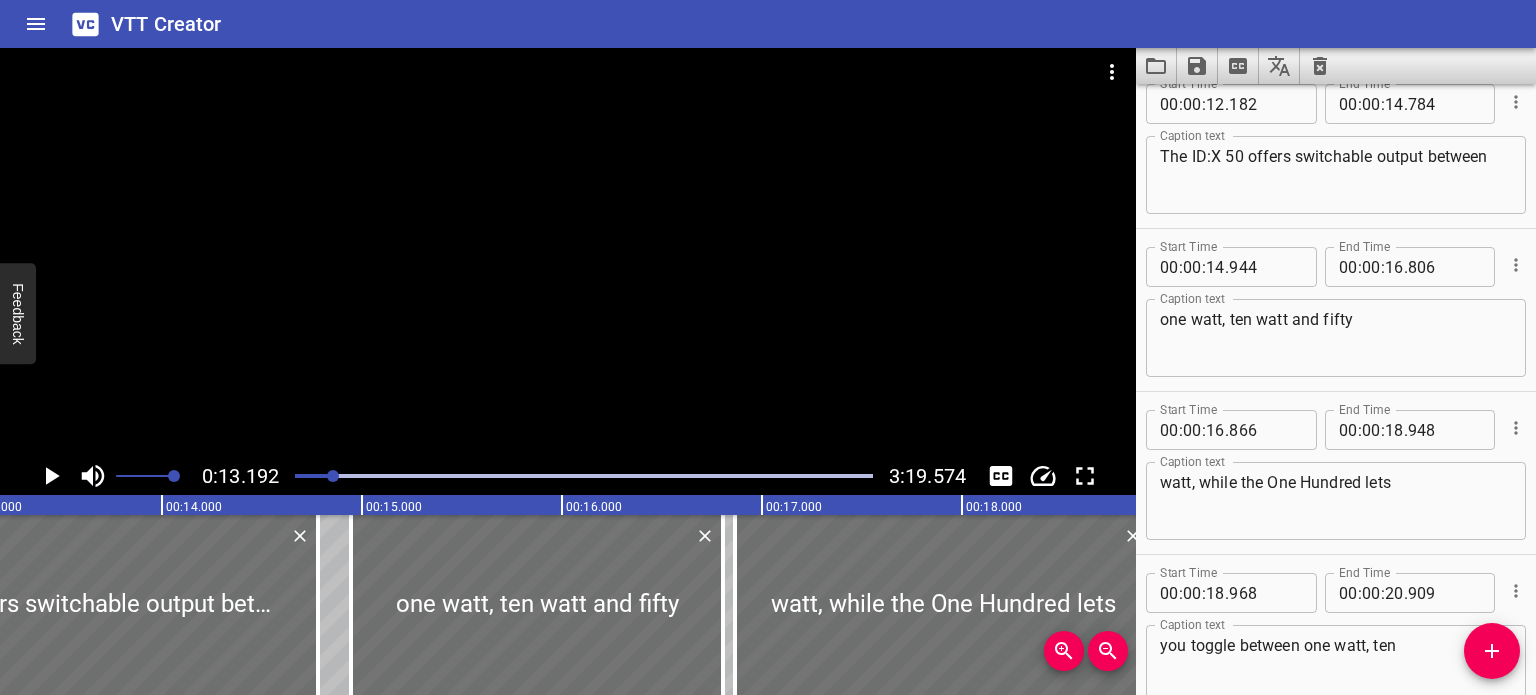 type on "the ID:X 50 and ID:X 100 and" 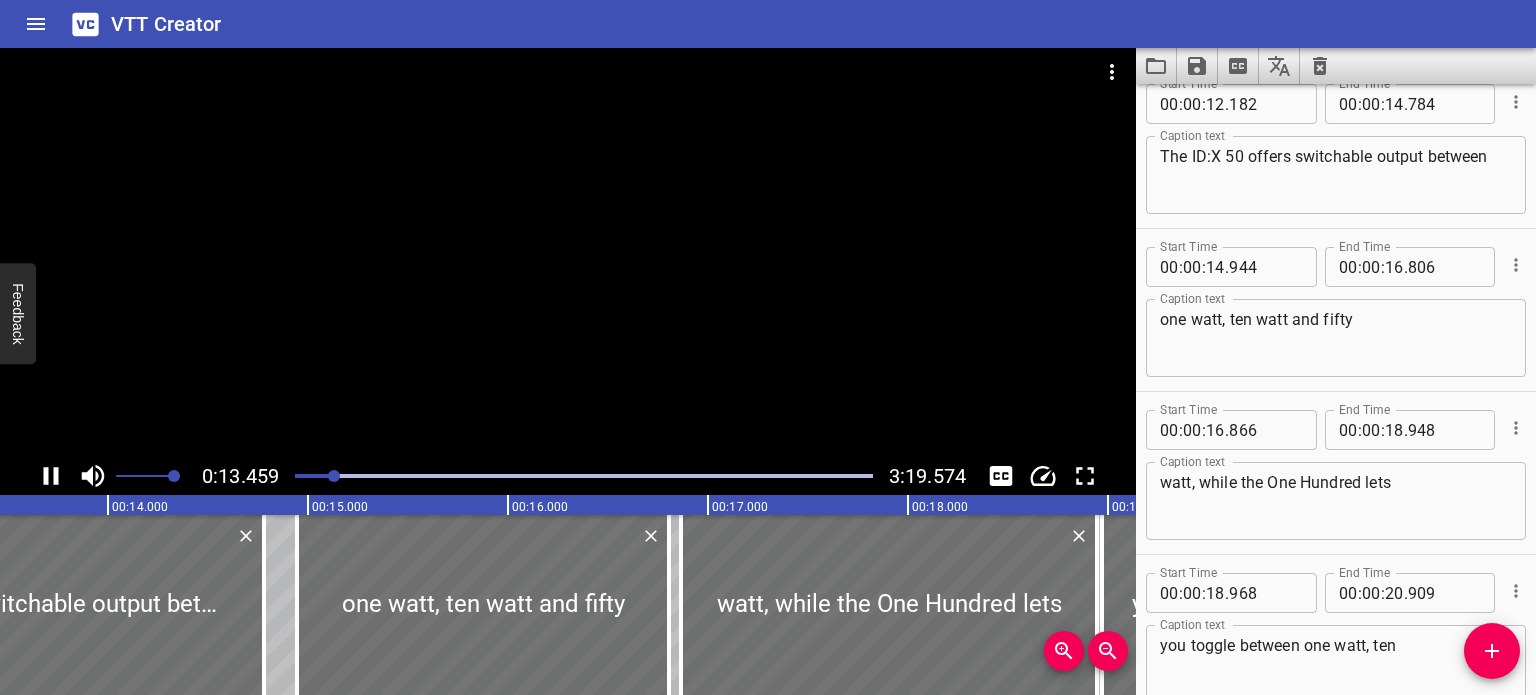 click at bounding box center (568, 252) 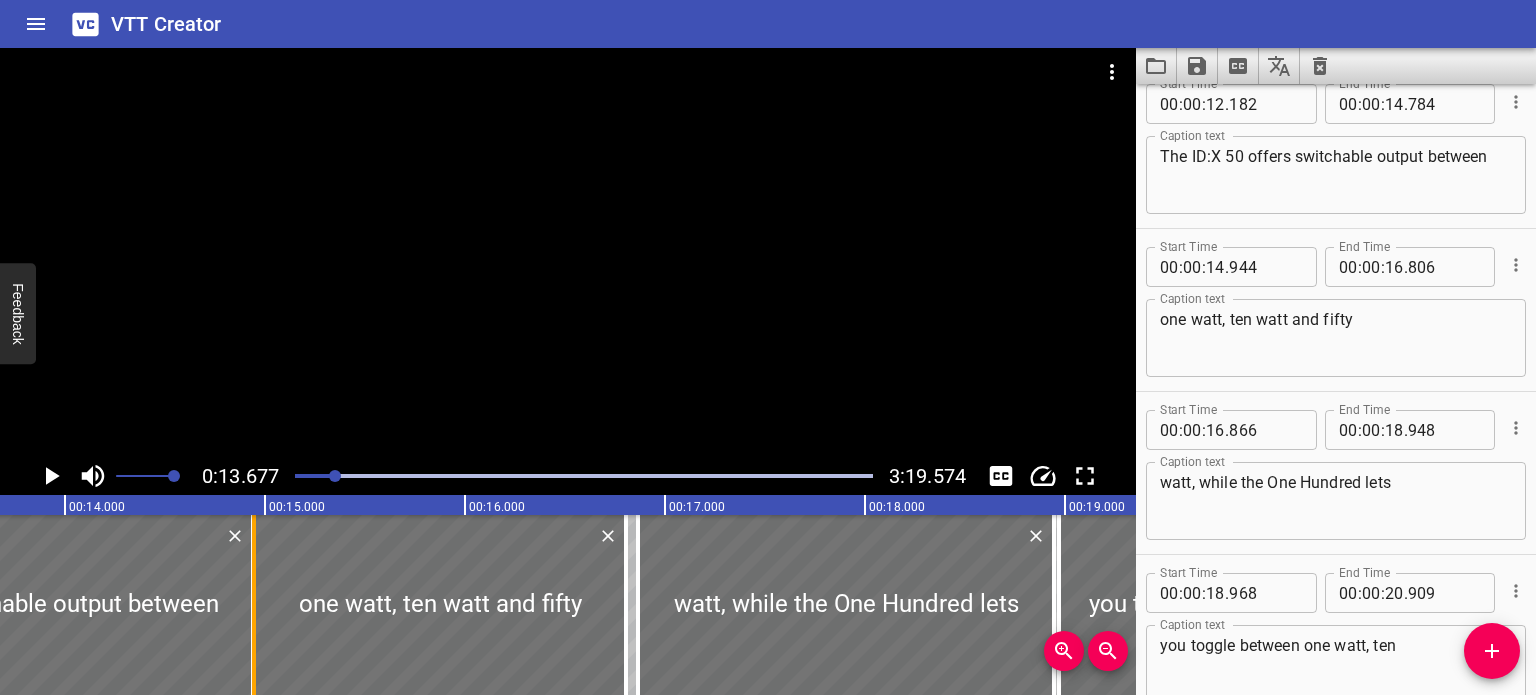 drag, startPoint x: 223, startPoint y: 577, endPoint x: 255, endPoint y: 579, distance: 32.06244 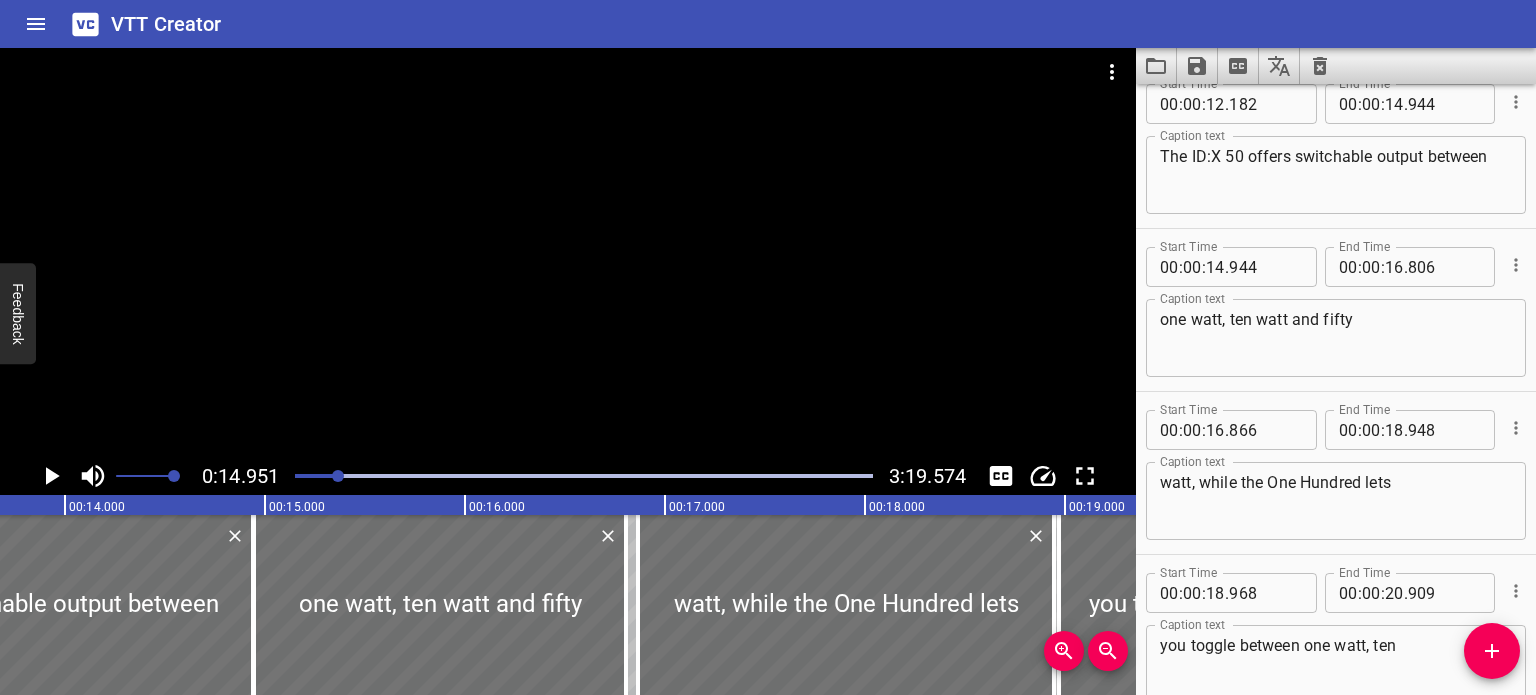 scroll, scrollTop: 0, scrollLeft: 2990, axis: horizontal 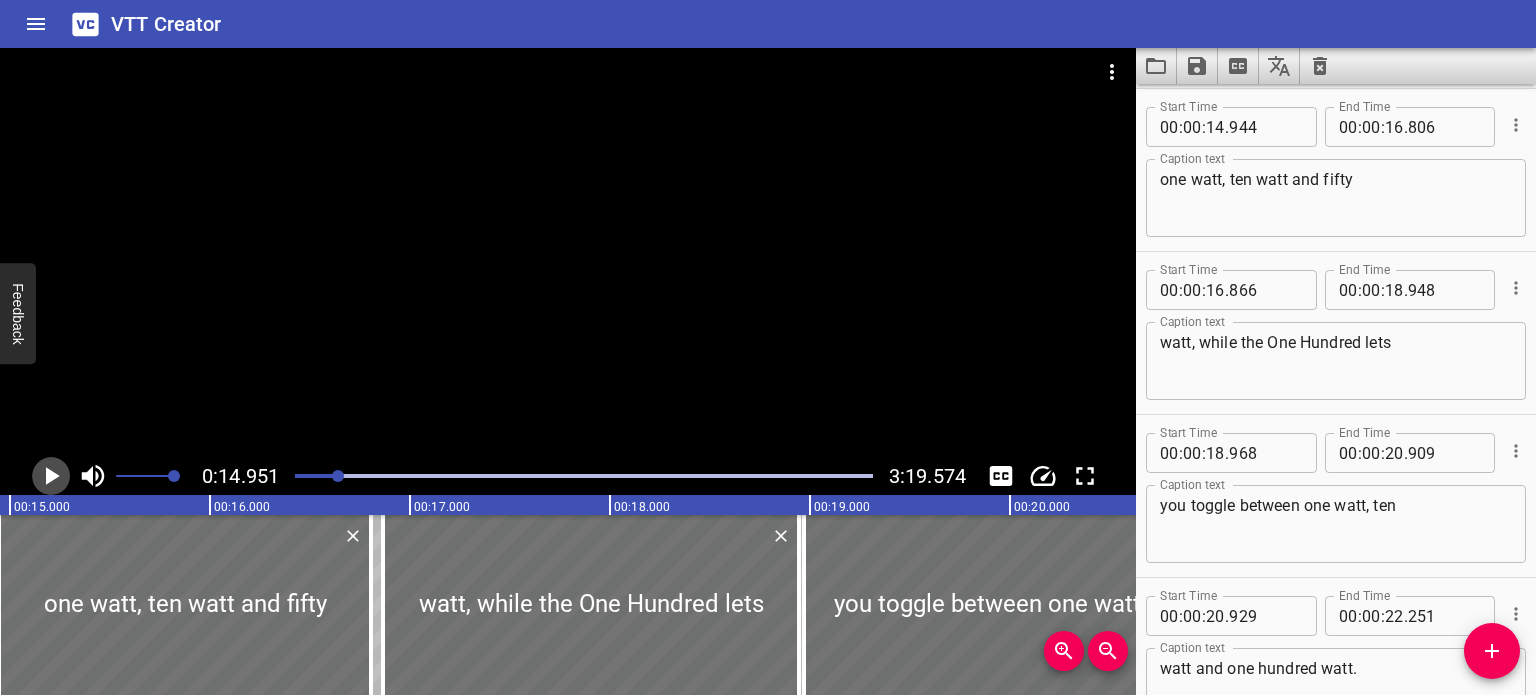 click 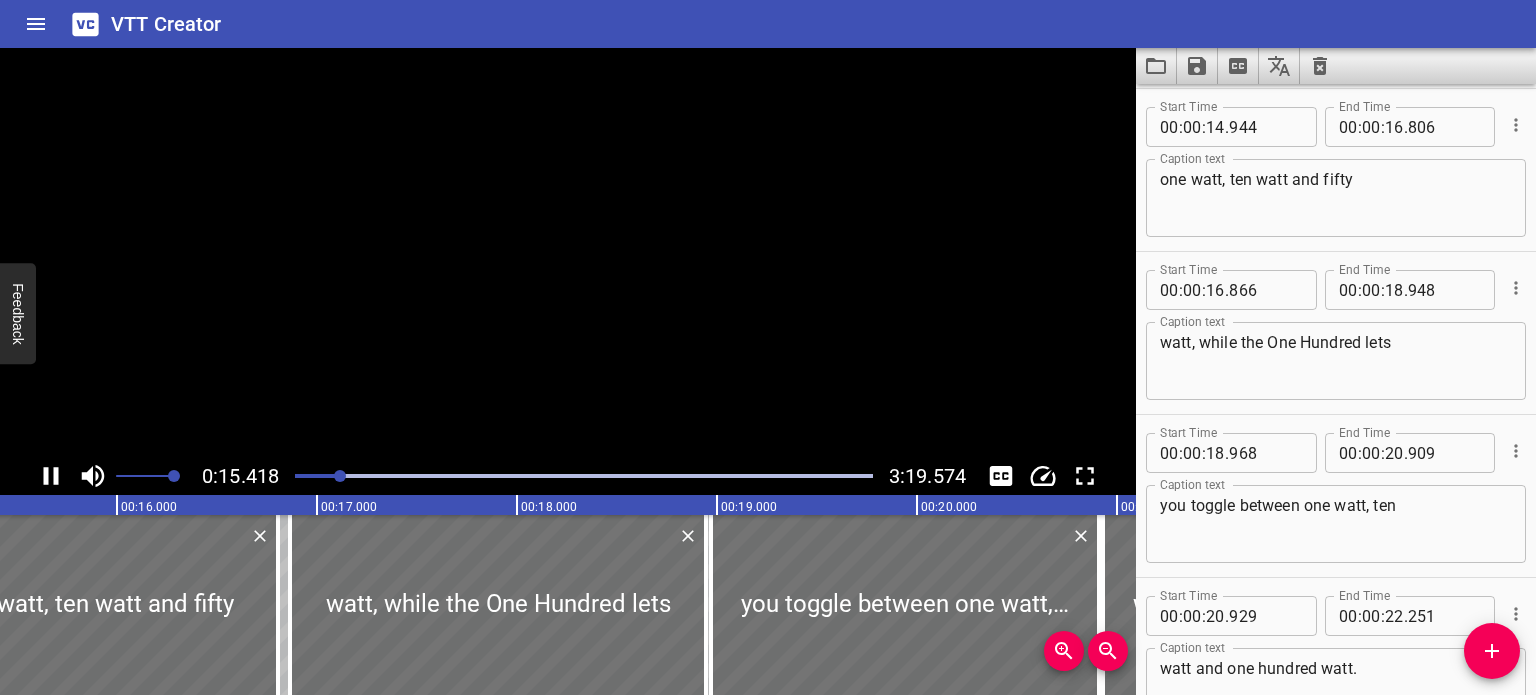 type 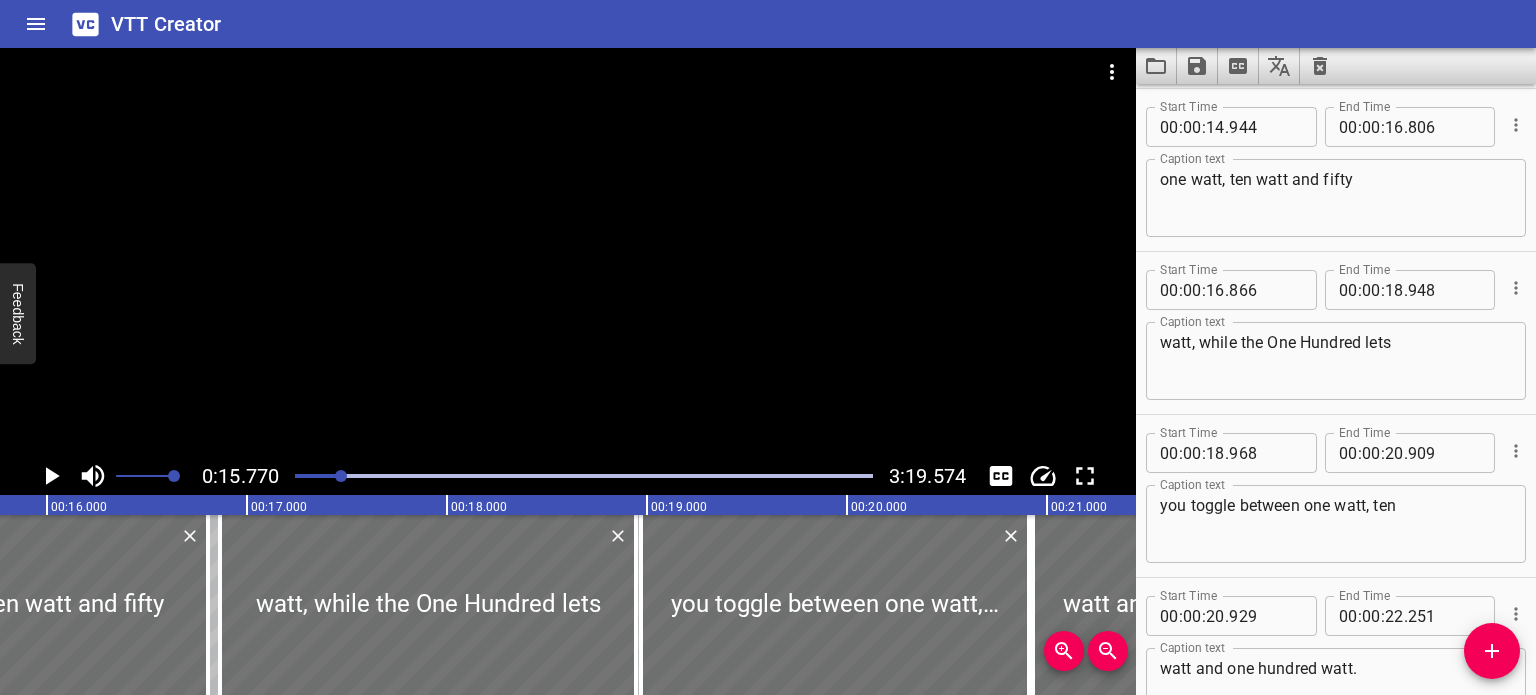 click at bounding box center (51, 476) 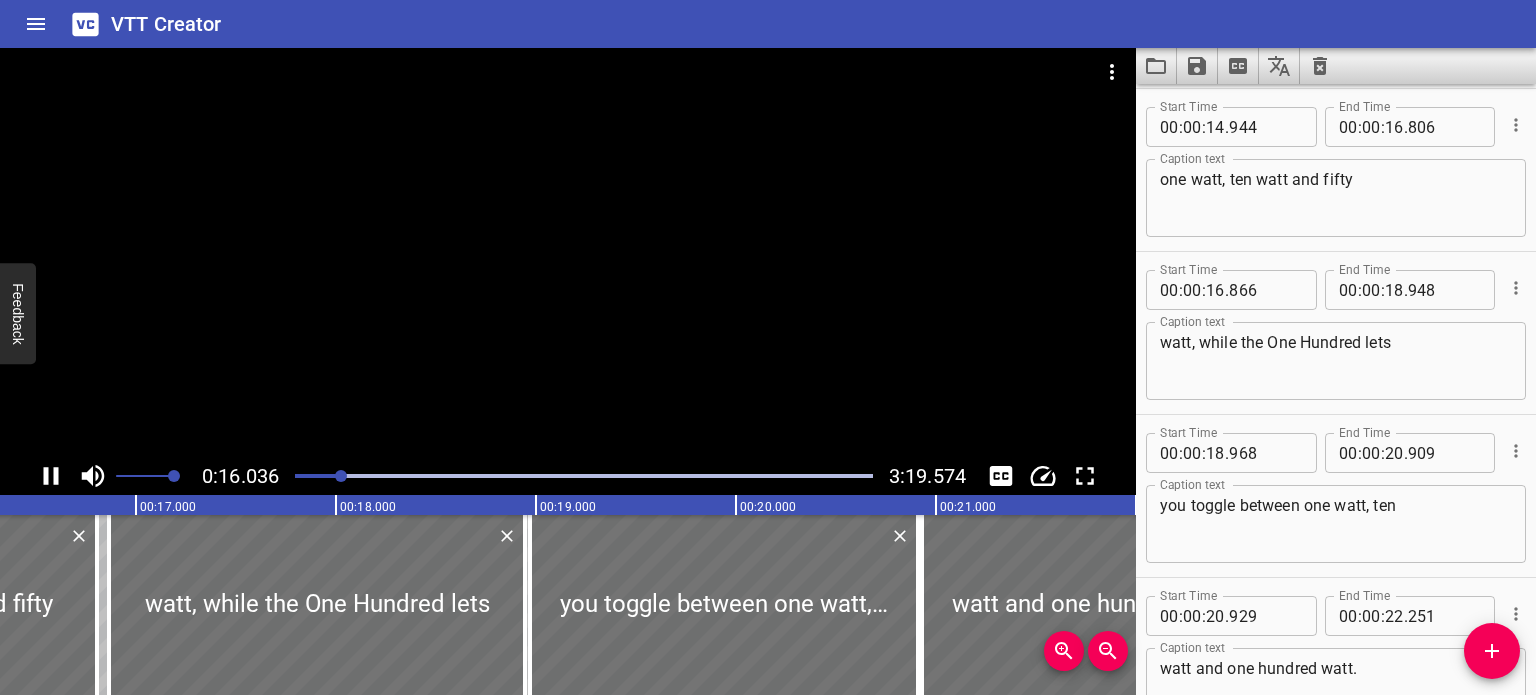 click at bounding box center [51, 476] 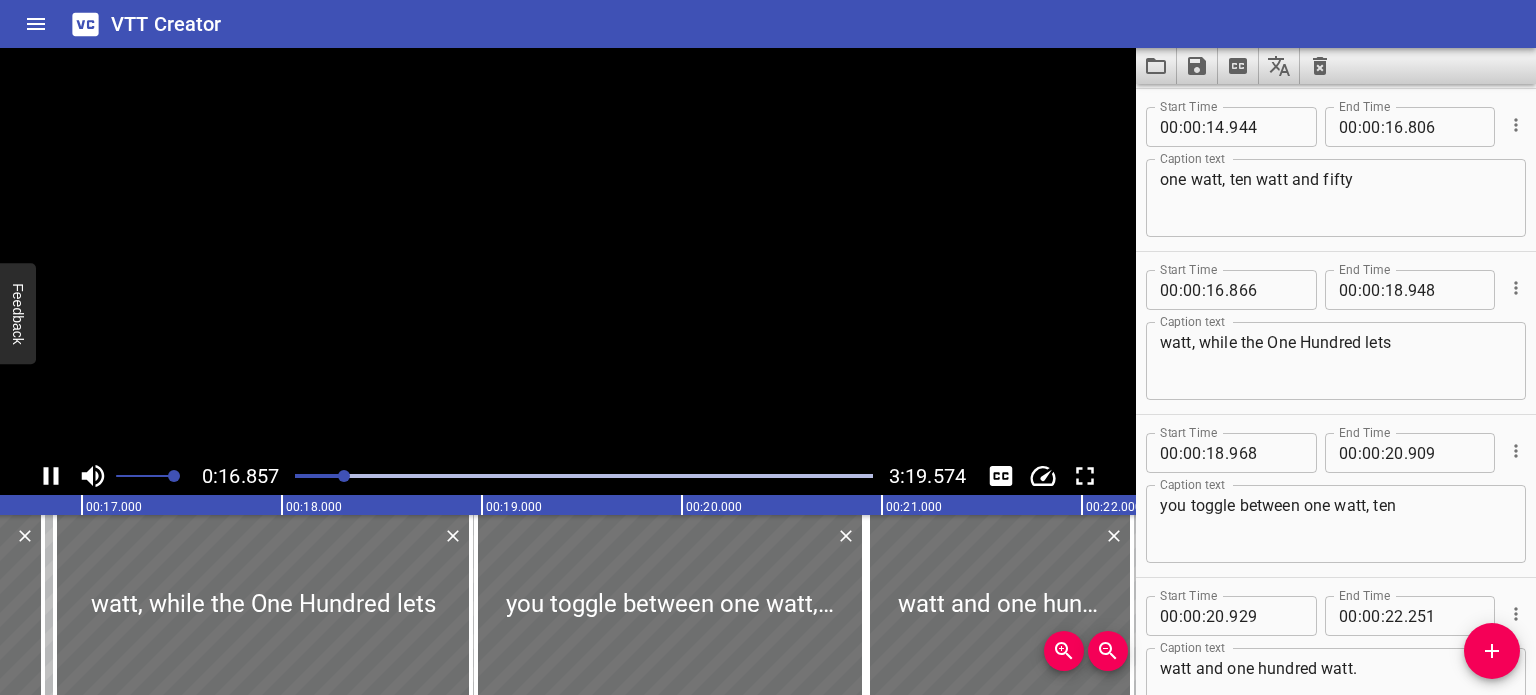 scroll, scrollTop: 0, scrollLeft: 3388, axis: horizontal 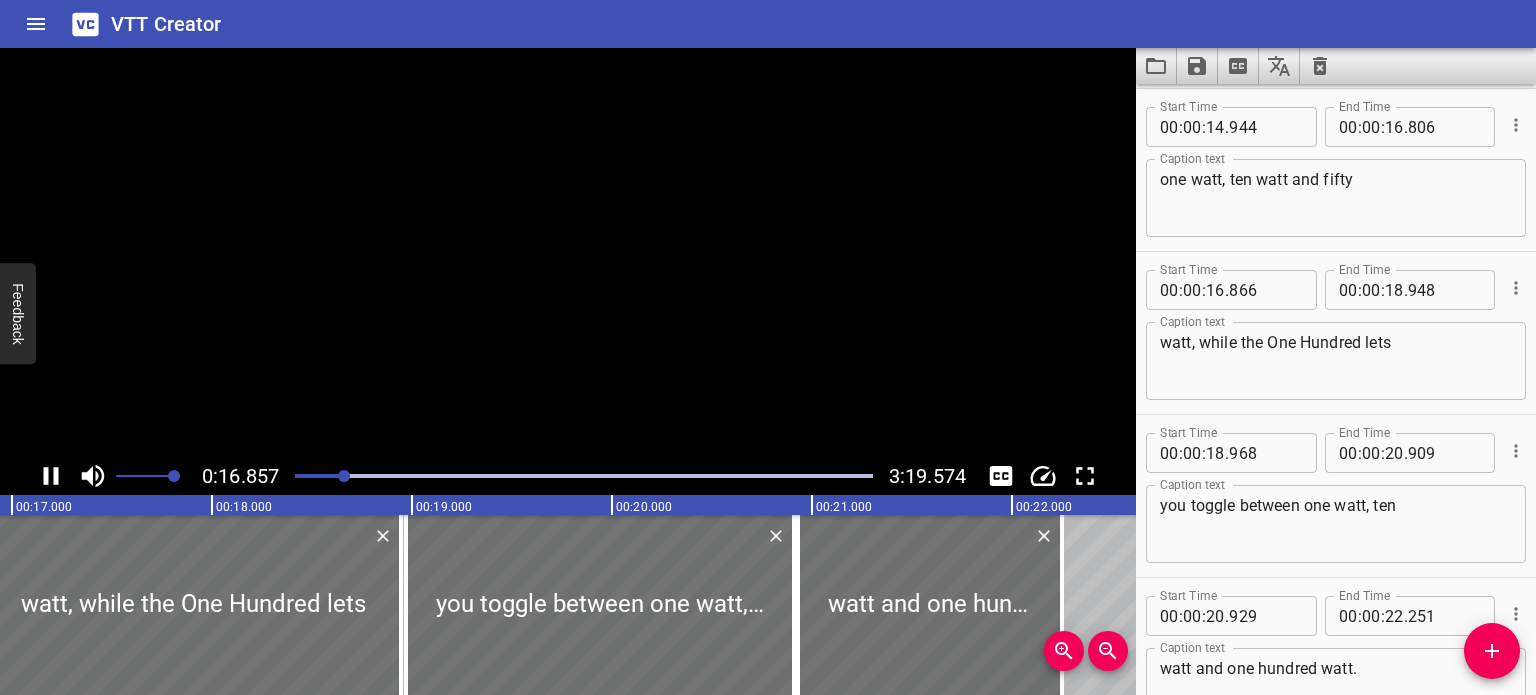 click at bounding box center [51, 476] 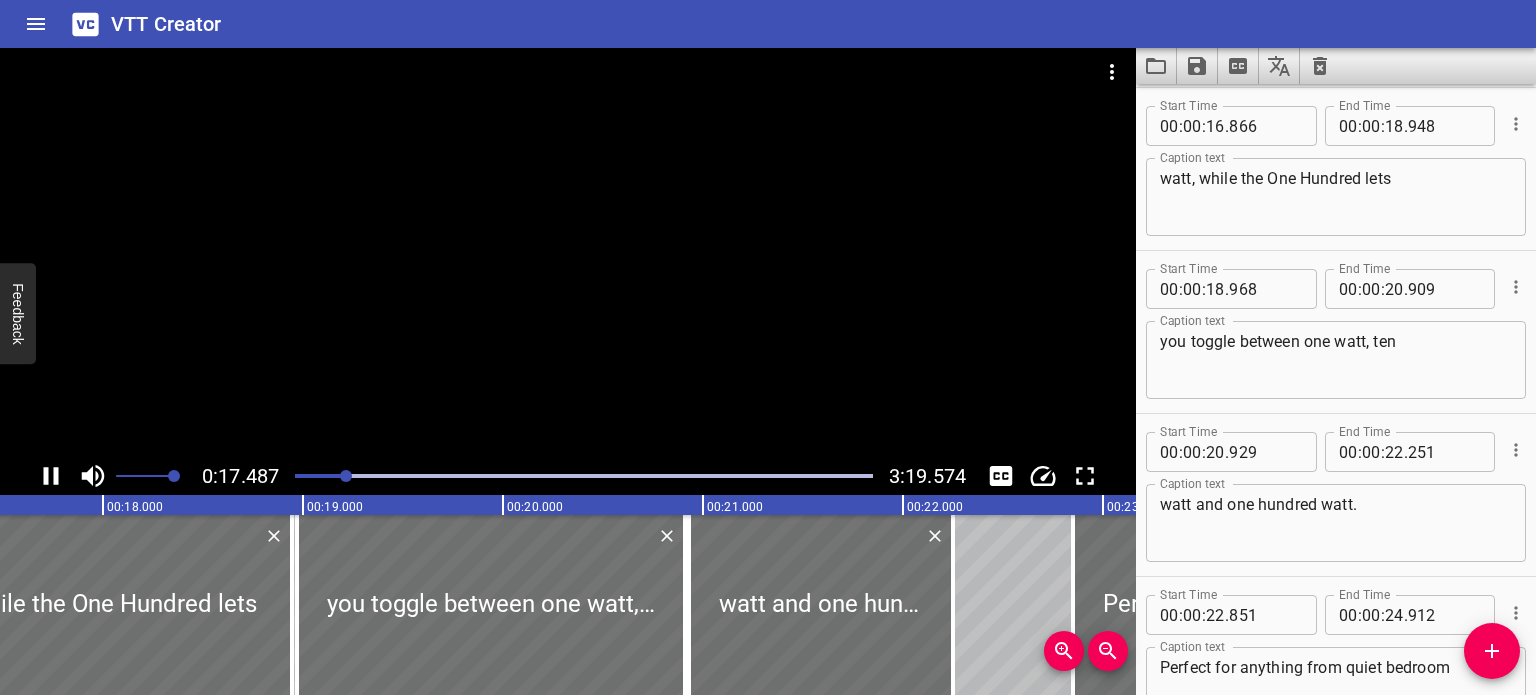 click at bounding box center [568, 252] 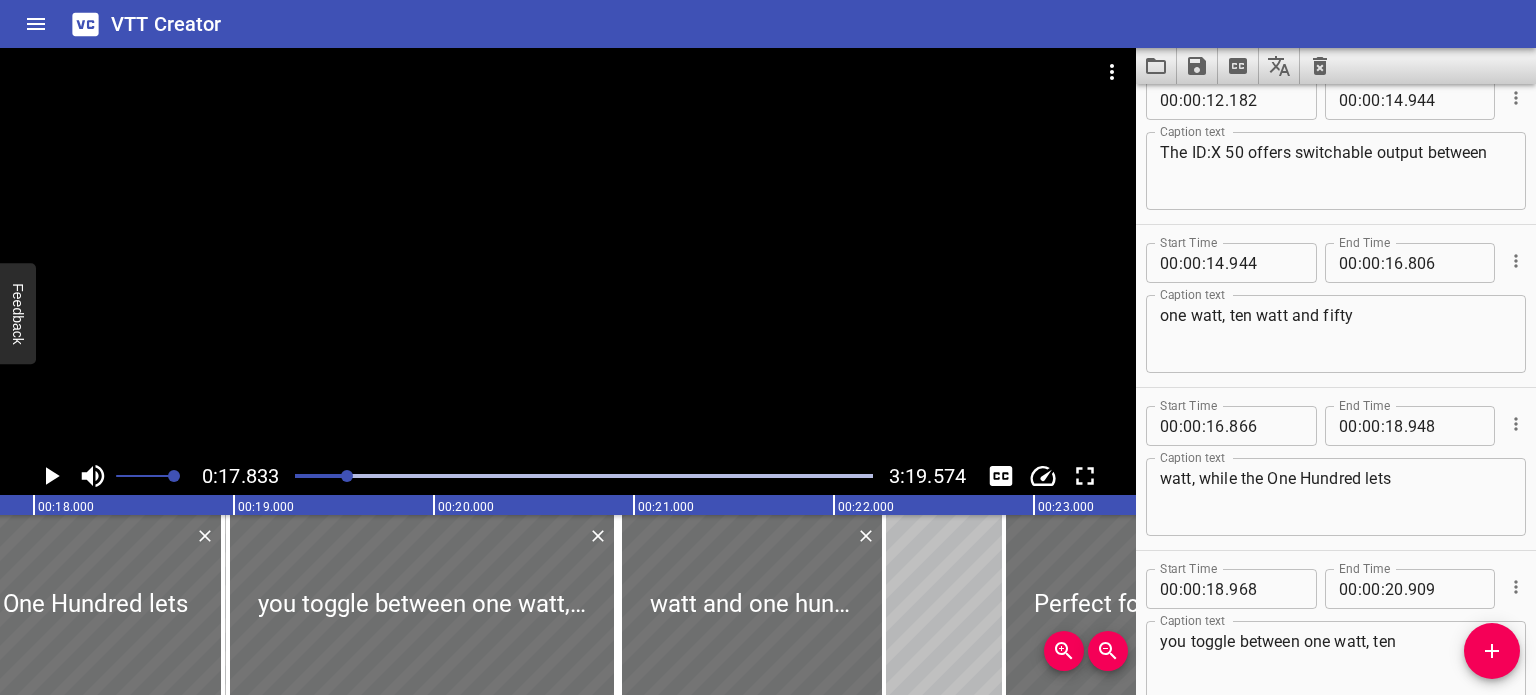scroll, scrollTop: 904, scrollLeft: 0, axis: vertical 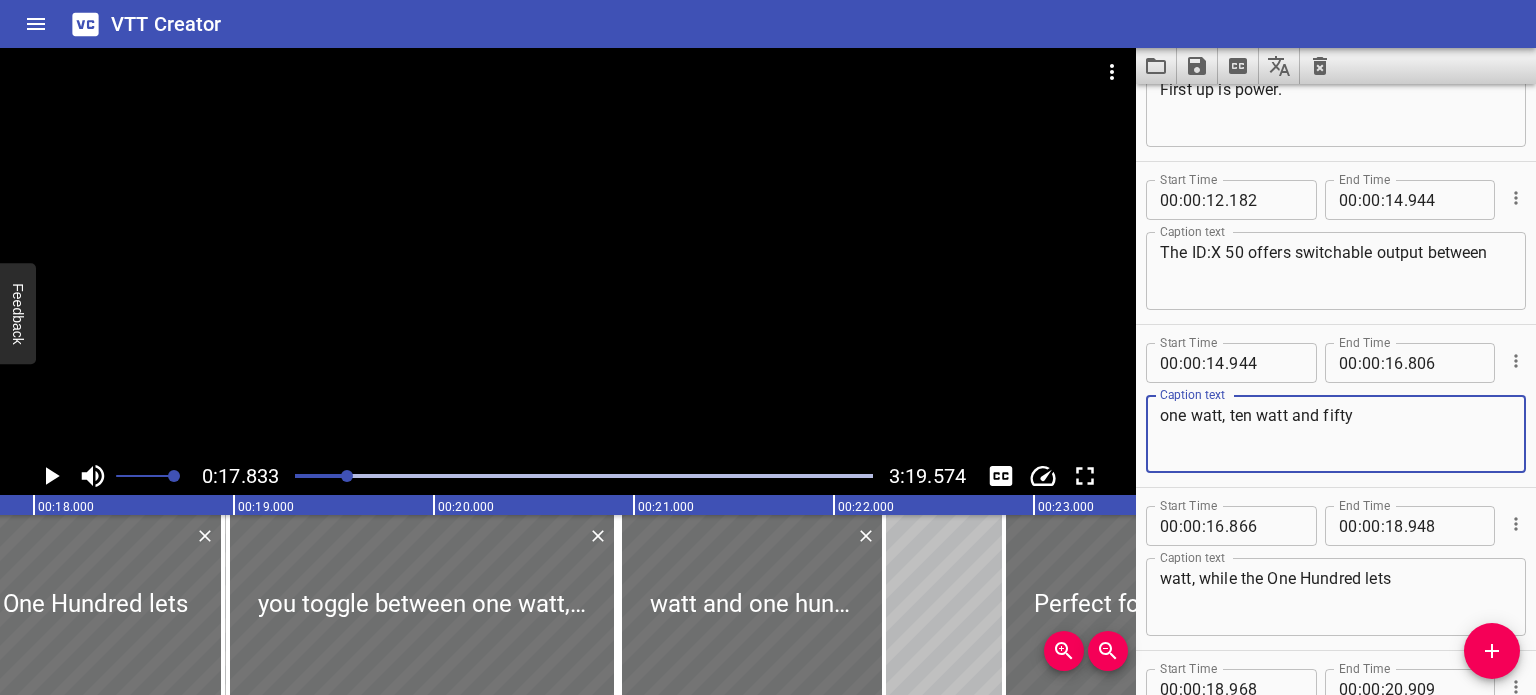 click on "one watt, ten watt and fifty" at bounding box center (1336, 434) 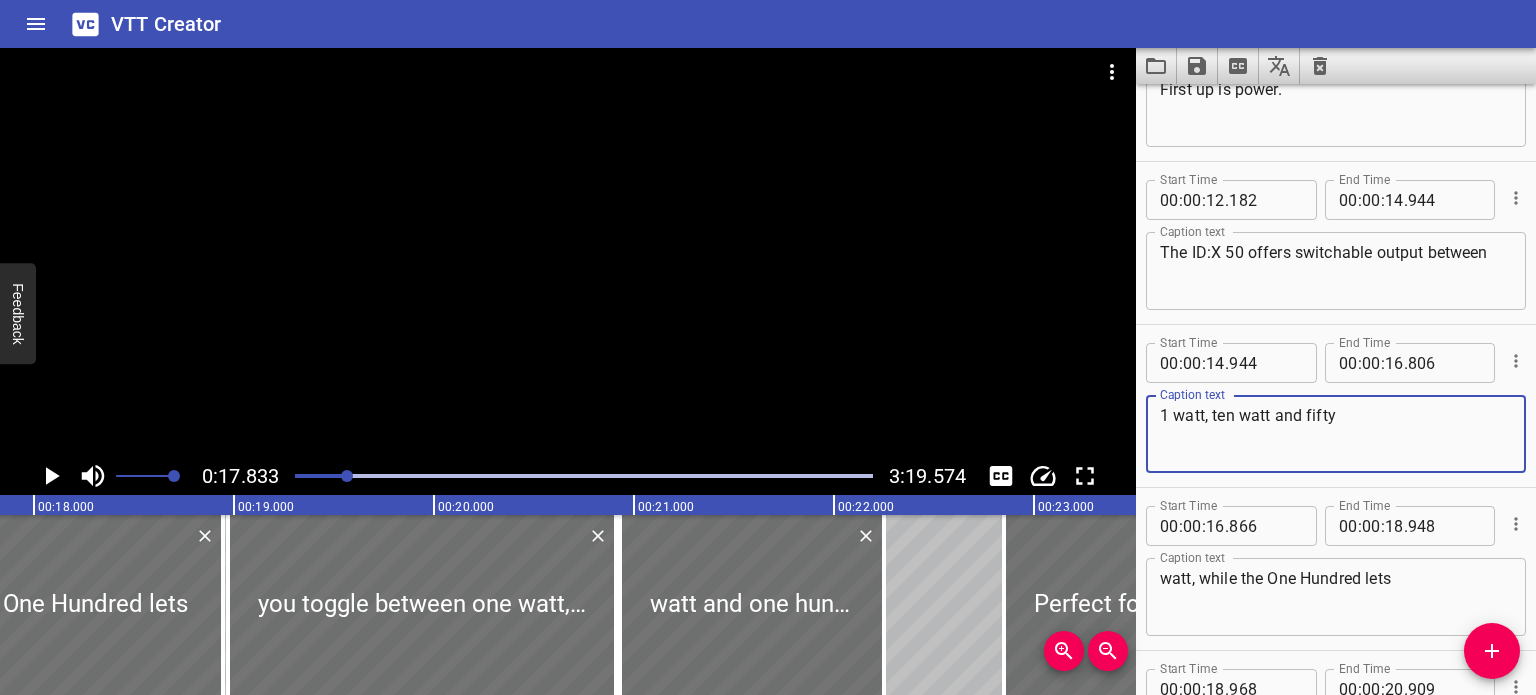 click on "1 watt, ten watt and fifty" at bounding box center (1336, 434) 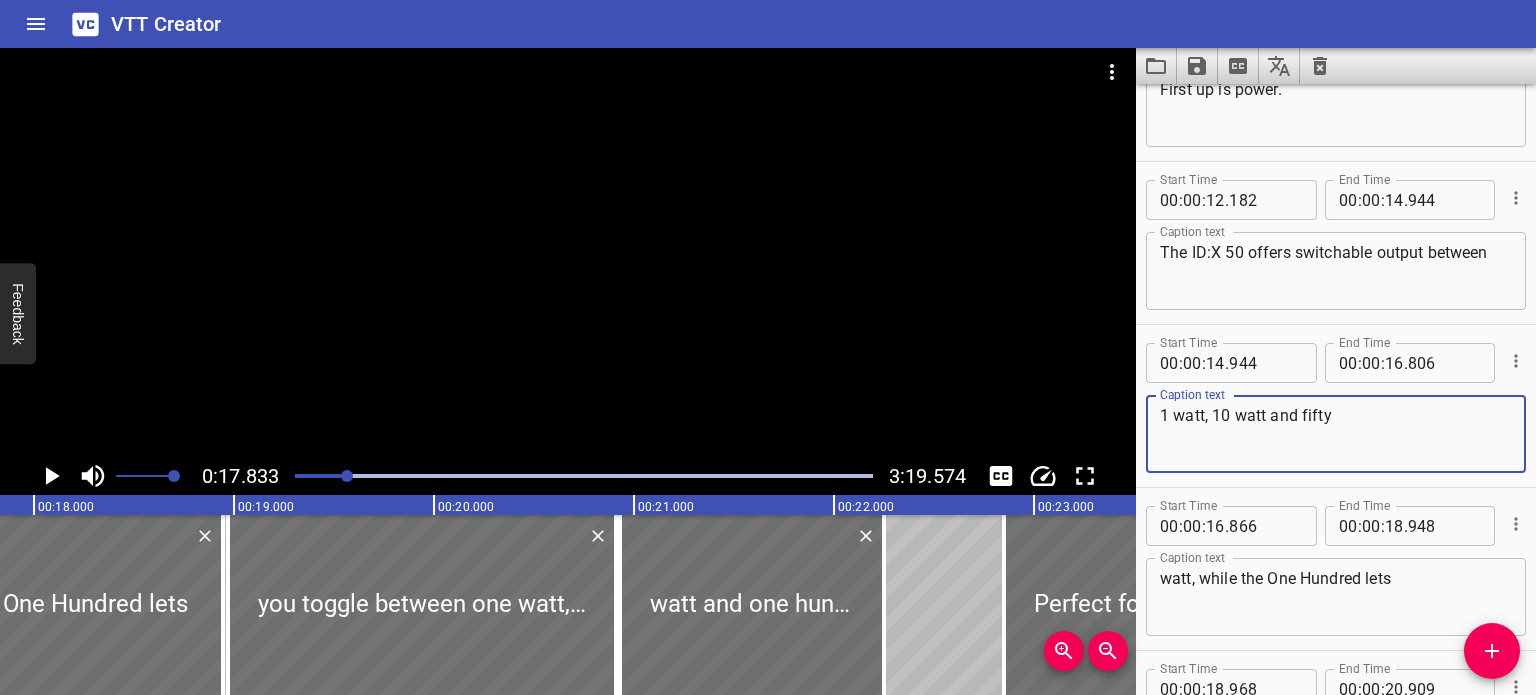 click on "1 watt, 10 watt and fifty" at bounding box center [1336, 434] 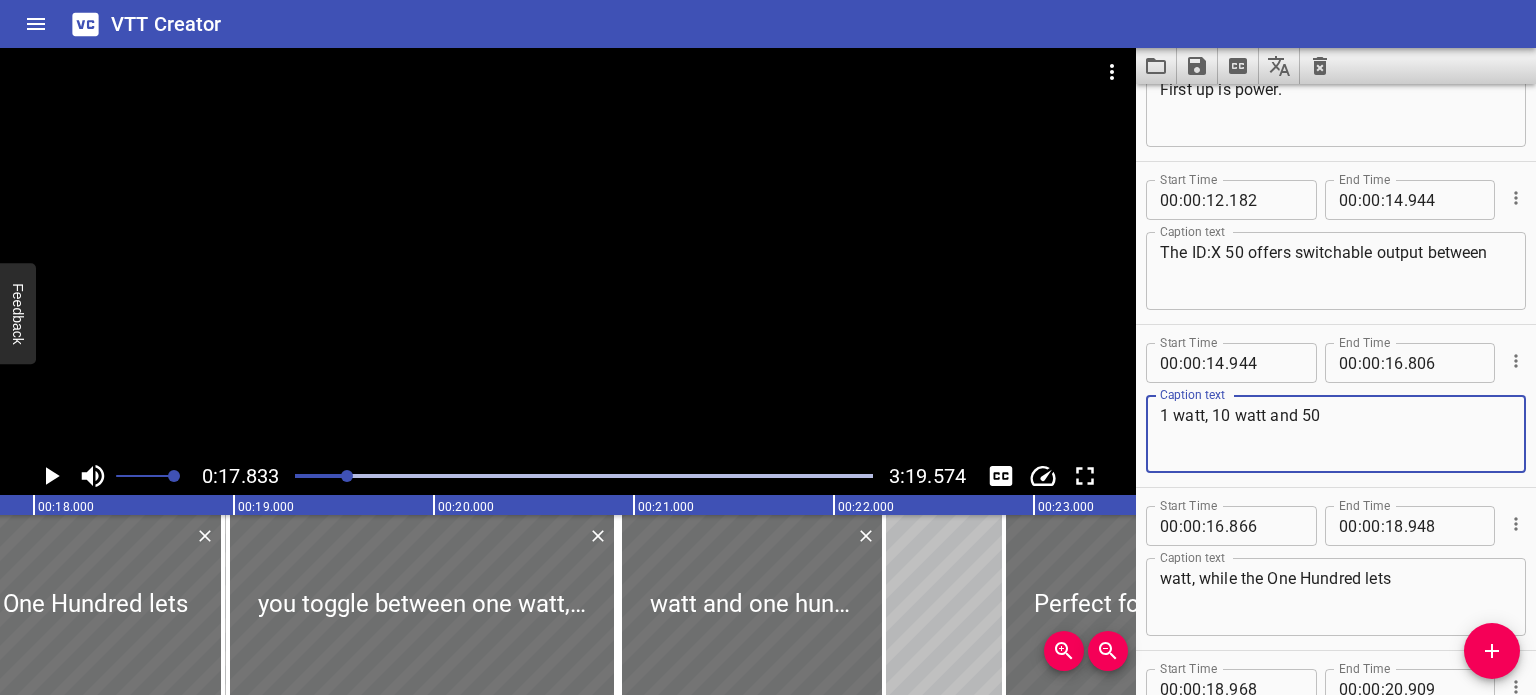 type on "1 watt, 10 watt and 50" 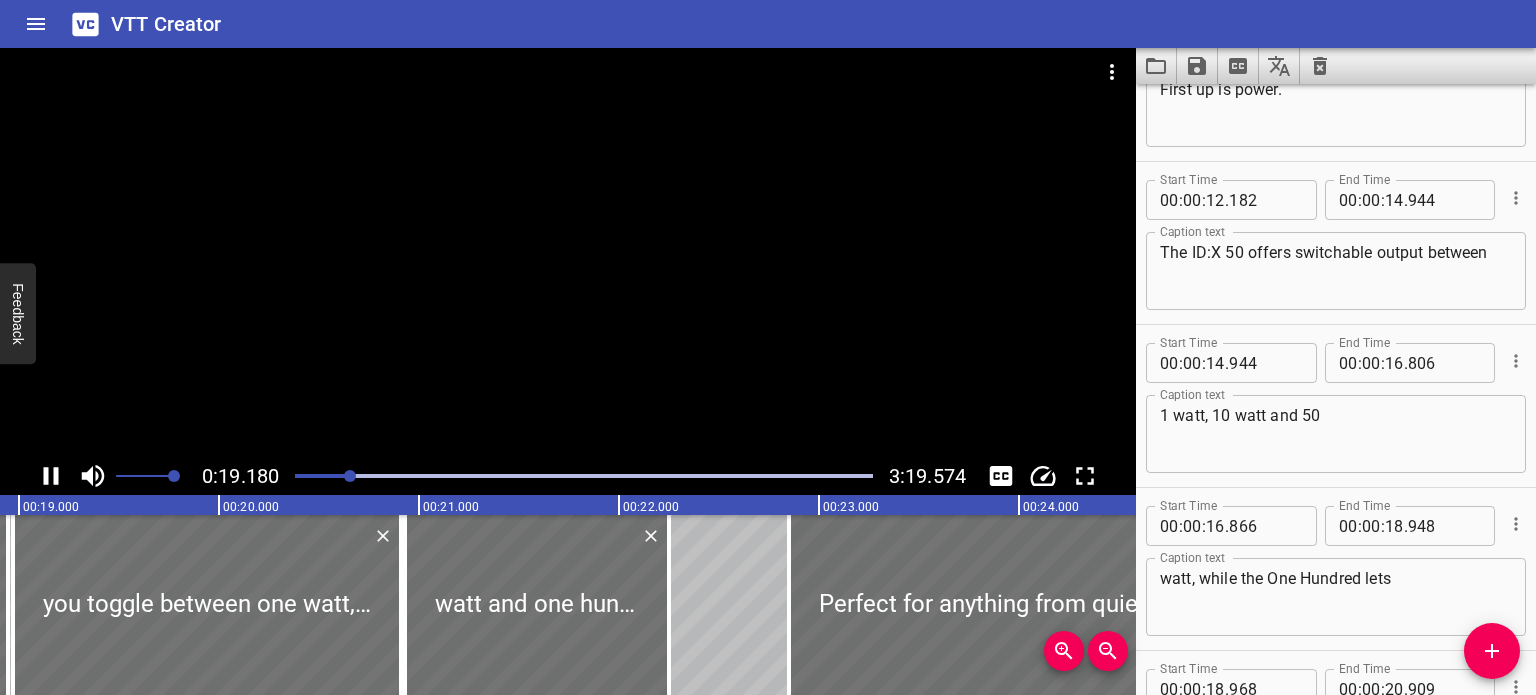scroll, scrollTop: 0, scrollLeft: 3836, axis: horizontal 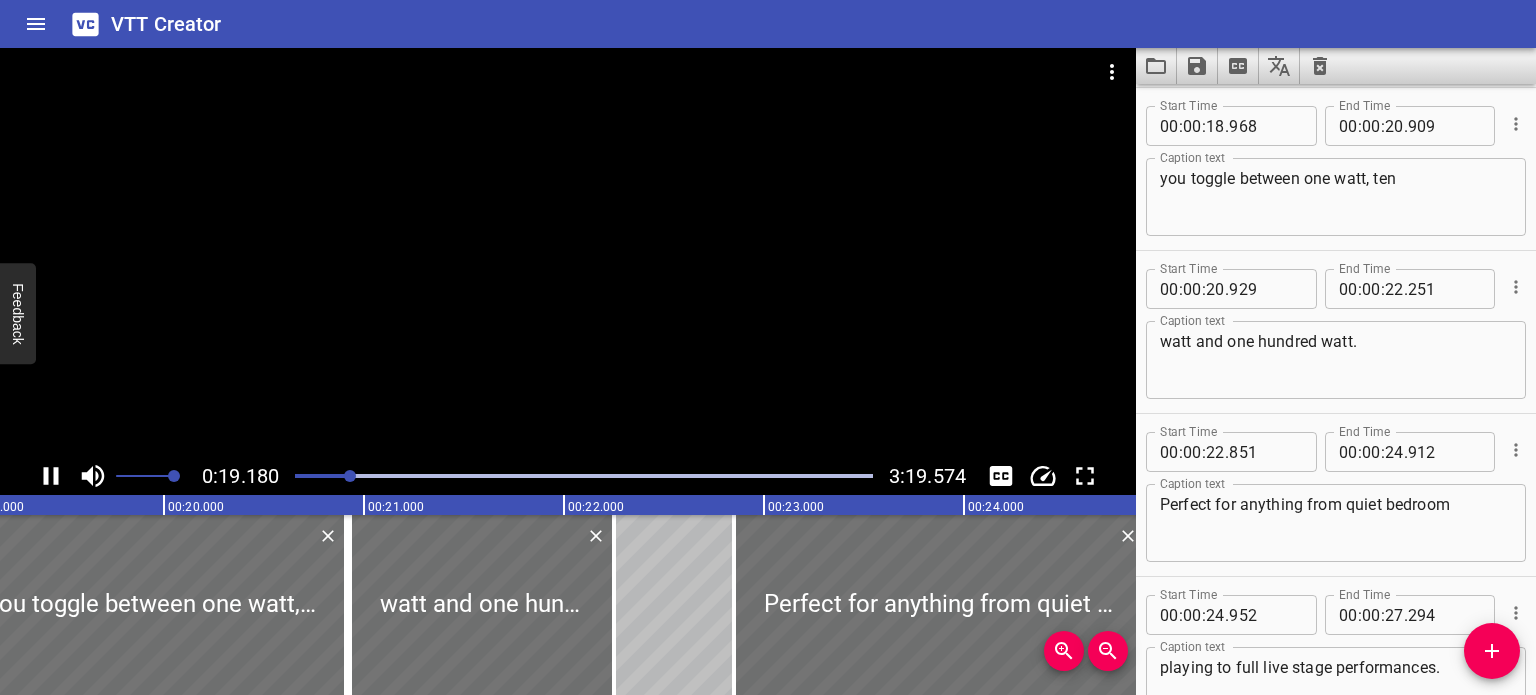 click at bounding box center [568, 252] 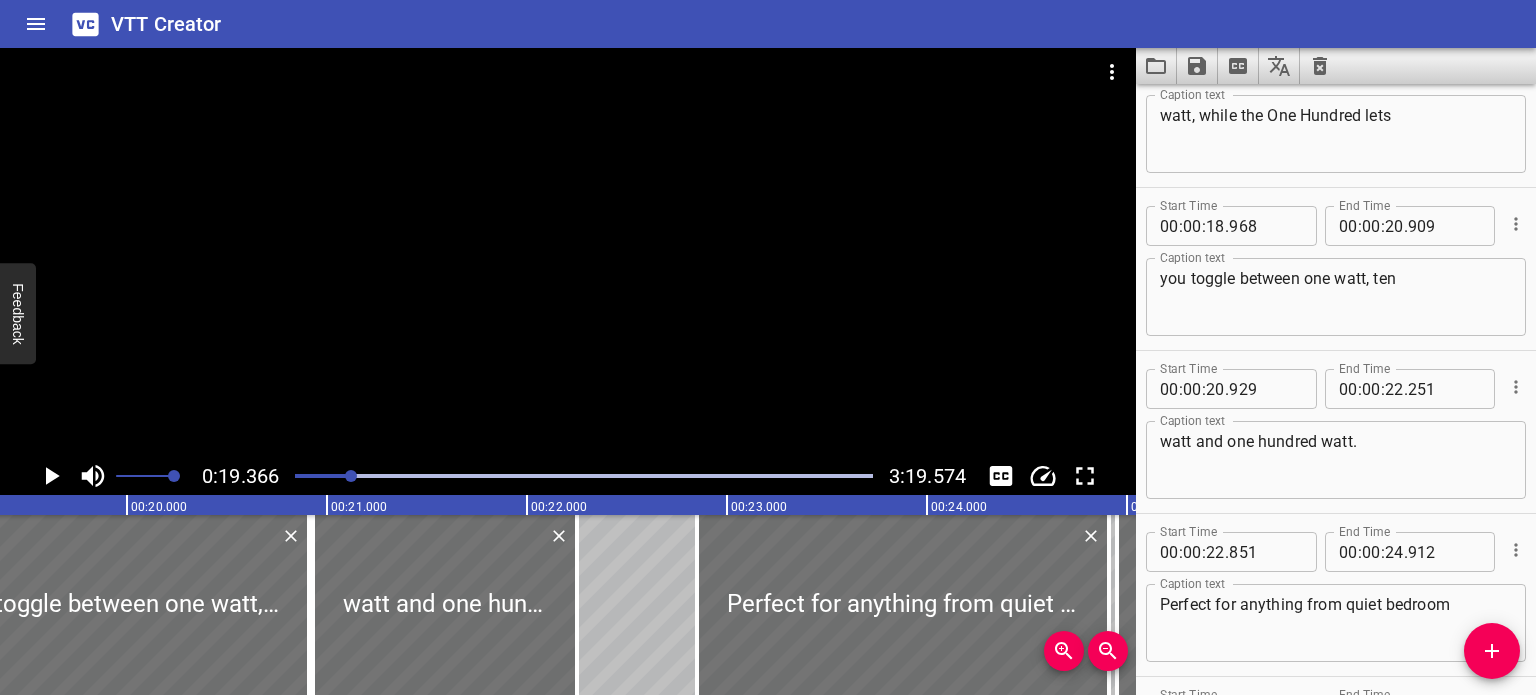 scroll, scrollTop: 1467, scrollLeft: 0, axis: vertical 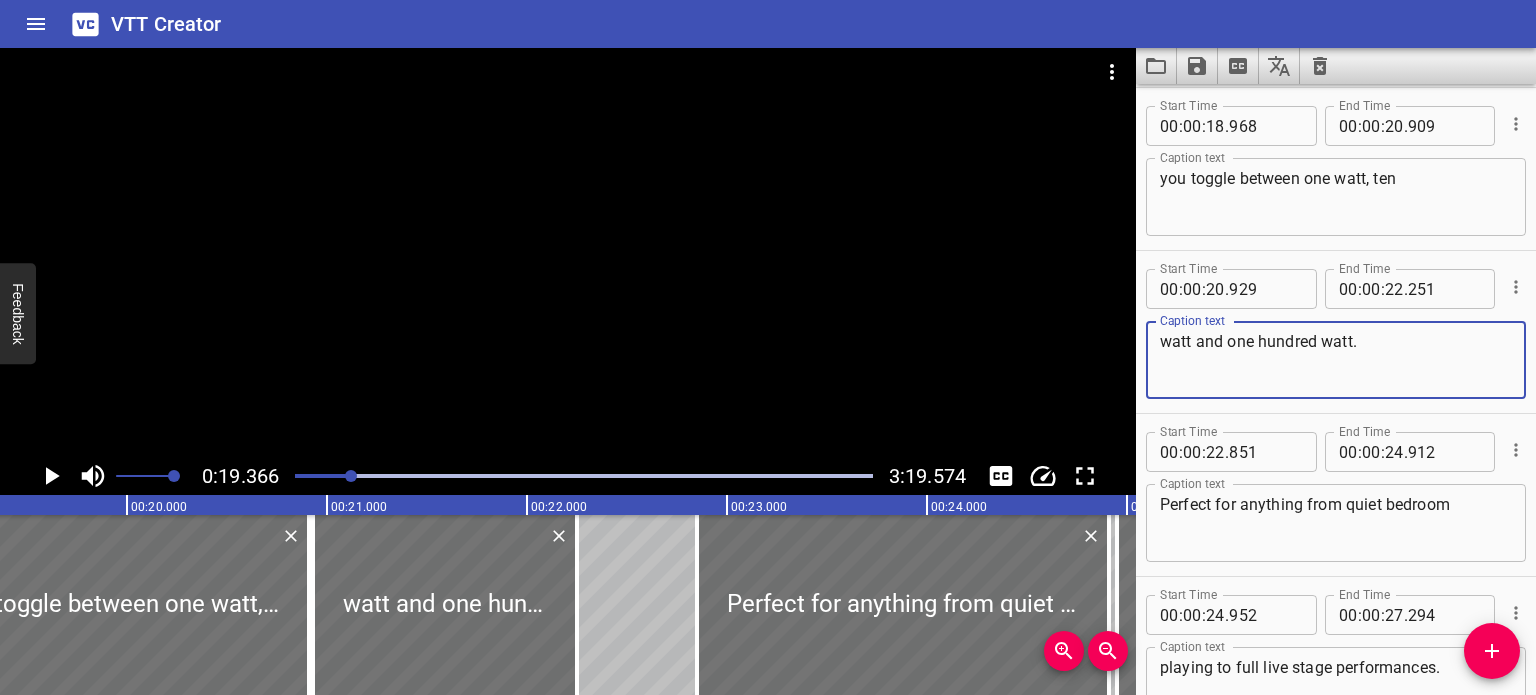 drag, startPoint x: 1317, startPoint y: 335, endPoint x: 1229, endPoint y: 341, distance: 88.20431 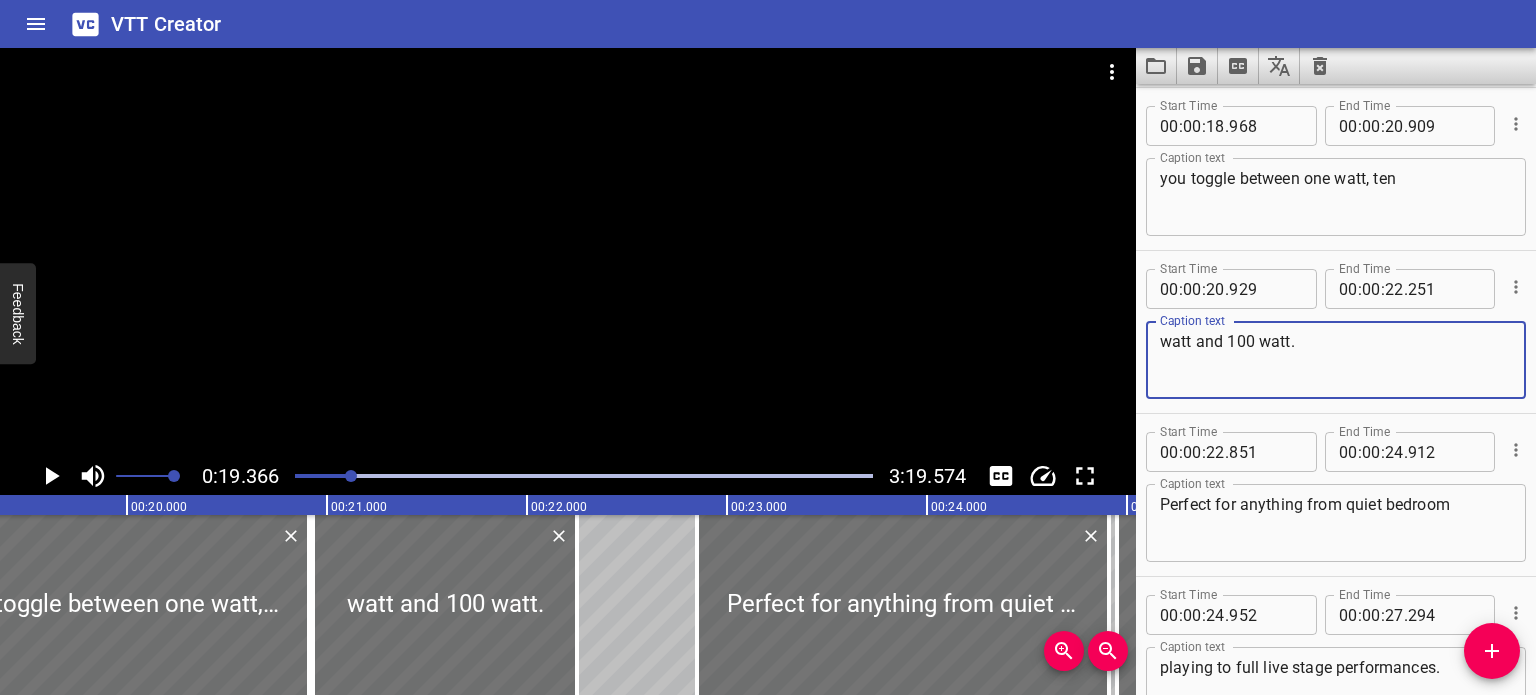 click on "watt and 100 watt." at bounding box center (1336, 360) 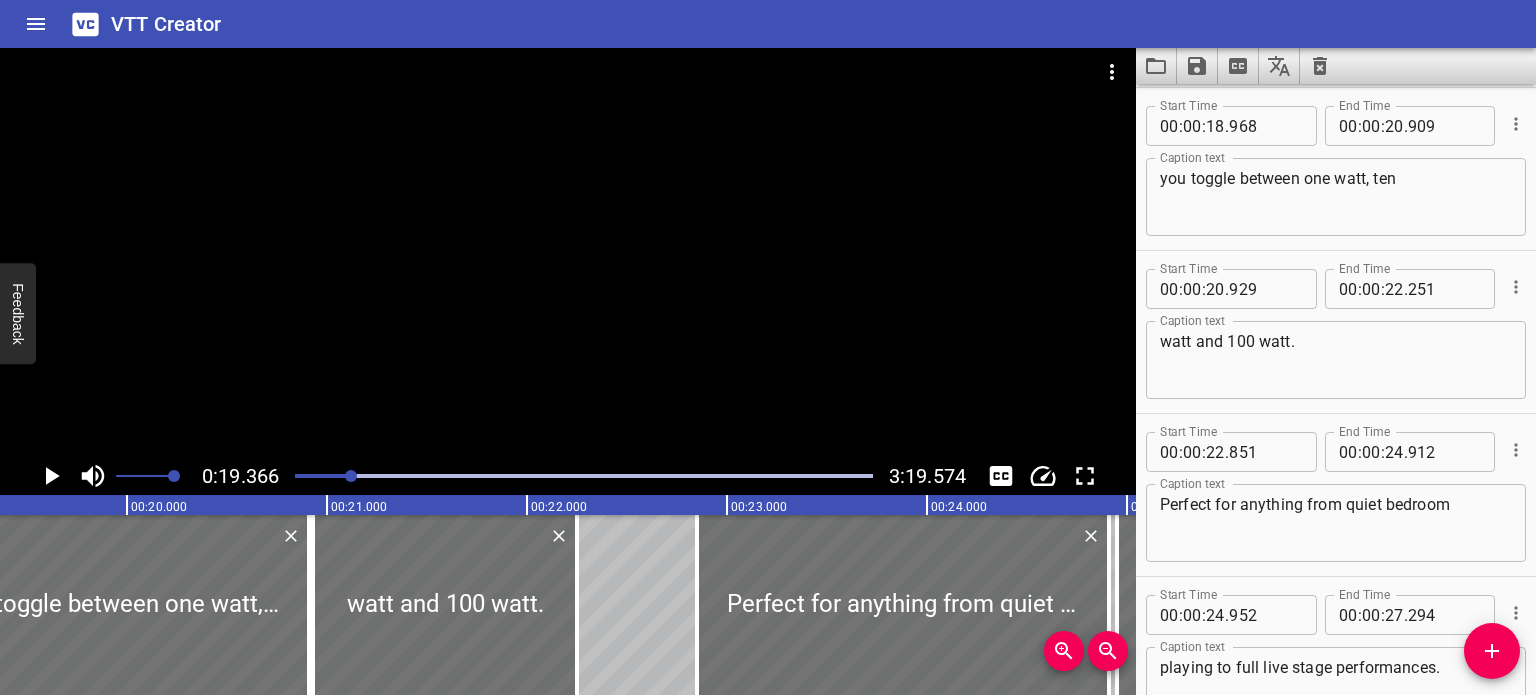 click at bounding box center (568, 252) 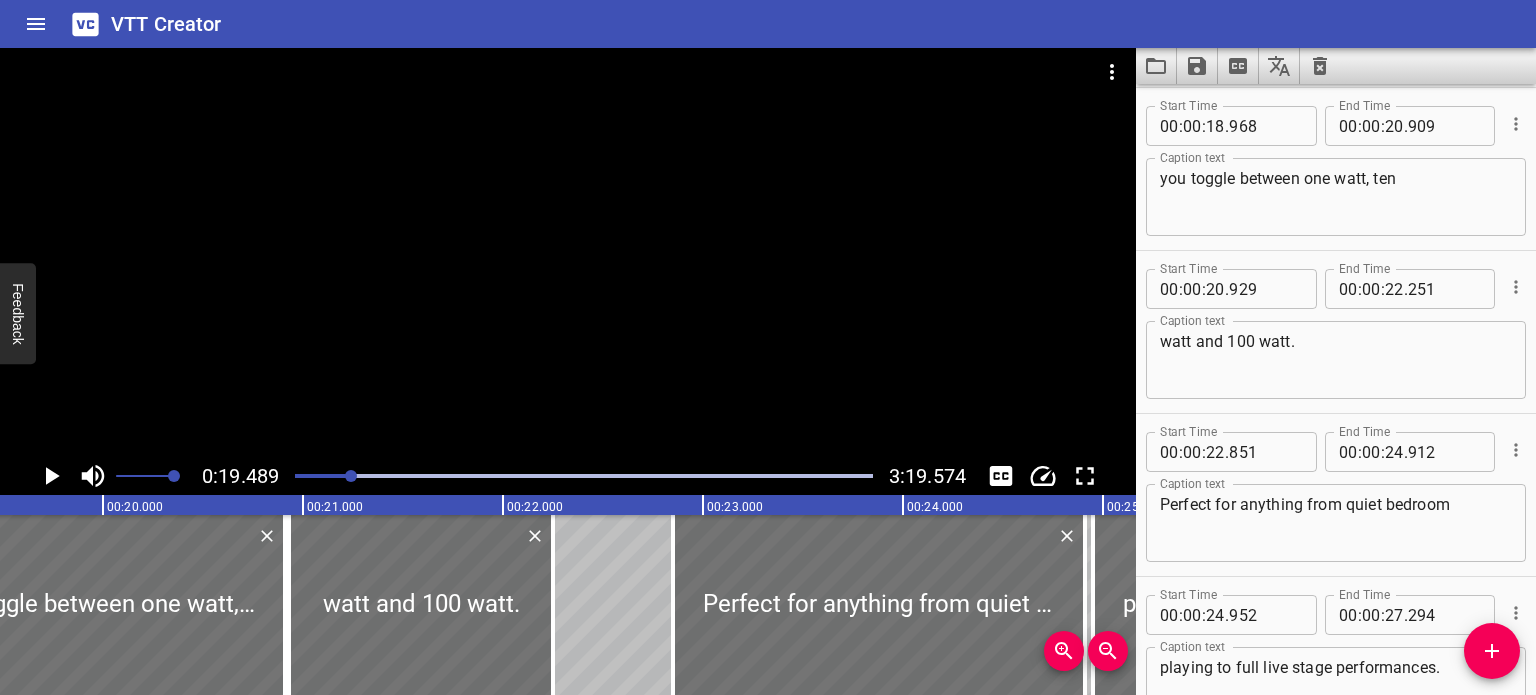 click at bounding box center [568, 252] 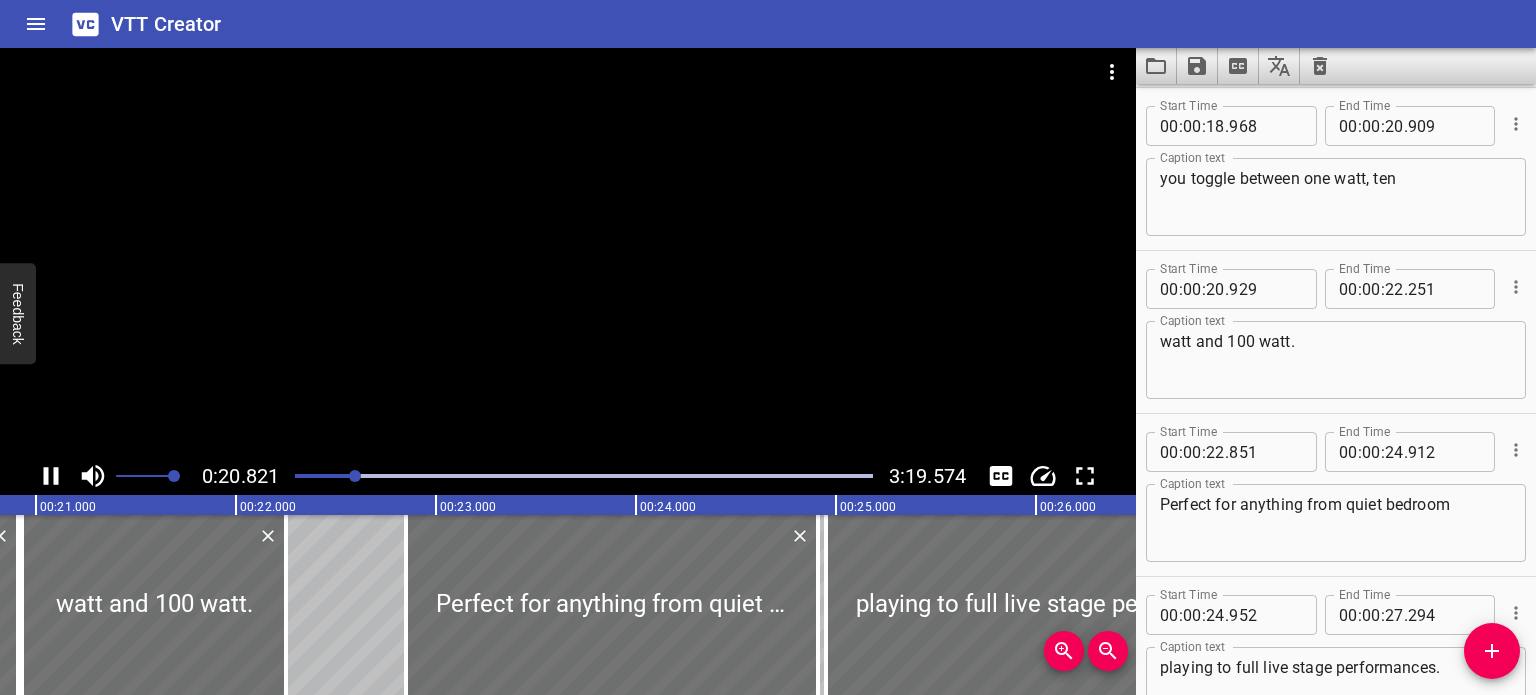 click at bounding box center [568, 252] 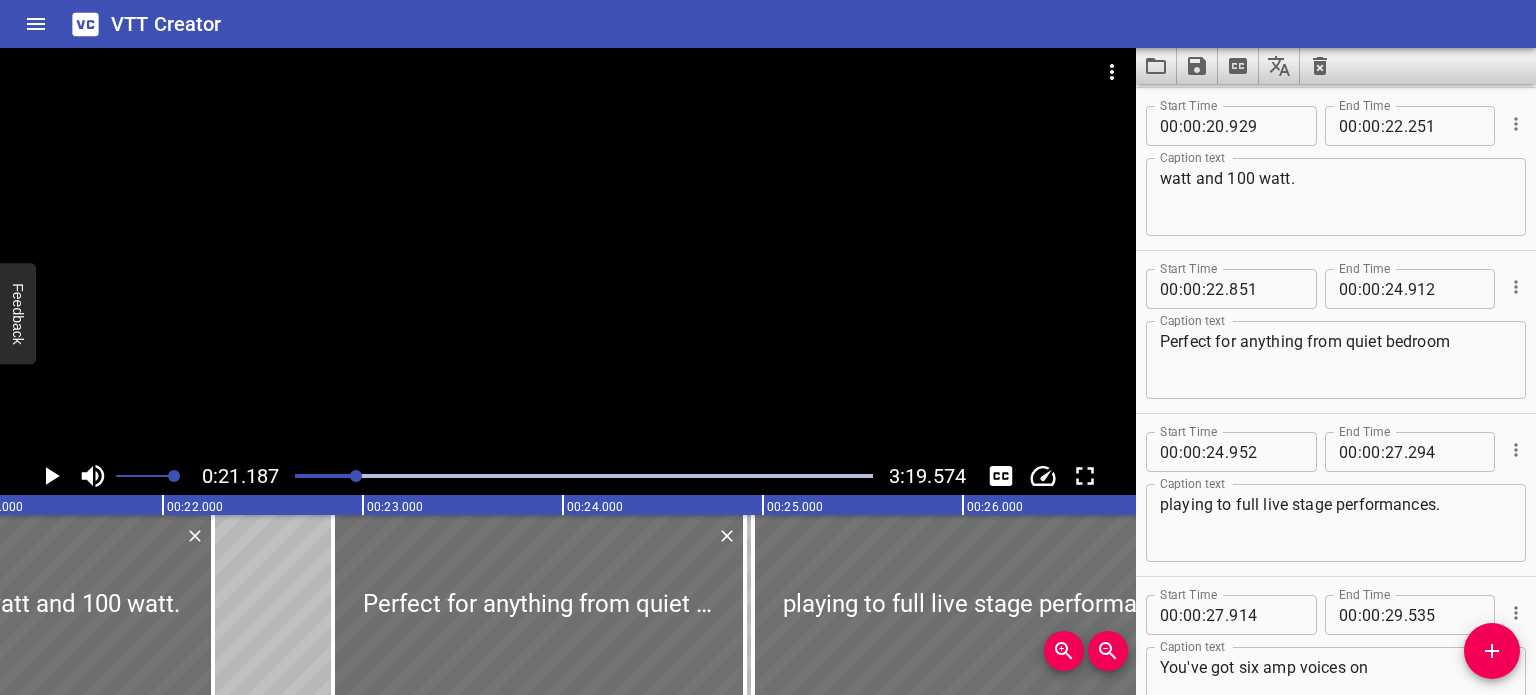 scroll, scrollTop: 0, scrollLeft: 4237, axis: horizontal 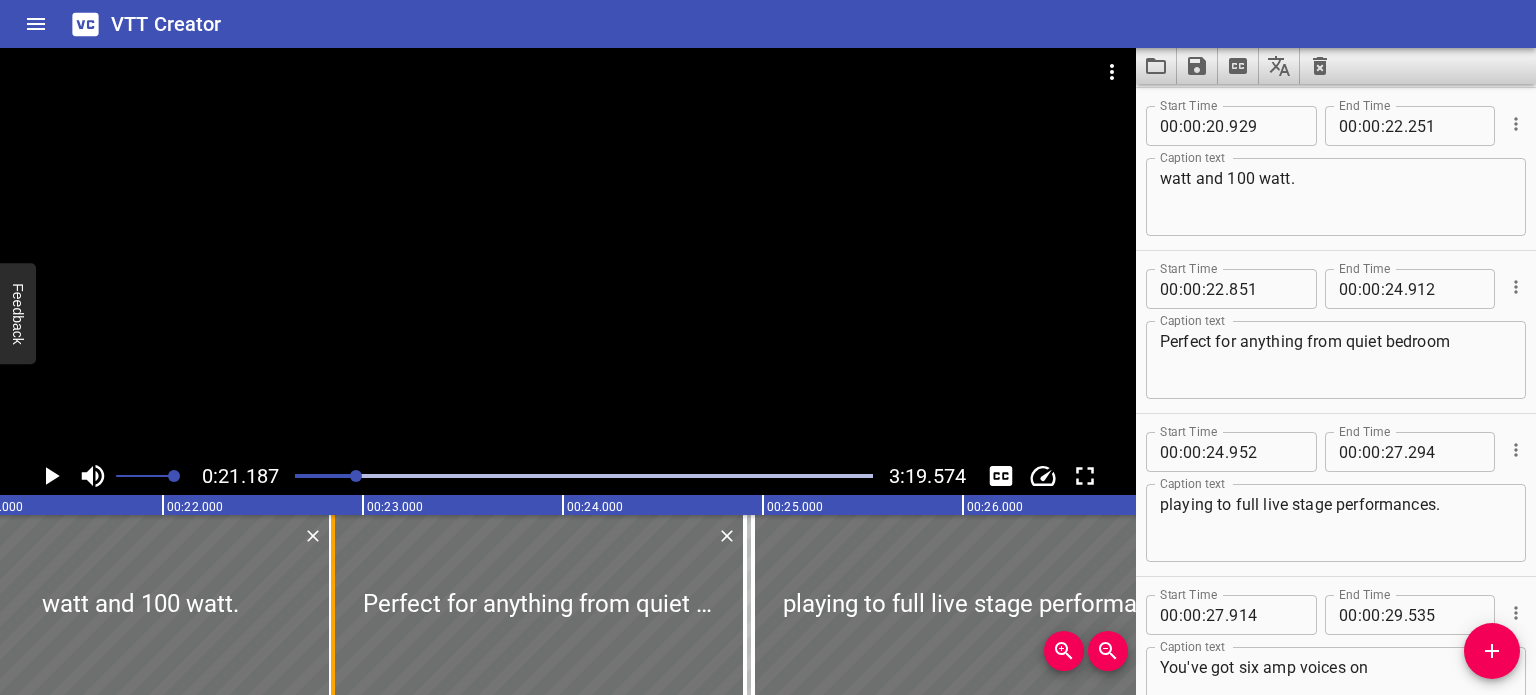 drag, startPoint x: 210, startPoint y: 578, endPoint x: 325, endPoint y: 586, distance: 115.27792 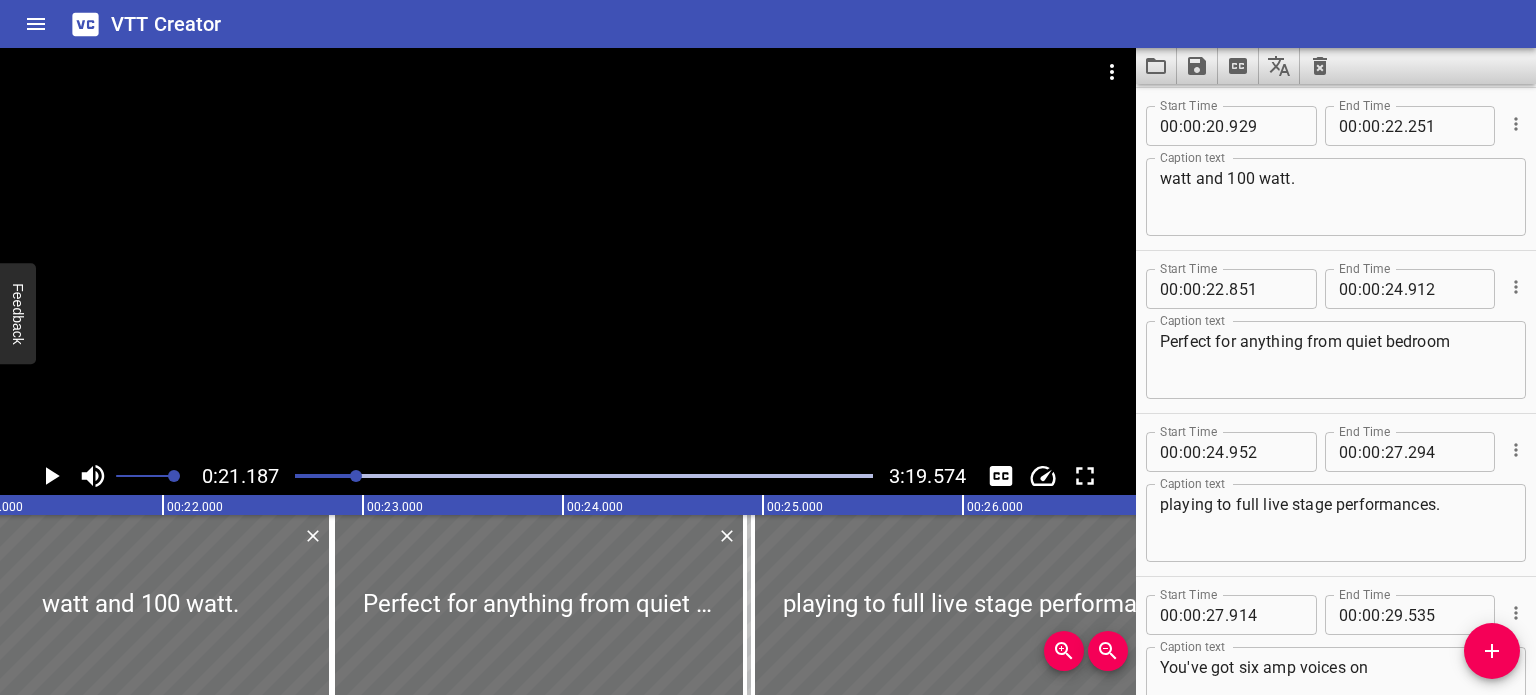 type on "841" 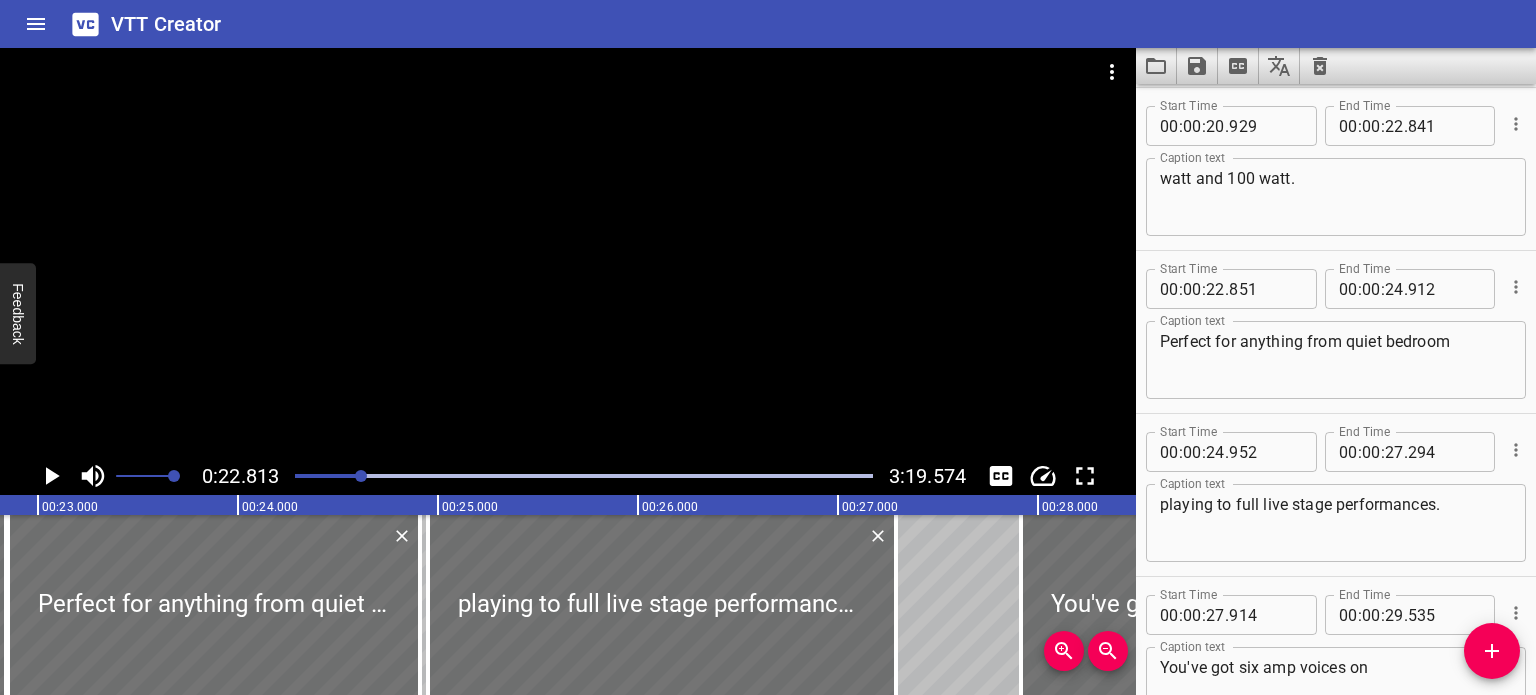 click at bounding box center (568, 252) 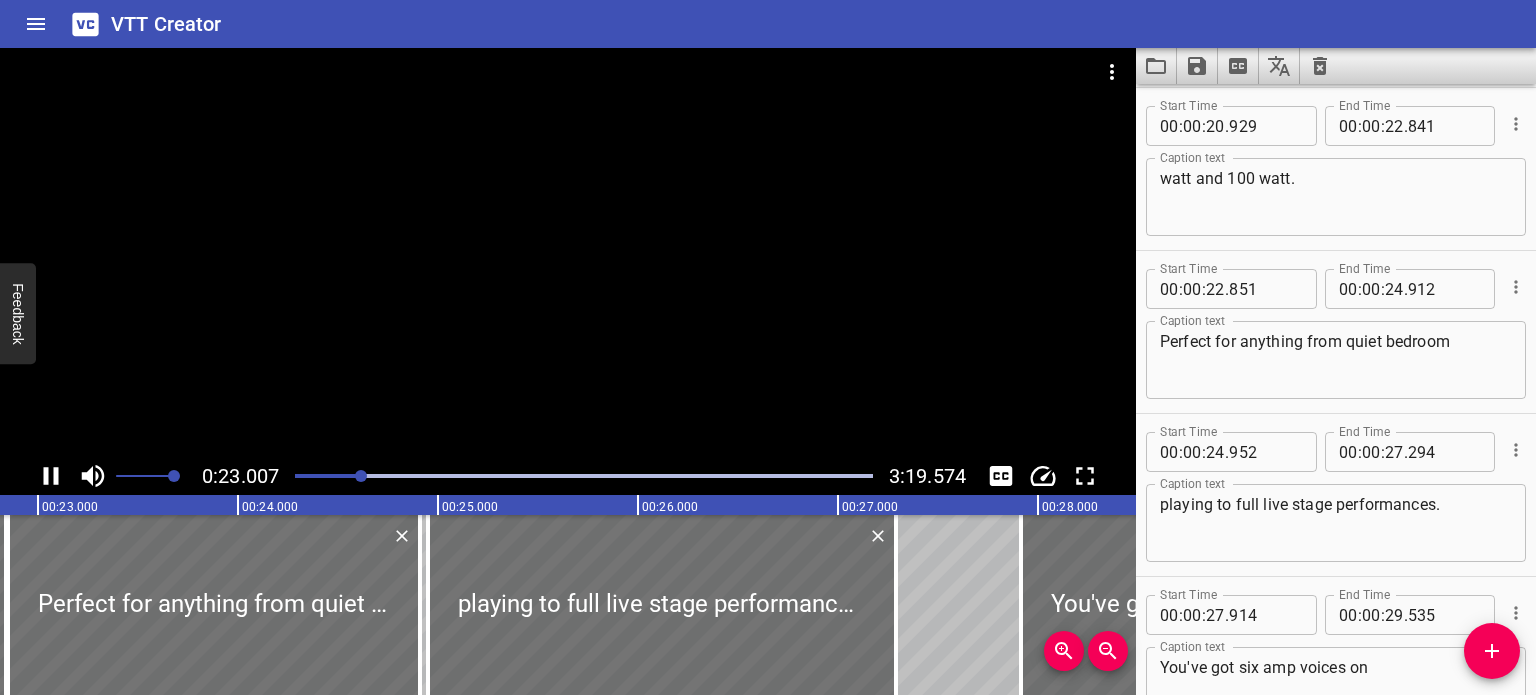 scroll, scrollTop: 0, scrollLeft: 4601, axis: horizontal 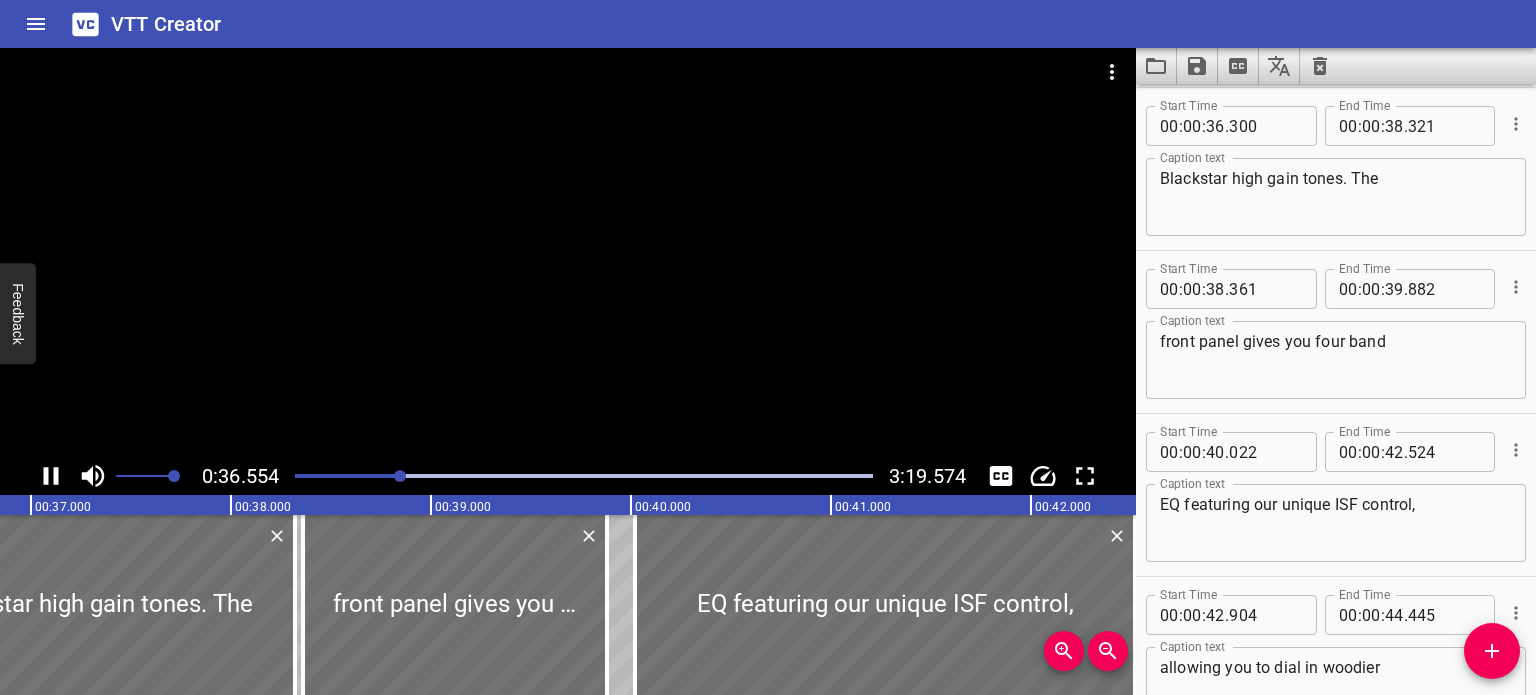 click at bounding box center (568, 252) 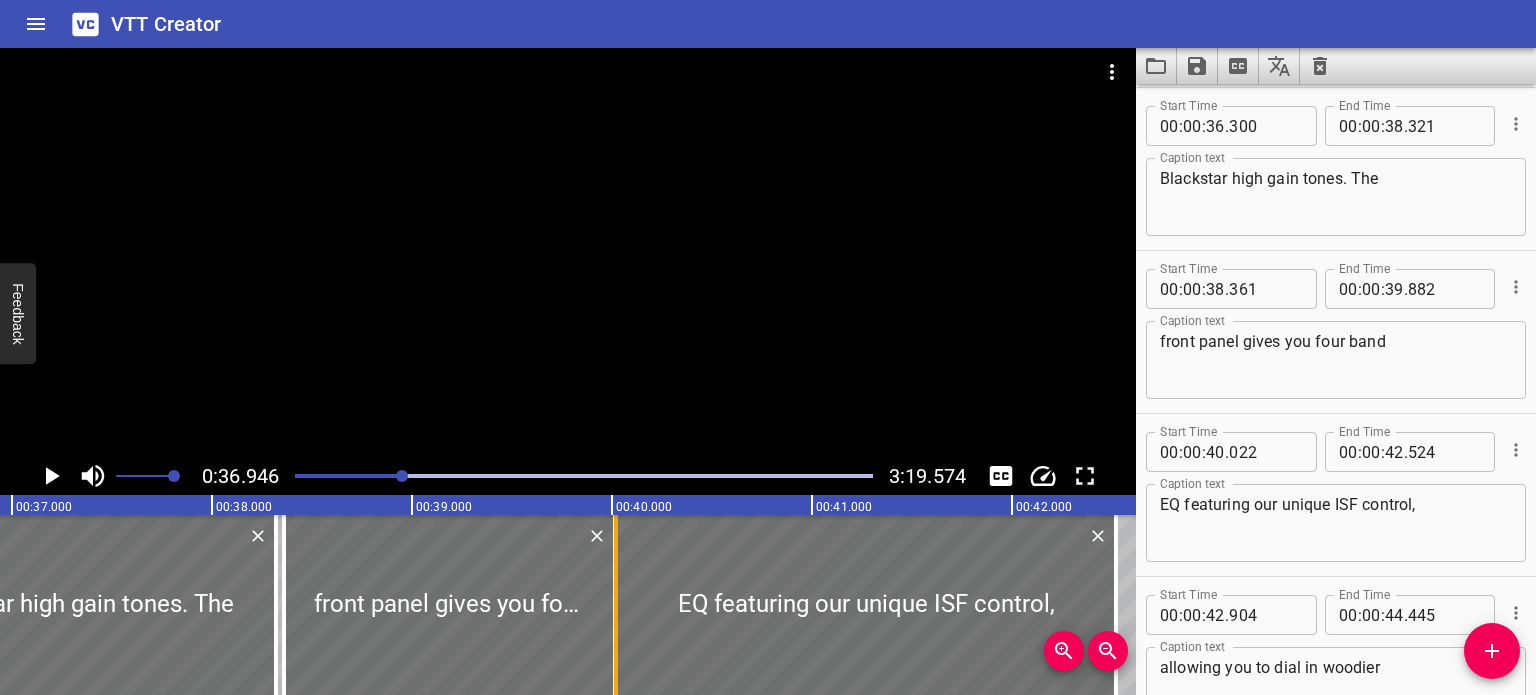 drag, startPoint x: 580, startPoint y: 601, endPoint x: 607, endPoint y: 602, distance: 27.018513 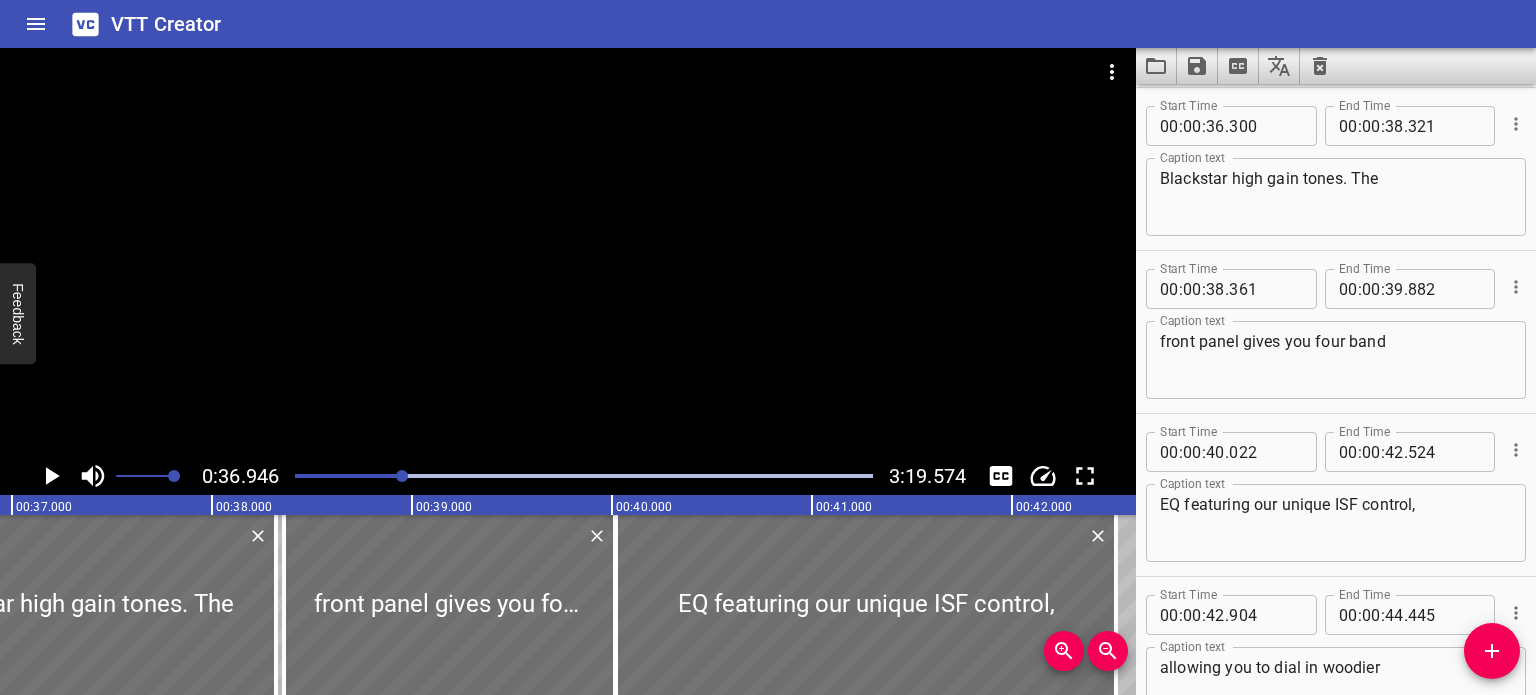 type on "40" 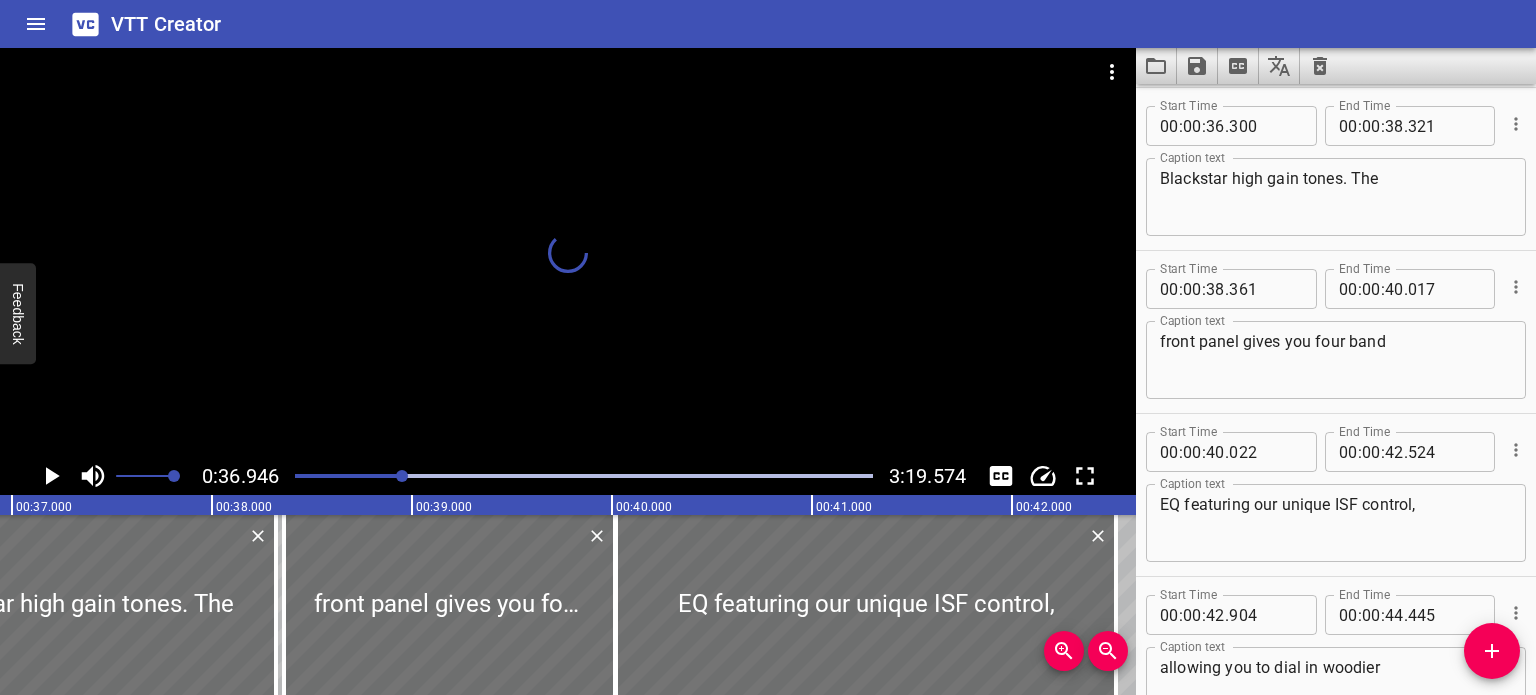 click at bounding box center [568, 252] 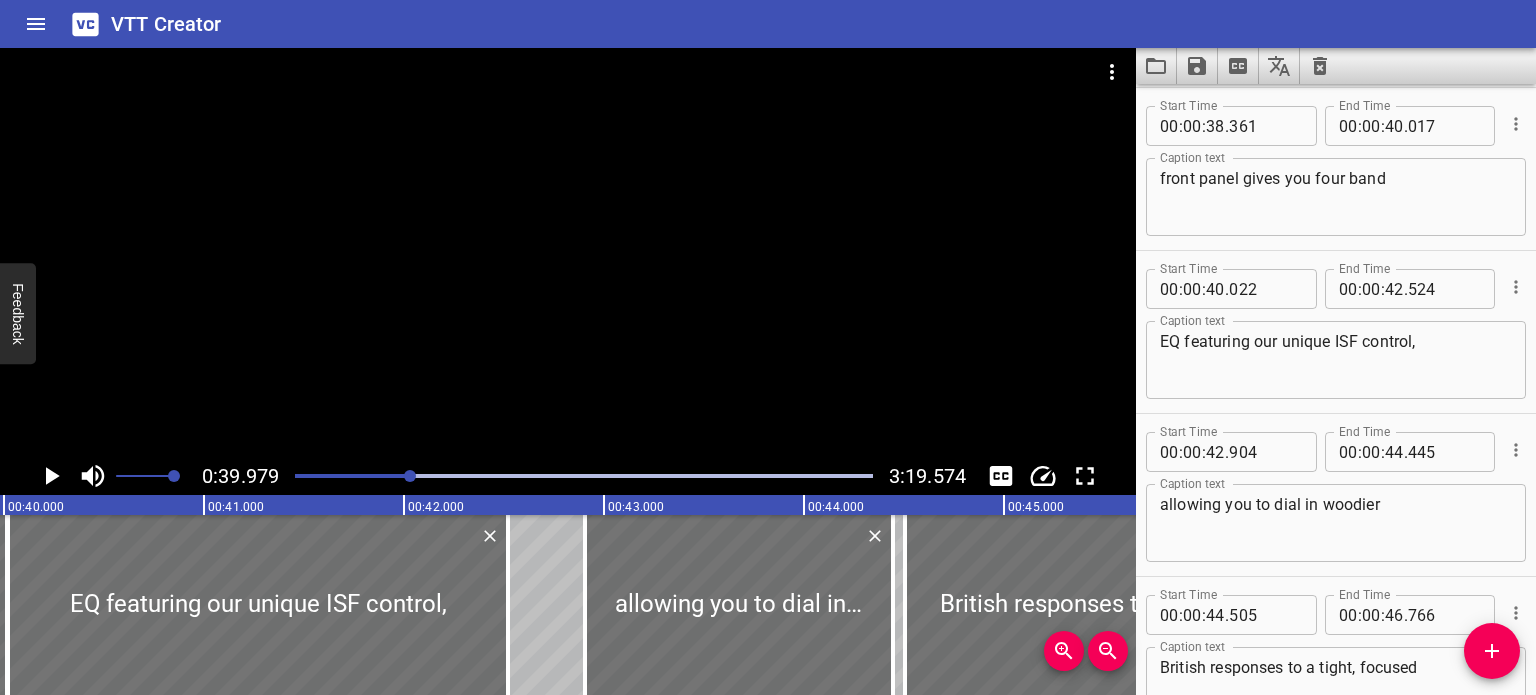 click 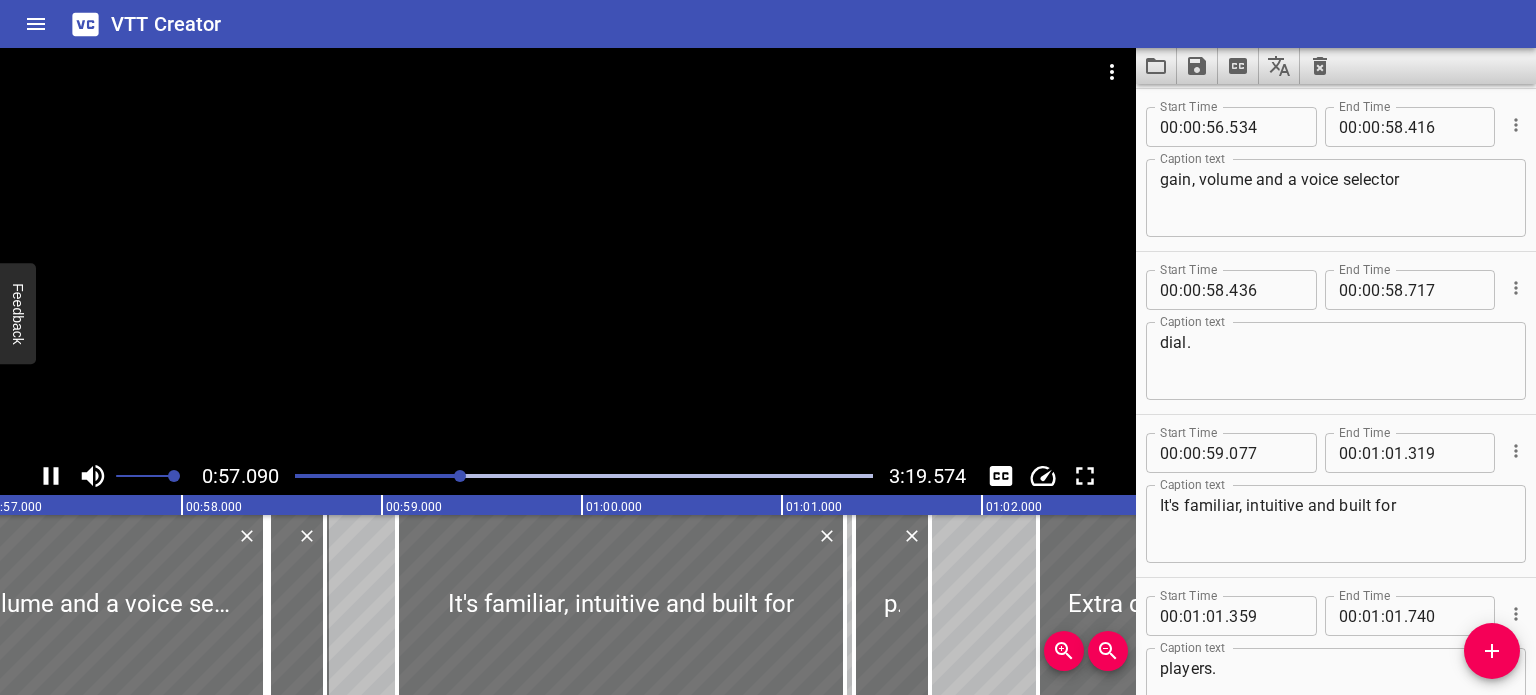 click 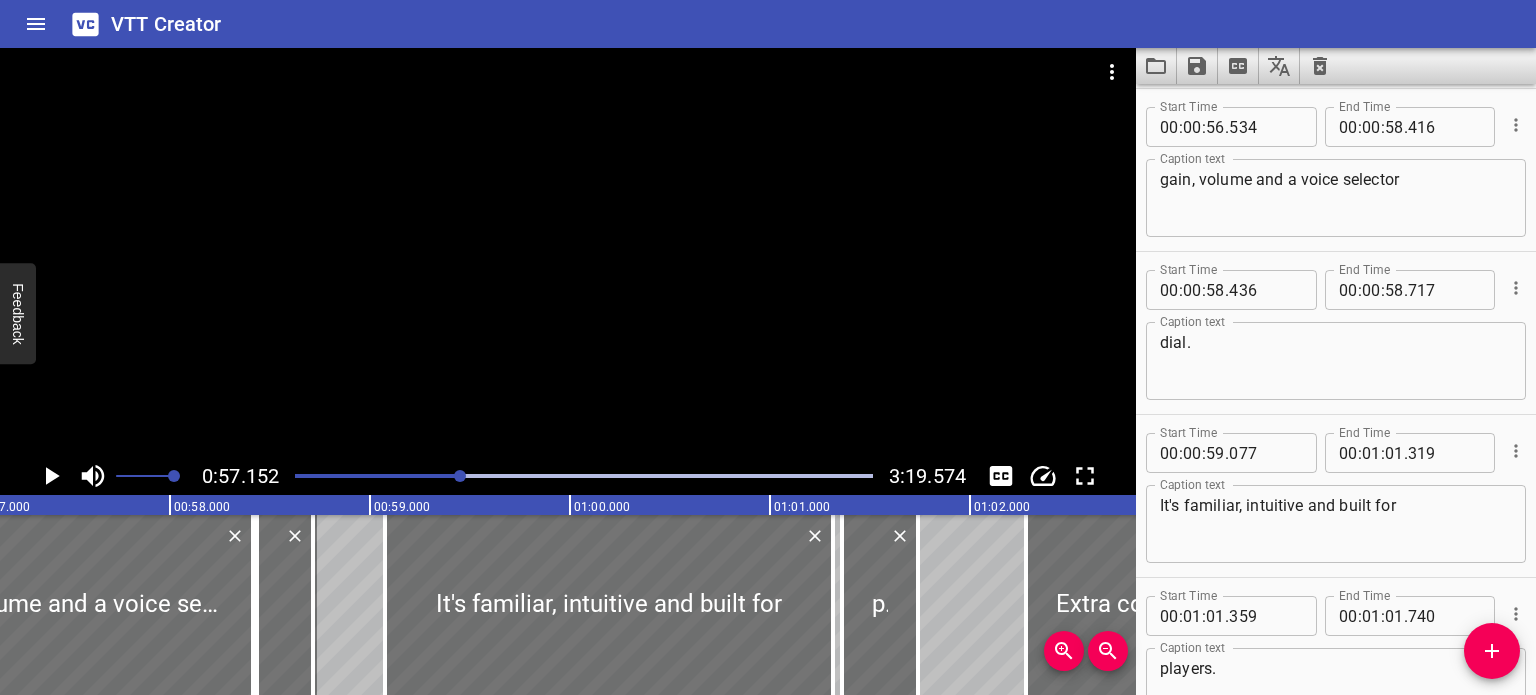 click 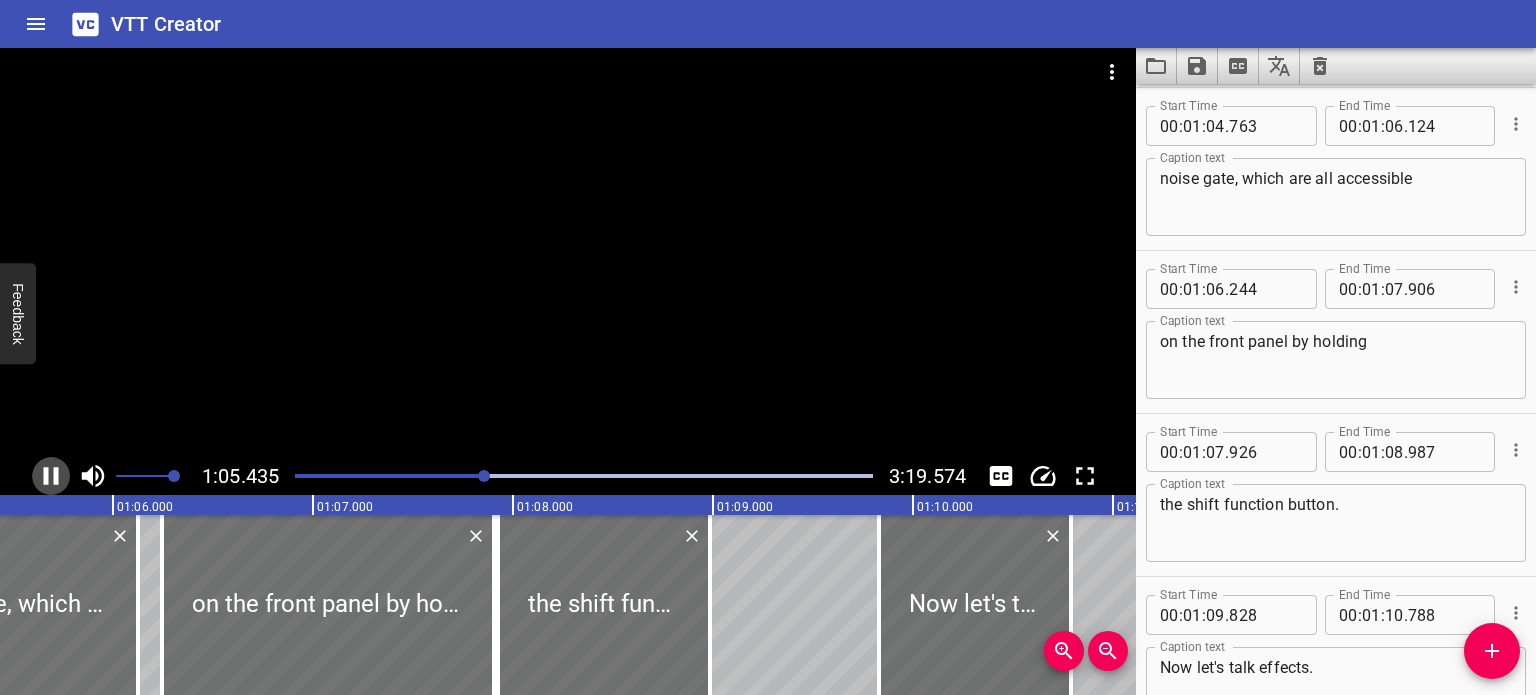 click 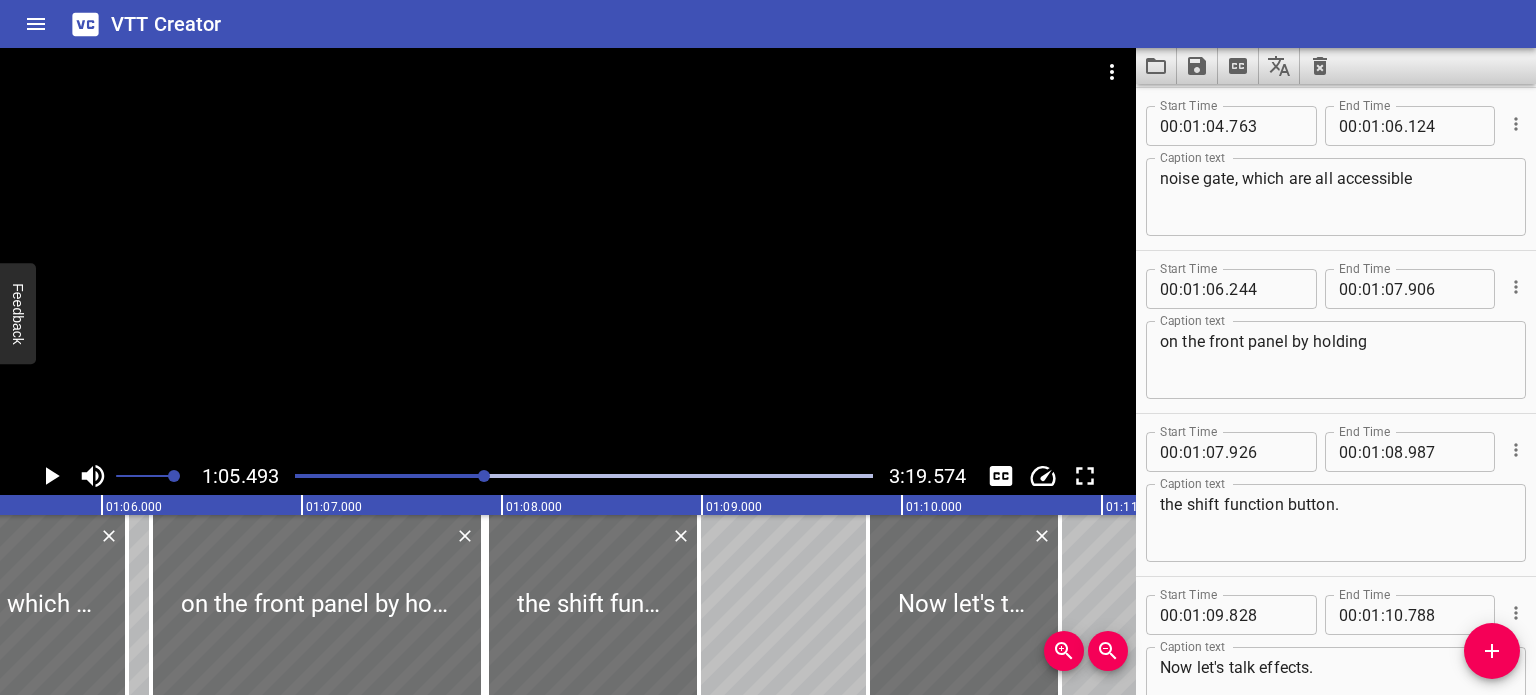click 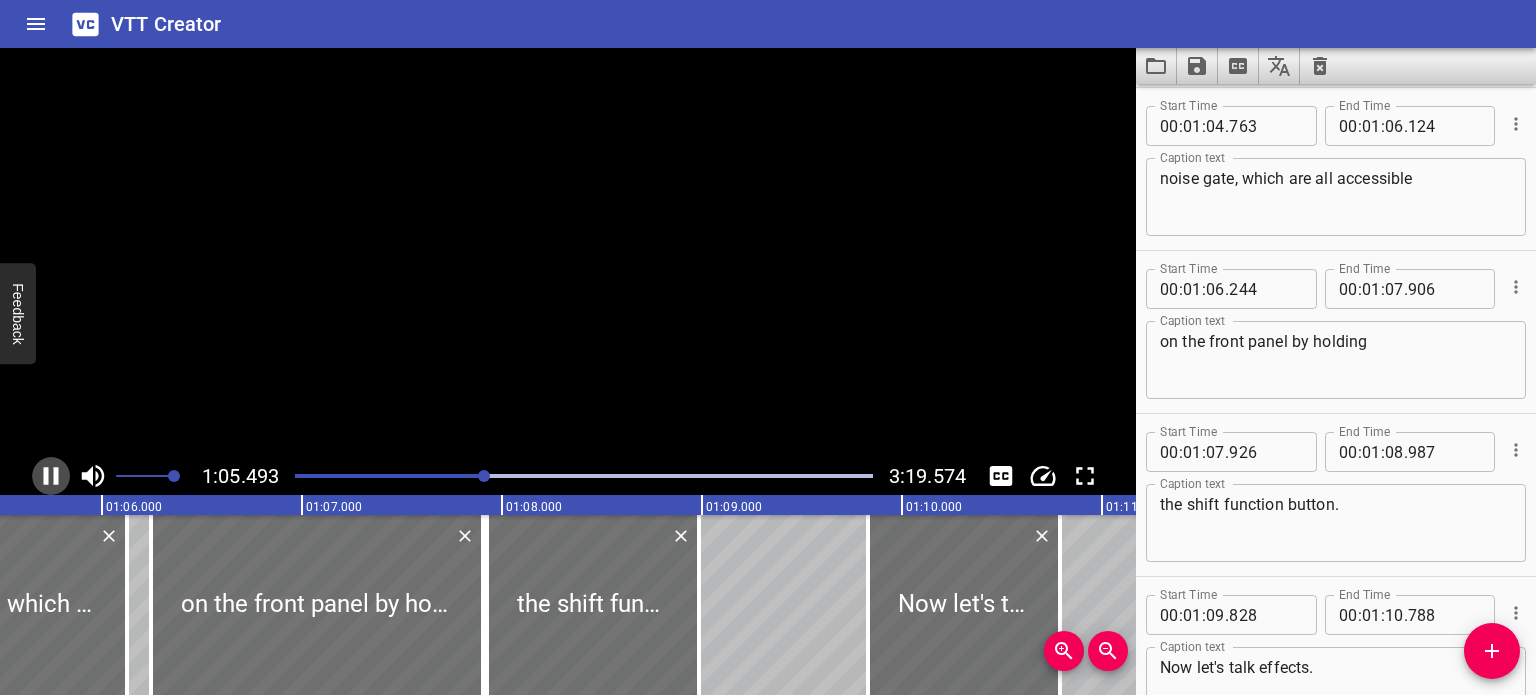 click 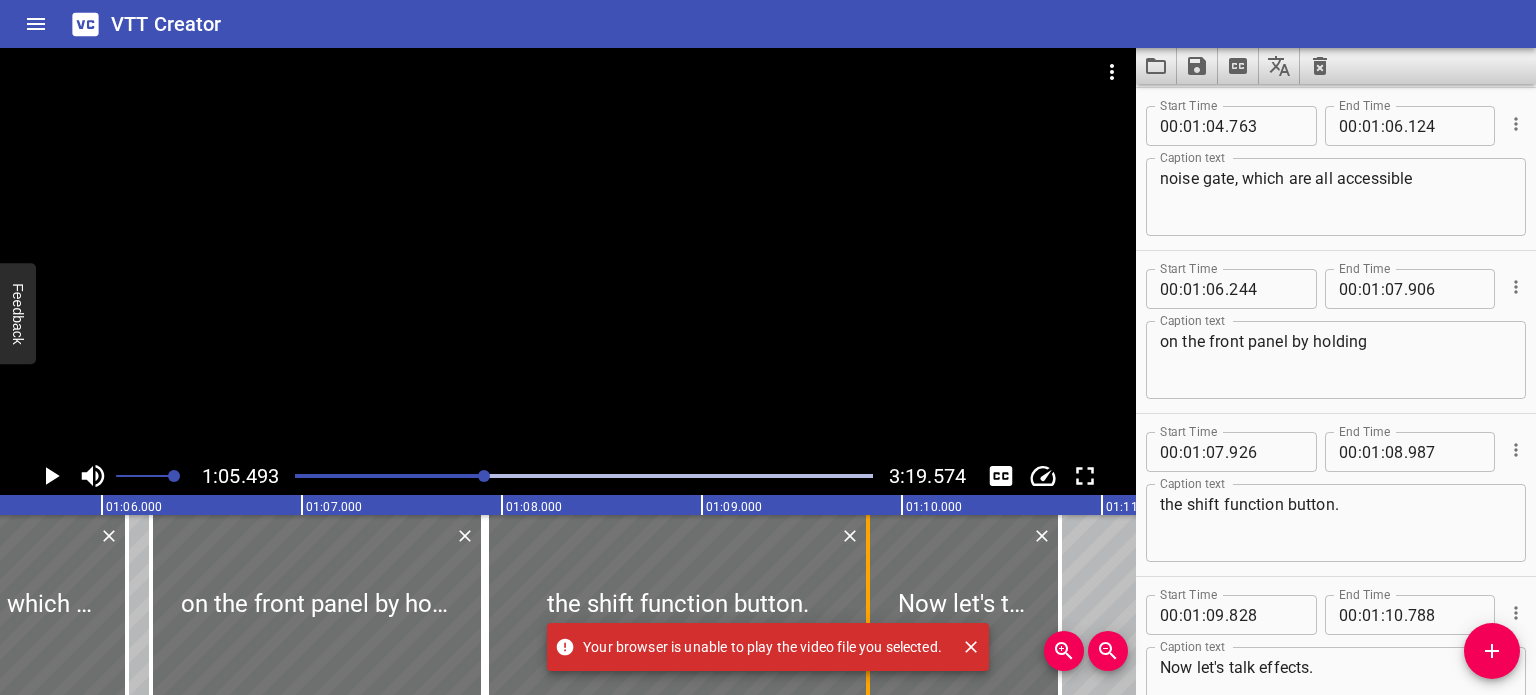 drag, startPoint x: 700, startPoint y: 591, endPoint x: 869, endPoint y: 593, distance: 169.01184 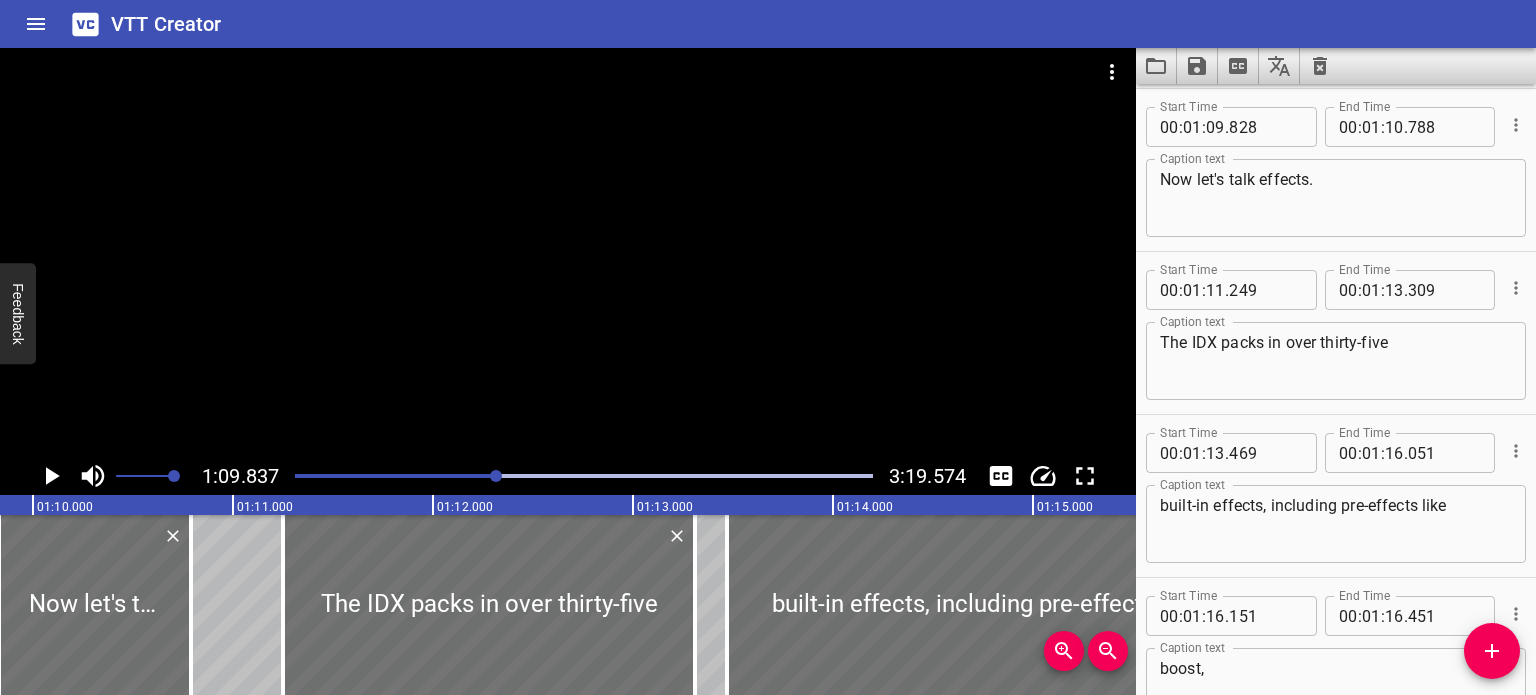 click at bounding box center [568, 252] 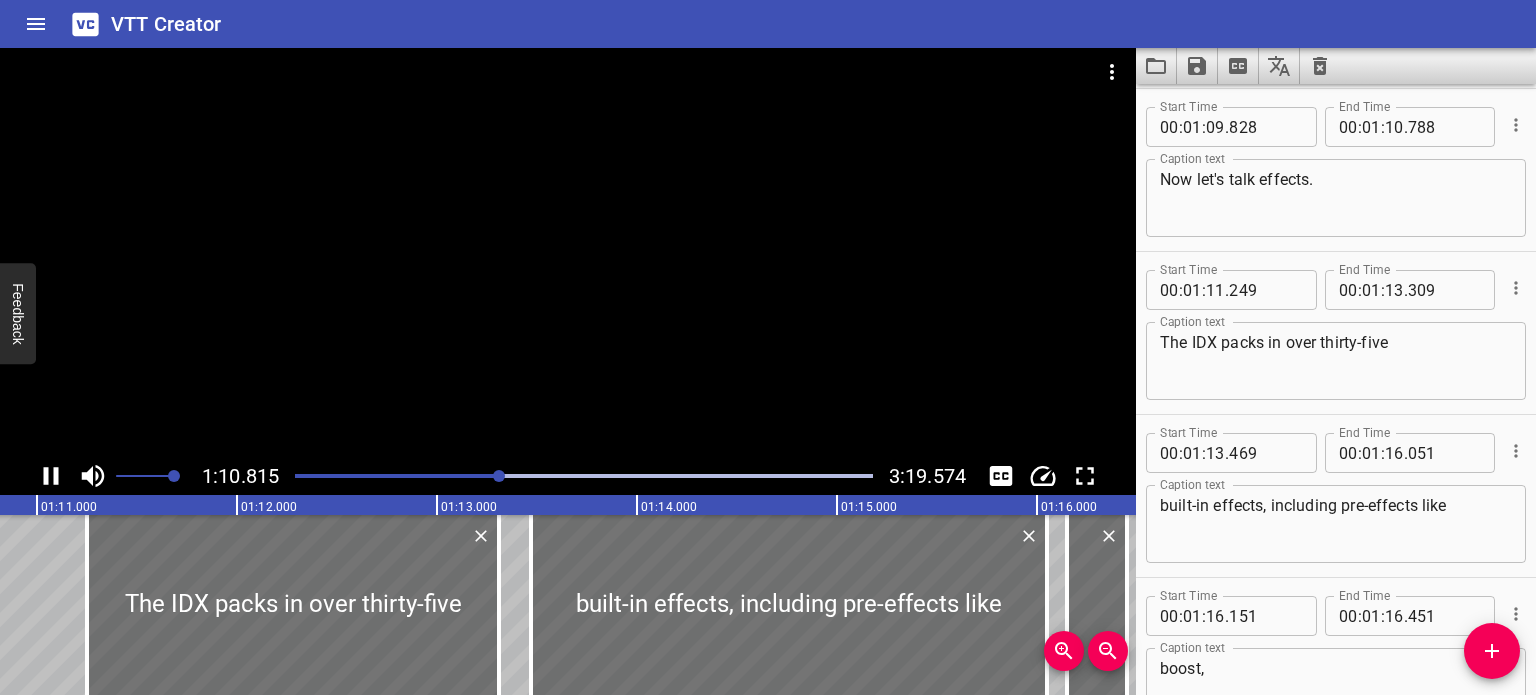 click at bounding box center [568, 252] 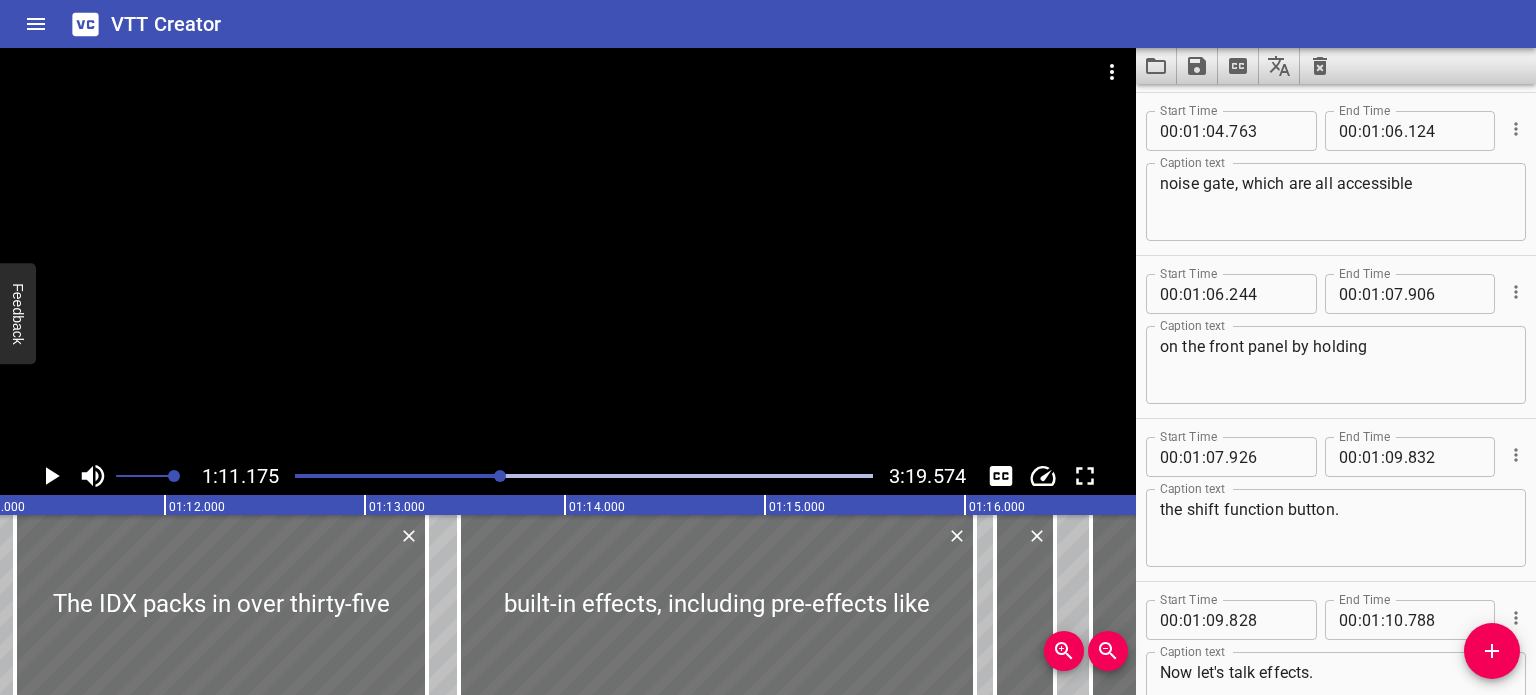 click at bounding box center [568, 252] 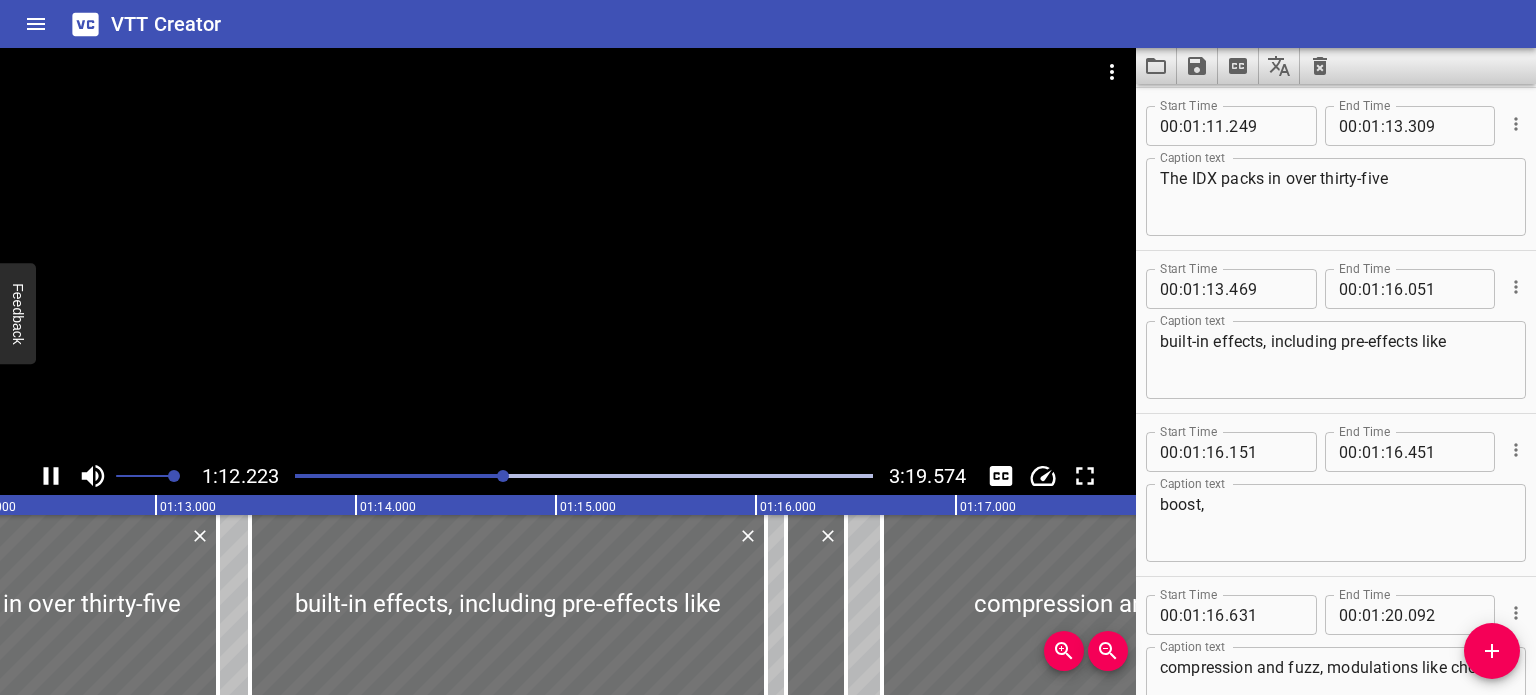 click at bounding box center [568, 252] 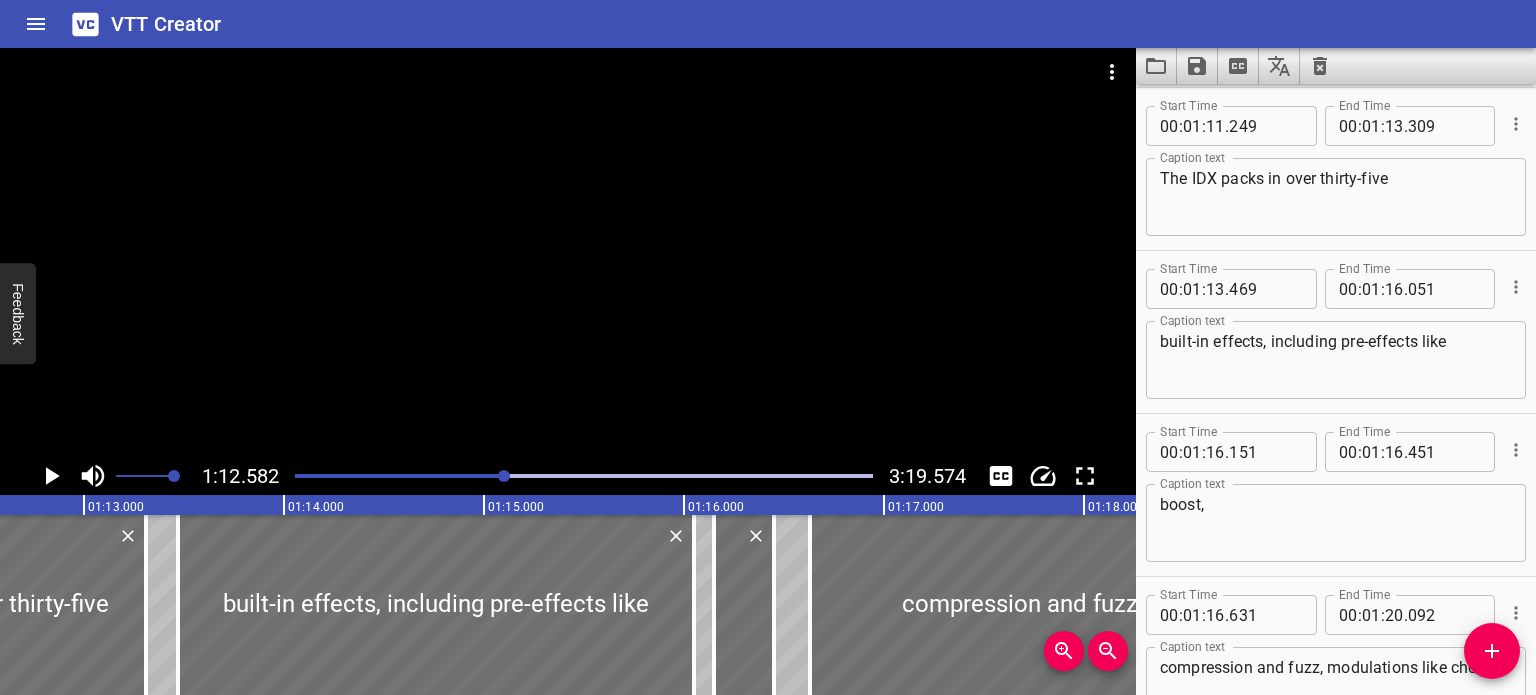 click at bounding box center [568, 252] 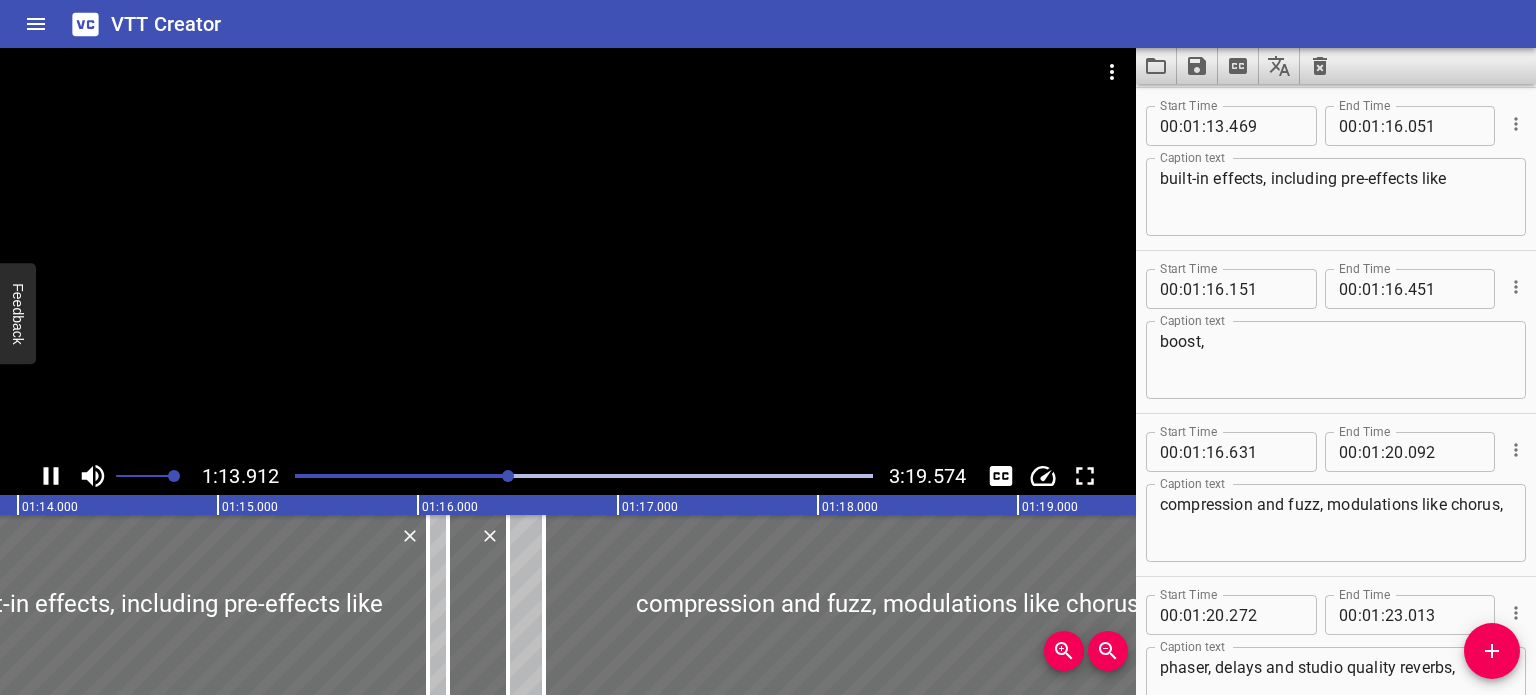 click at bounding box center (568, 252) 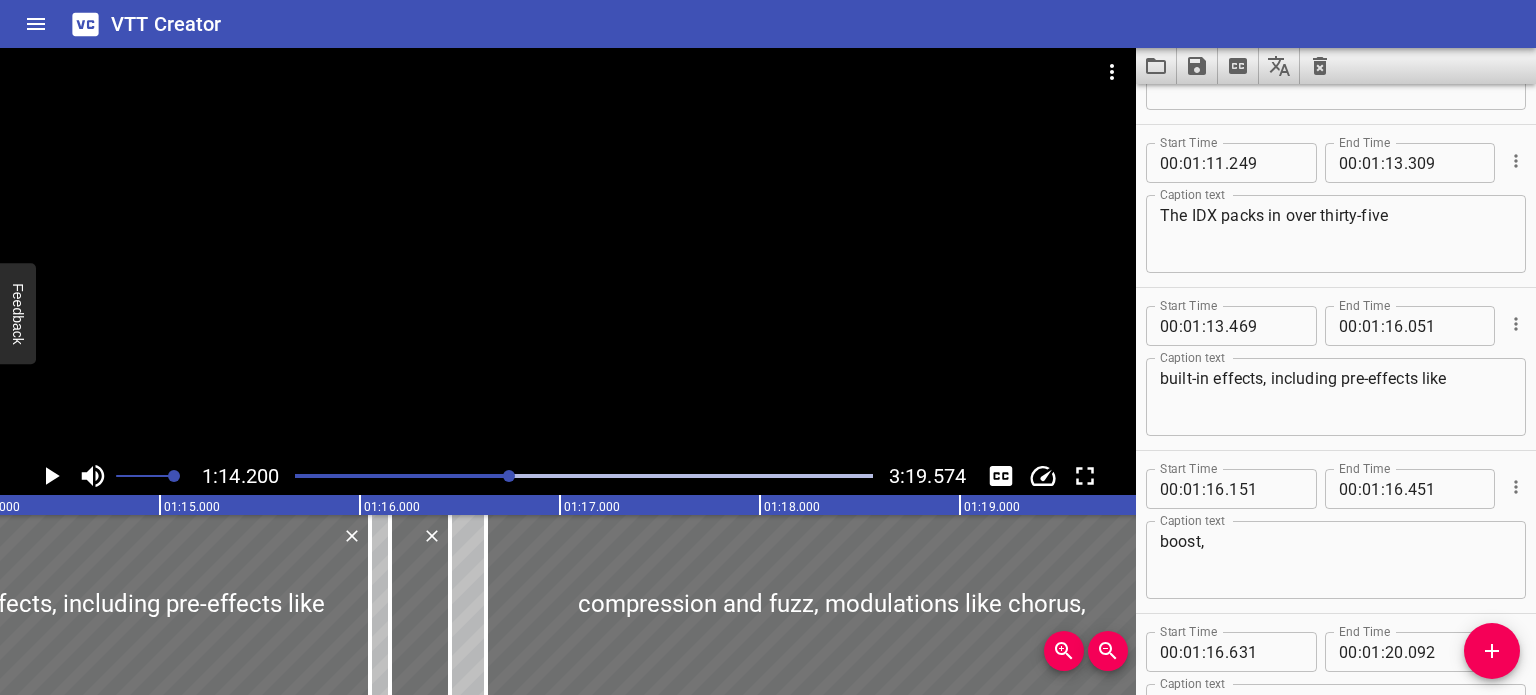 click on "The IDX packs in over thirty-five" at bounding box center (1336, 234) 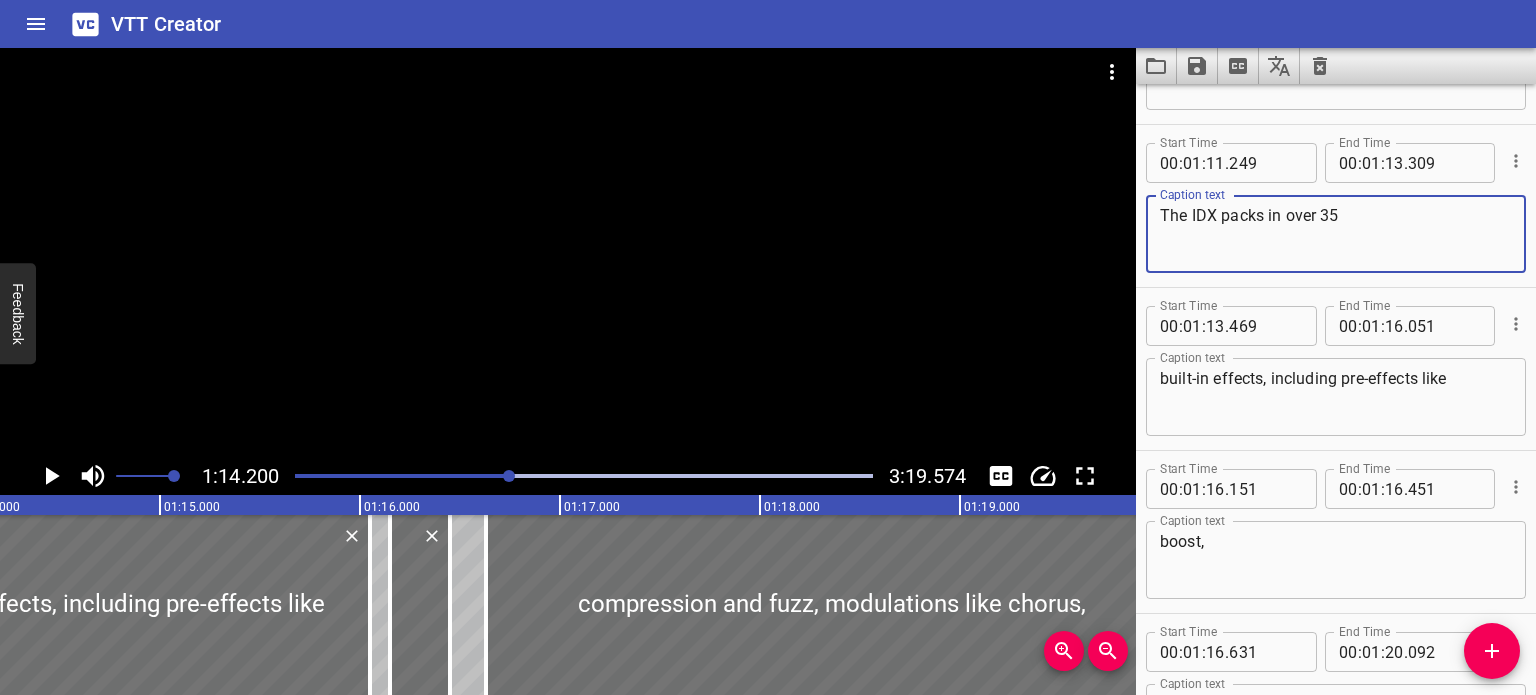 type on "The IDX packs in over 35" 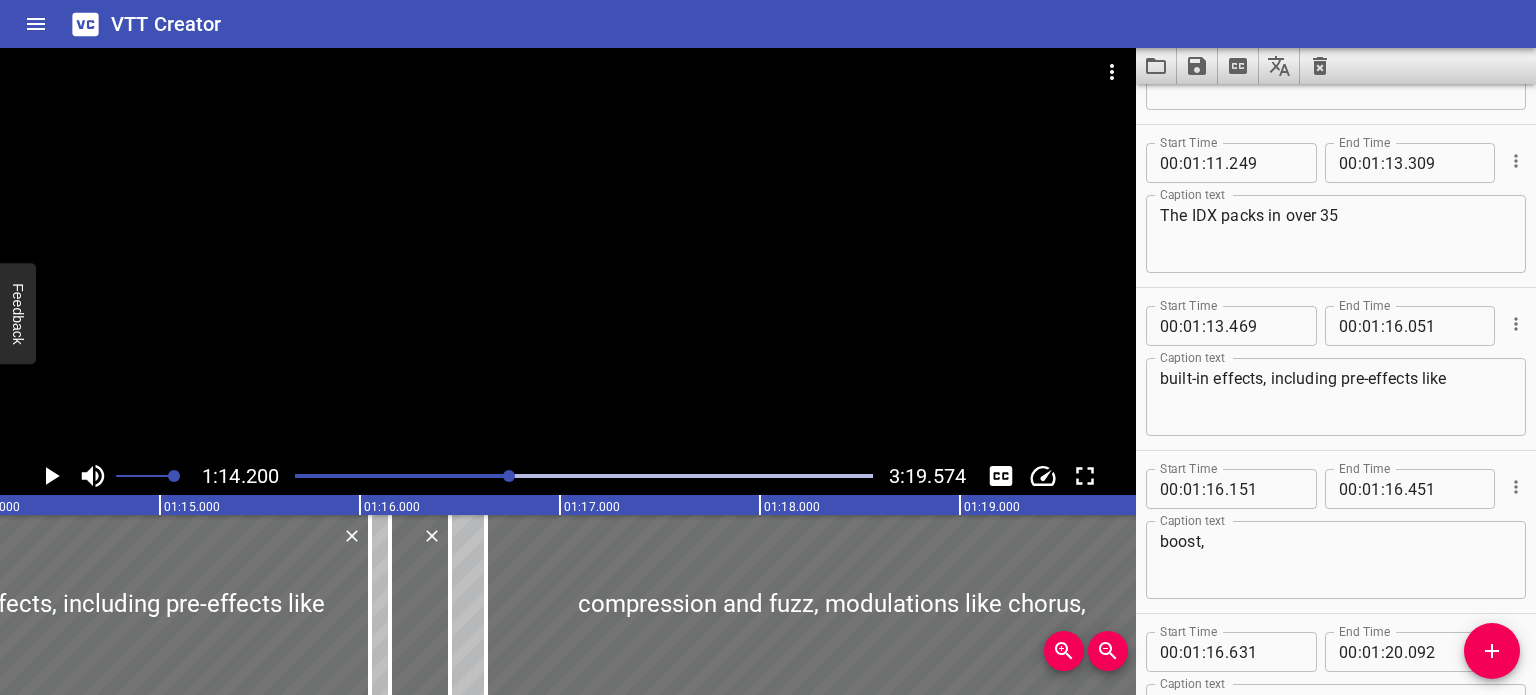 click at bounding box center (568, 252) 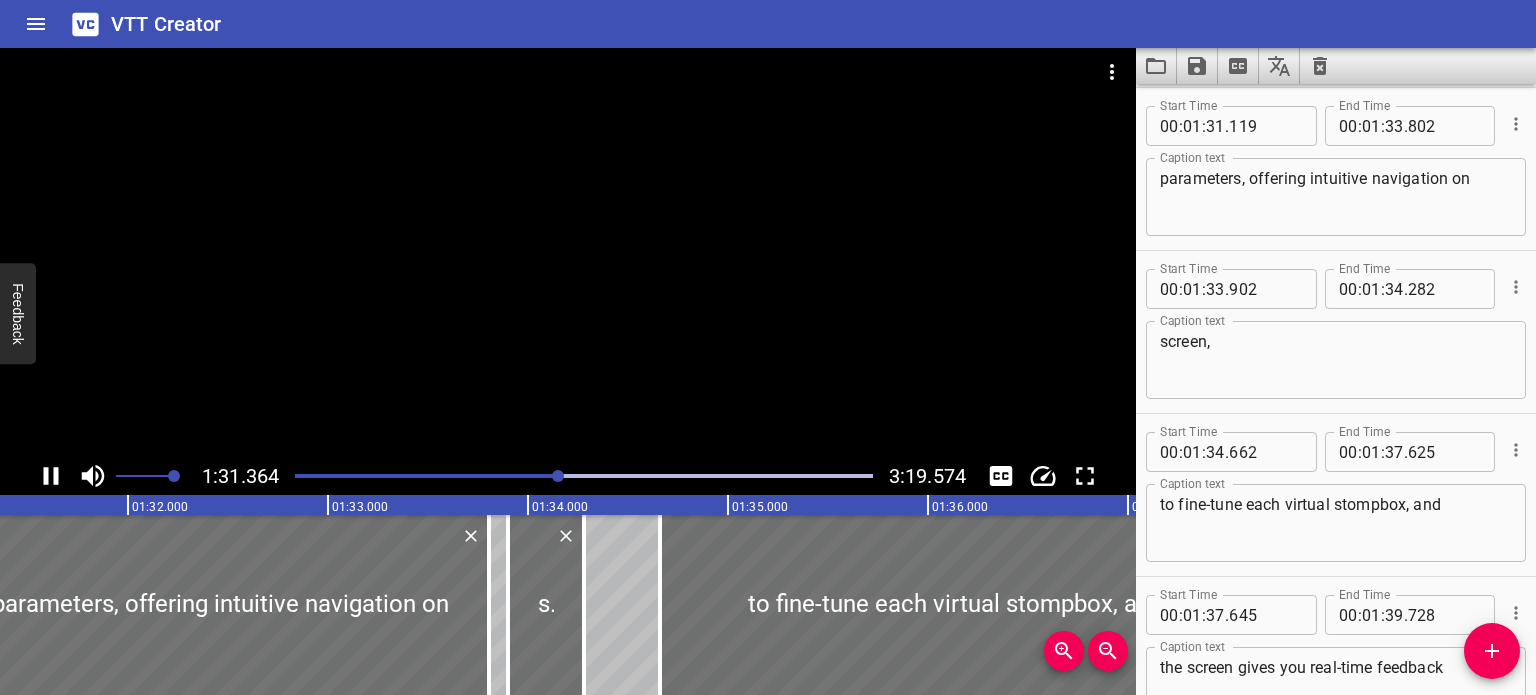 click at bounding box center (568, 252) 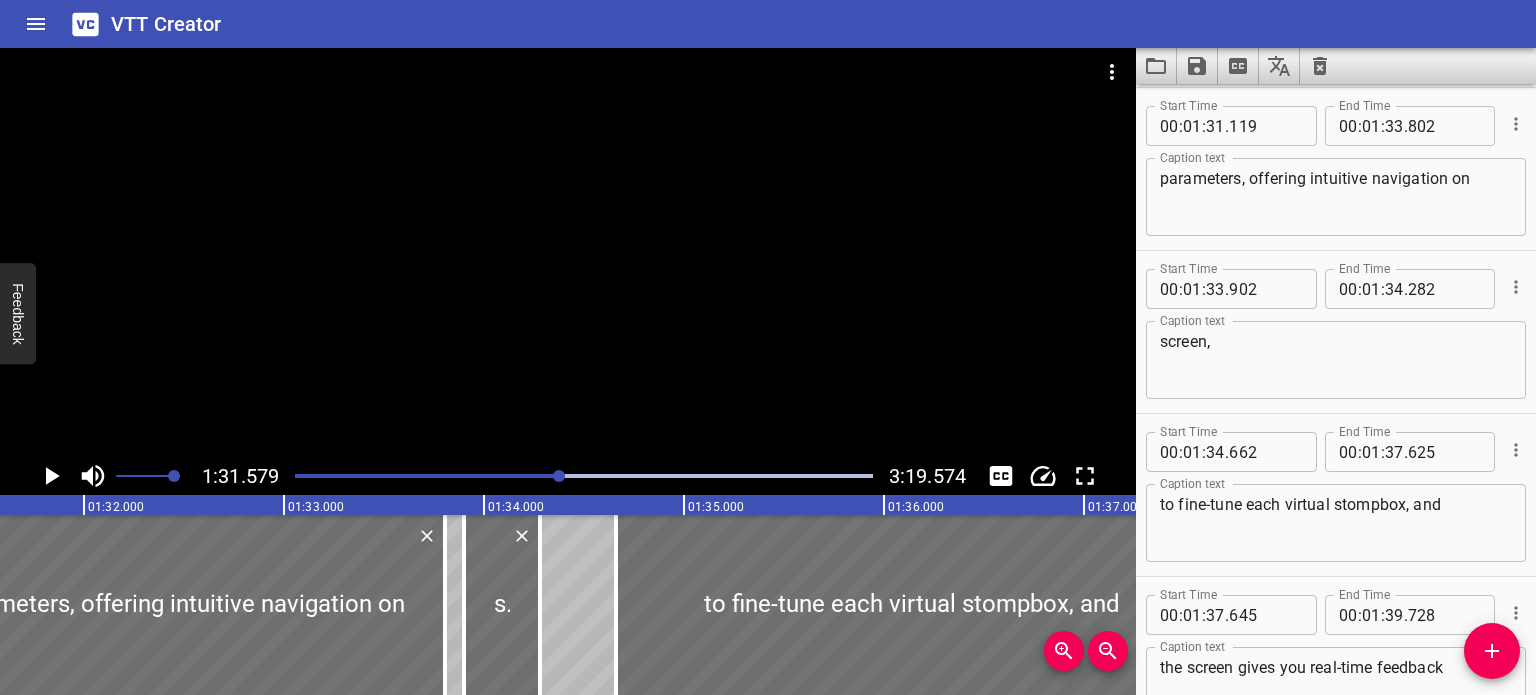 click at bounding box center (568, 252) 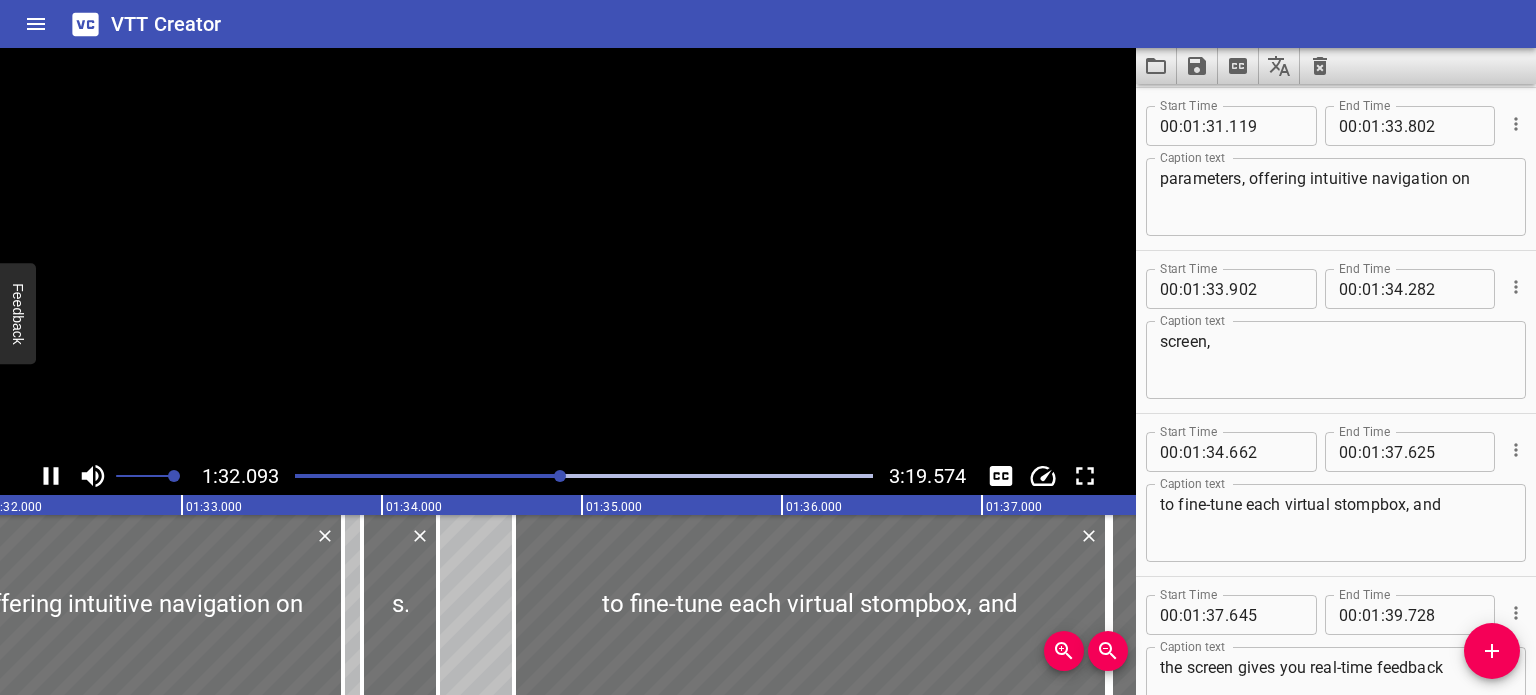 click at bounding box center [568, 252] 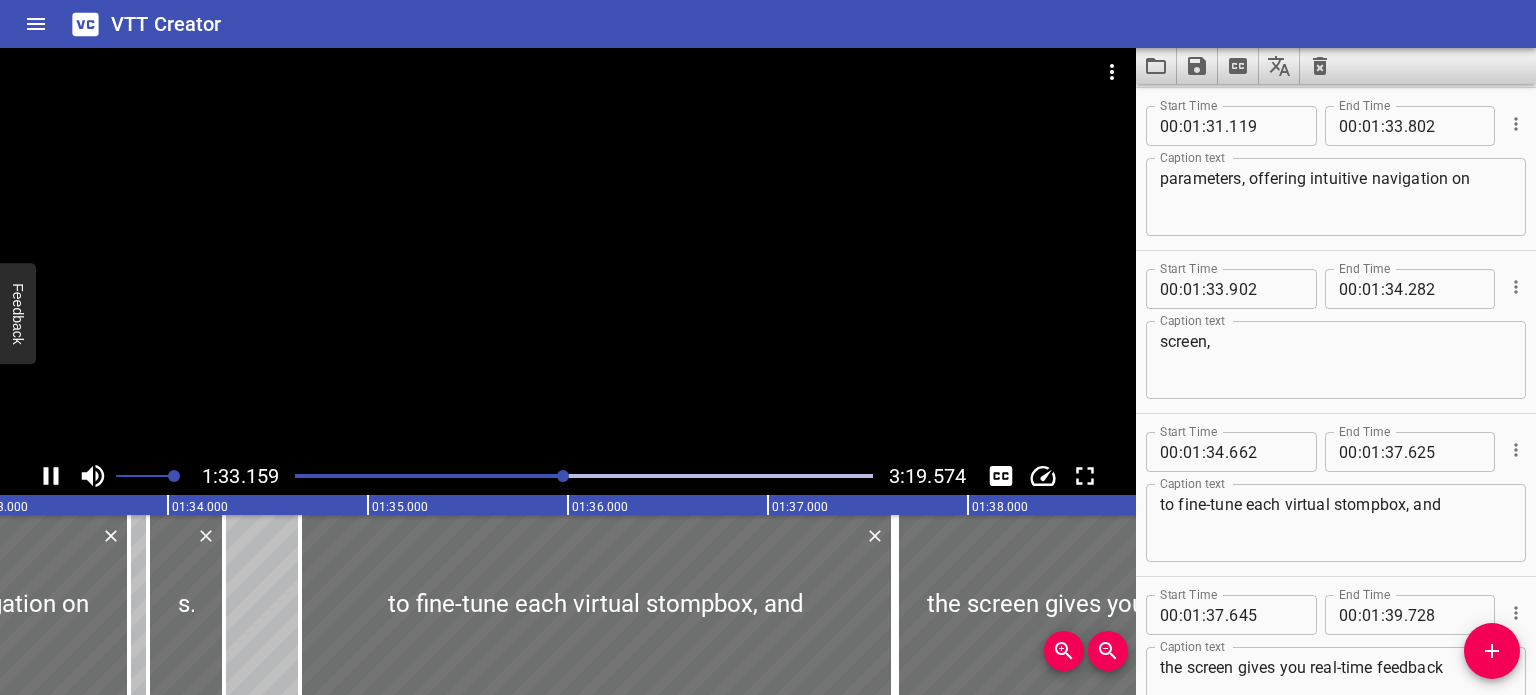 click at bounding box center [568, 252] 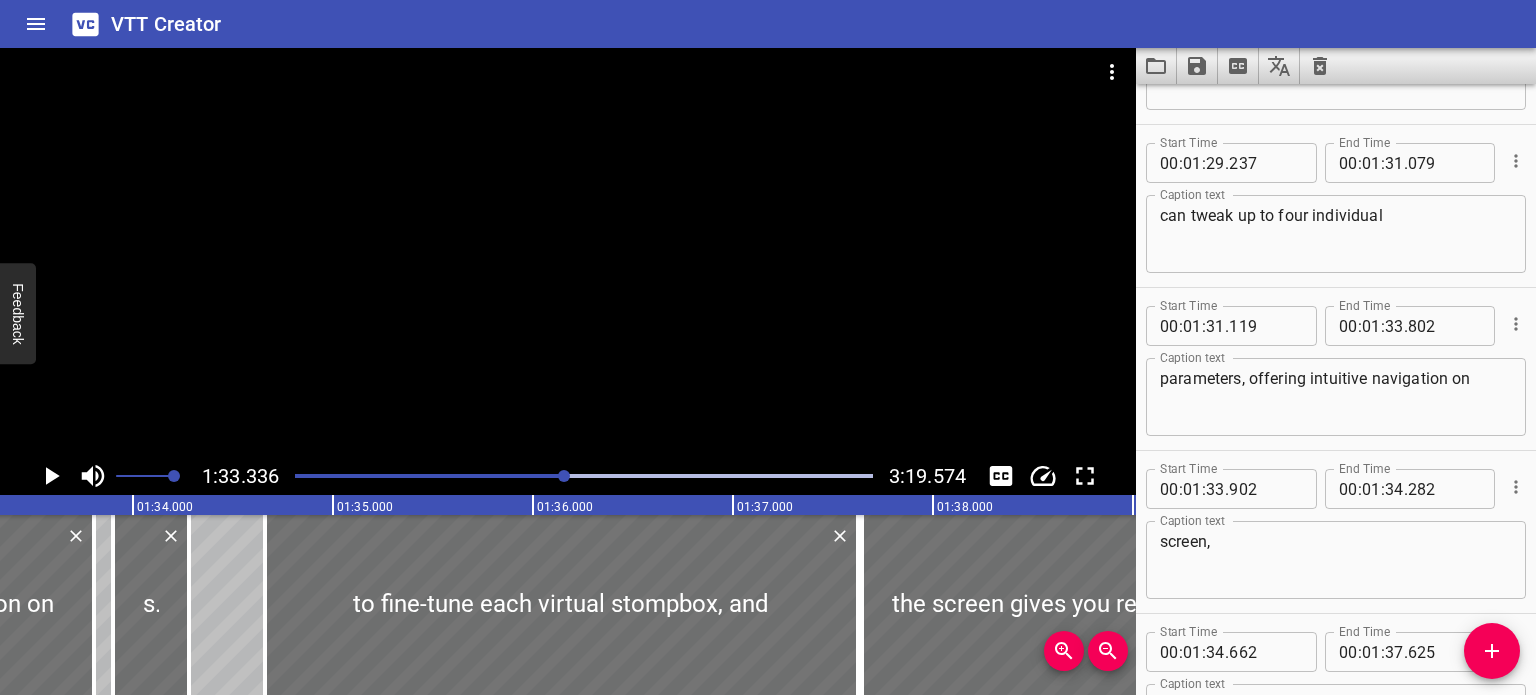 click on "can tweak up to four individual" at bounding box center (1336, 234) 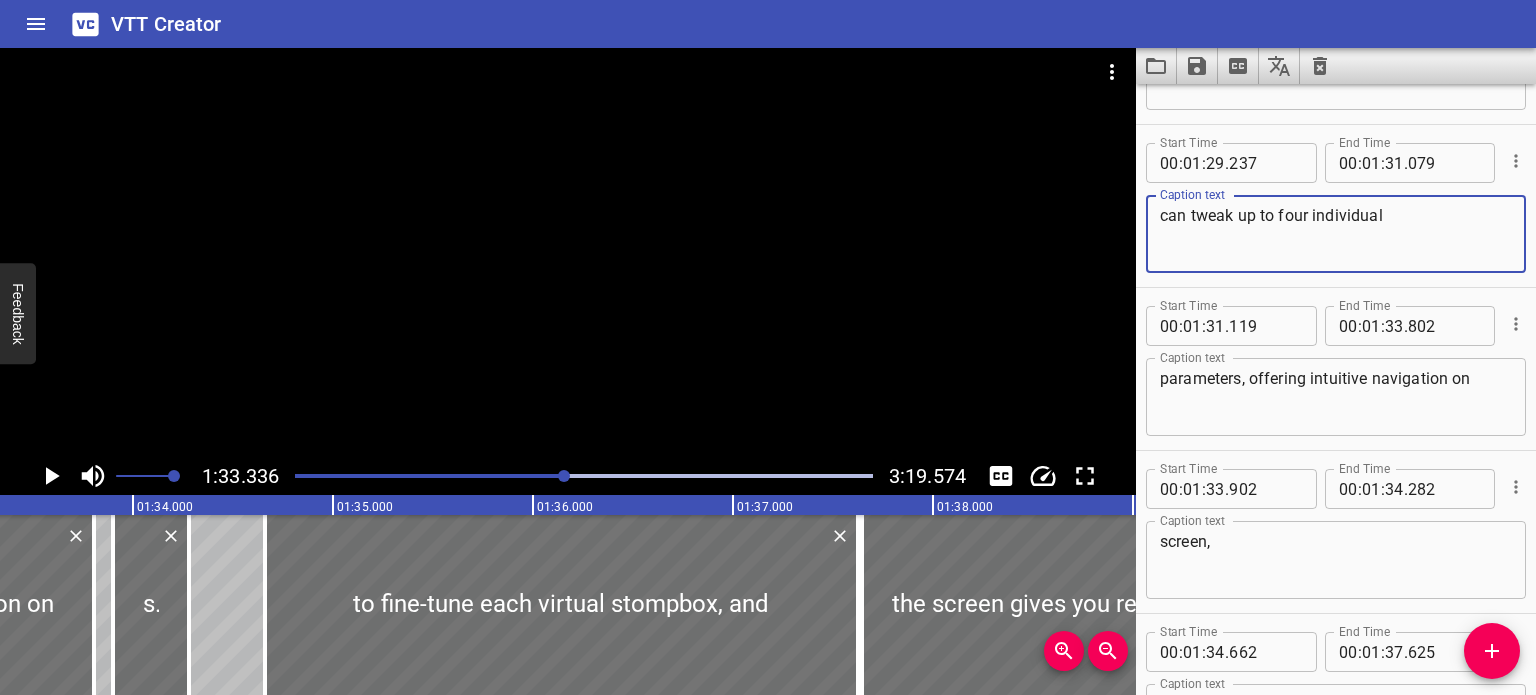 click on "can tweak up to four individual" at bounding box center [1336, 234] 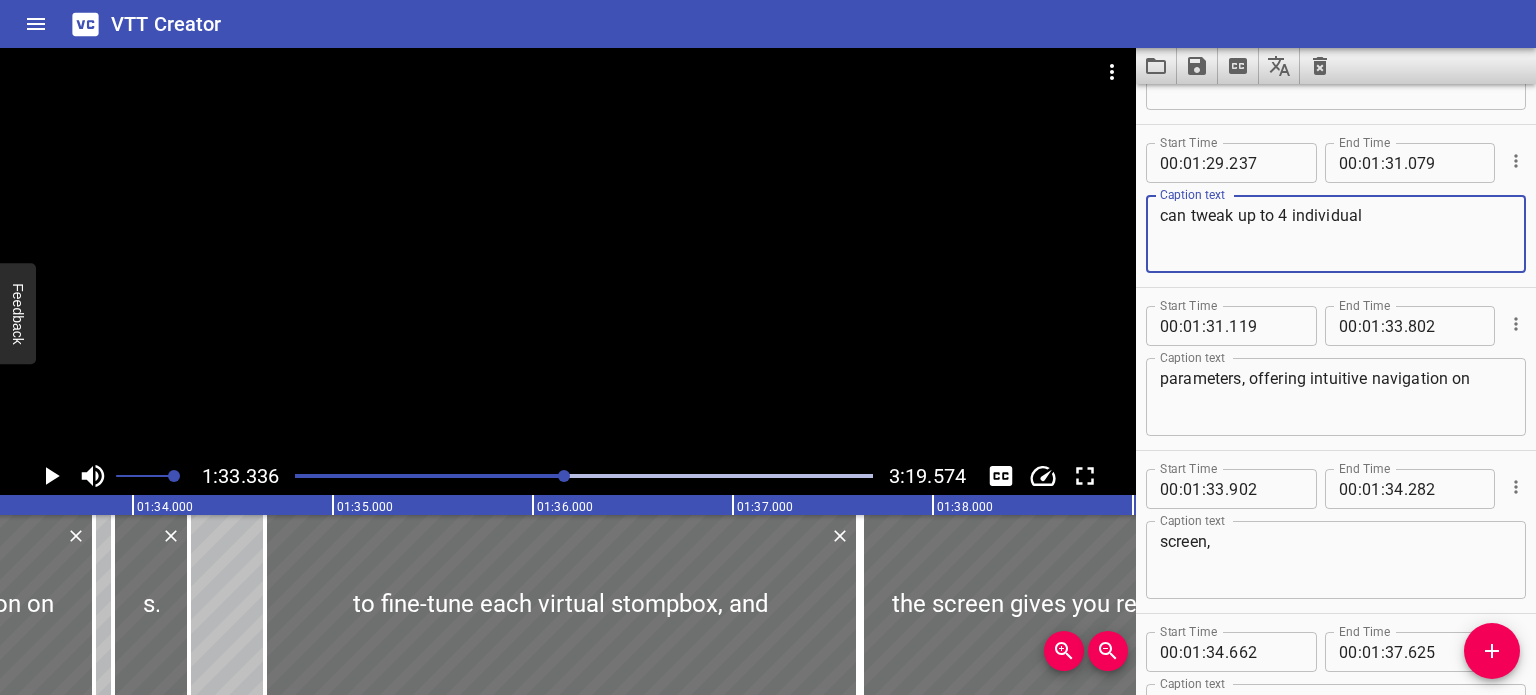 type on "can tweak up to 4 individual" 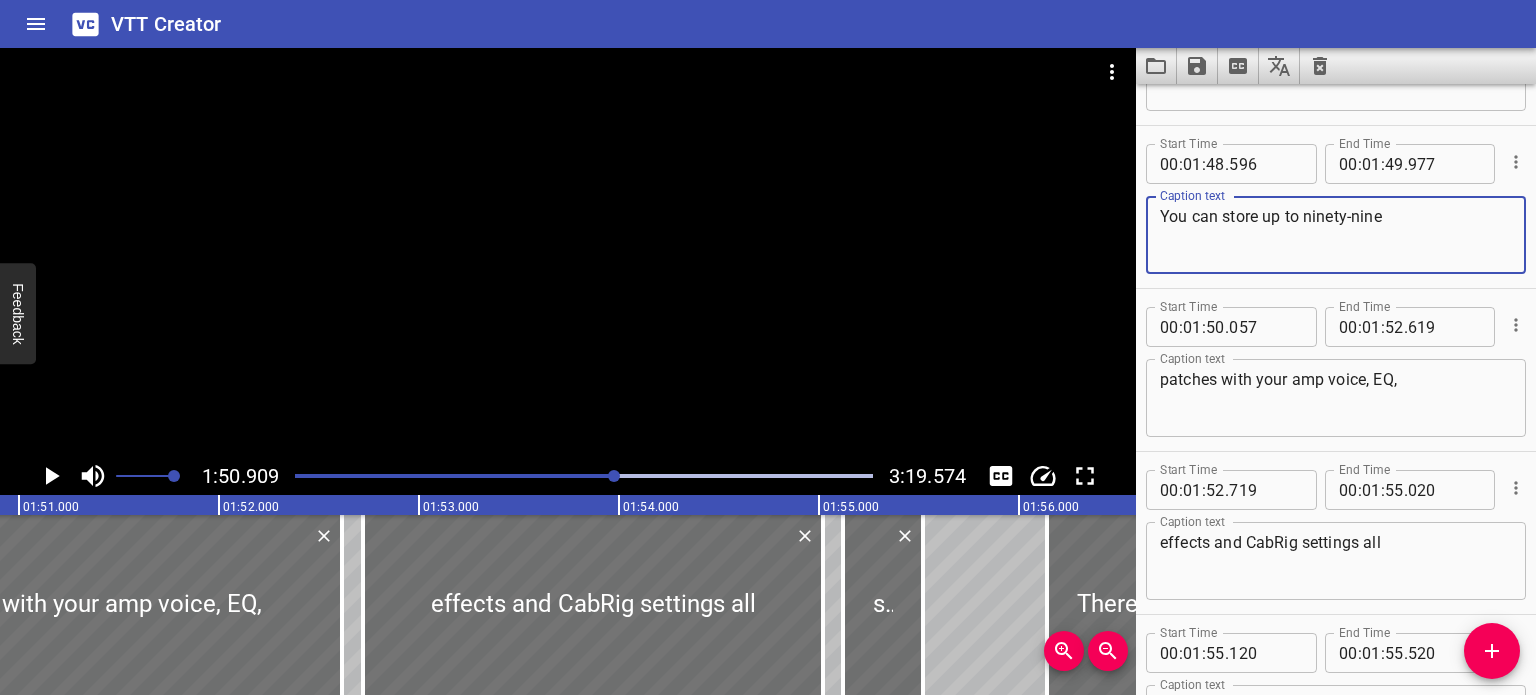 drag, startPoint x: 1384, startPoint y: 215, endPoint x: 1304, endPoint y: 216, distance: 80.00625 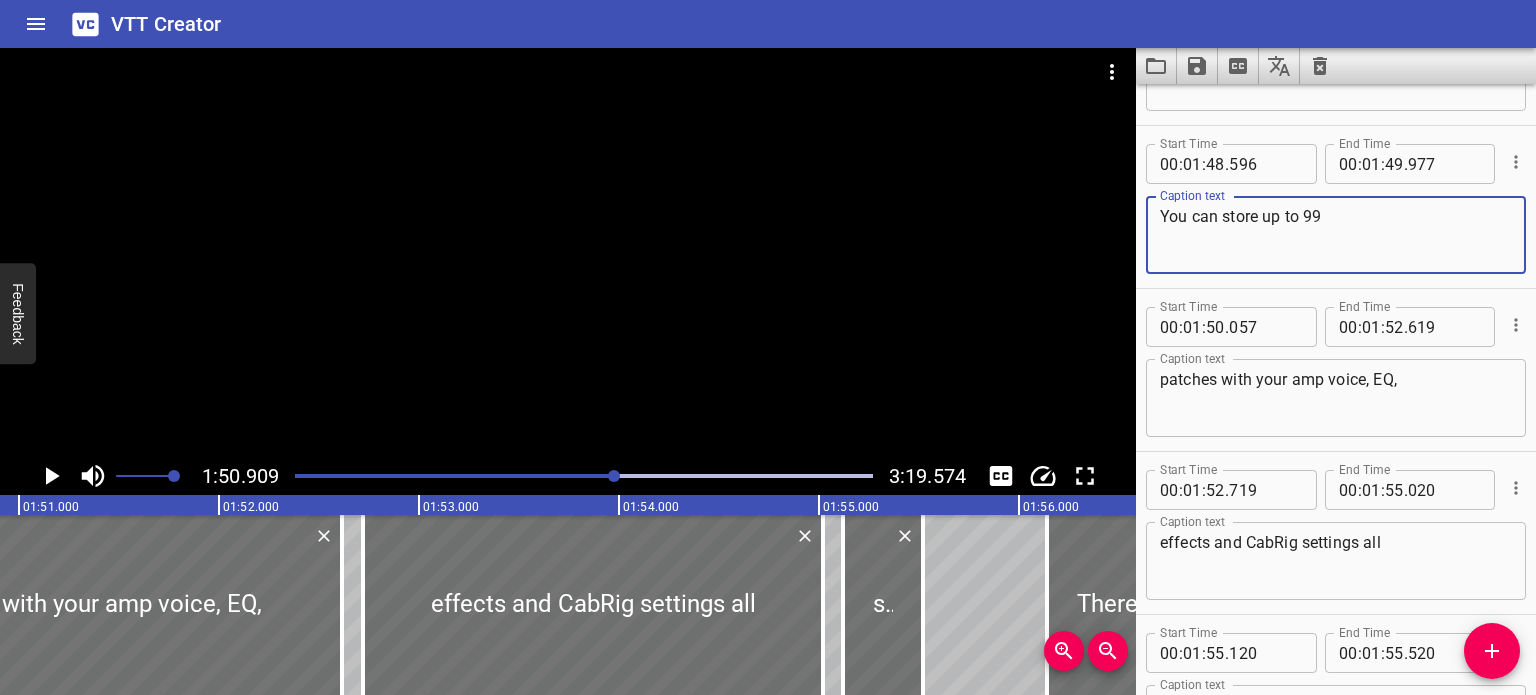 type on "You can store up to 99" 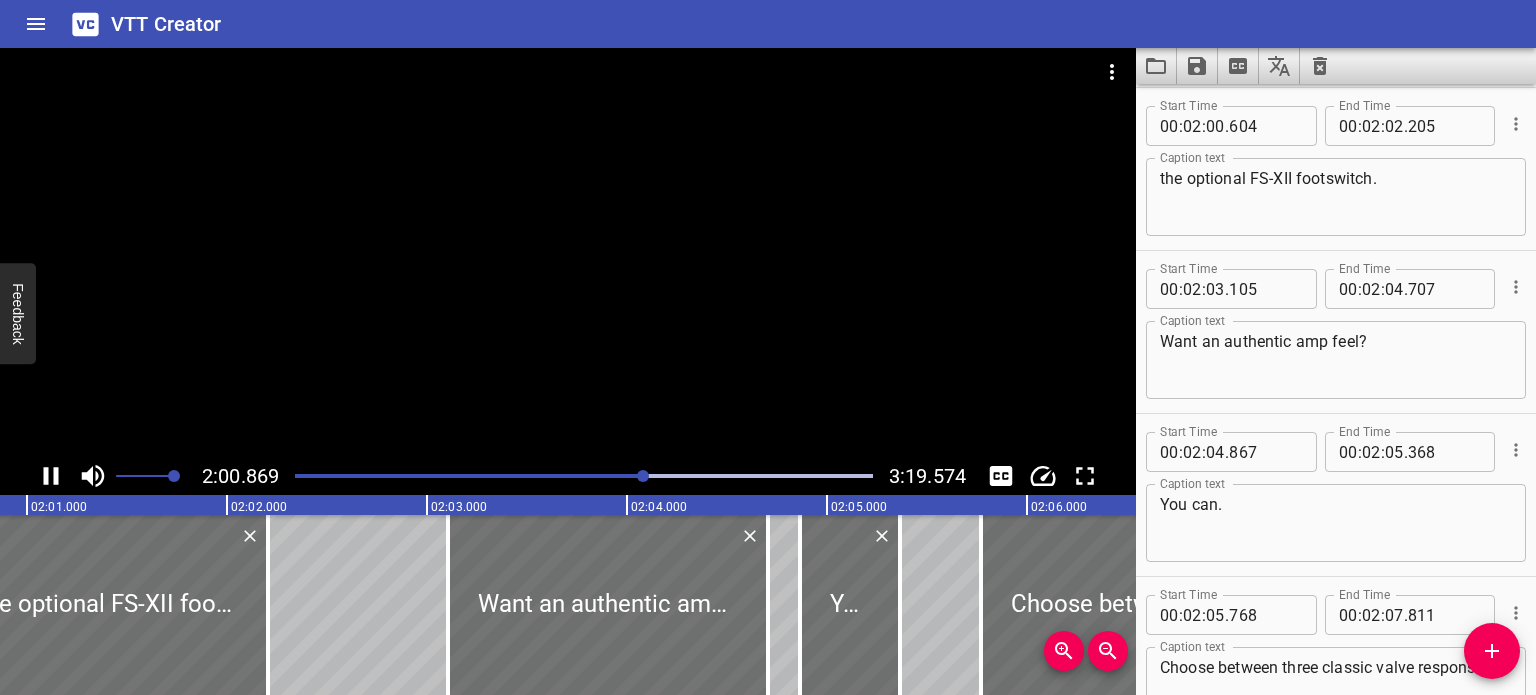 click at bounding box center (568, 252) 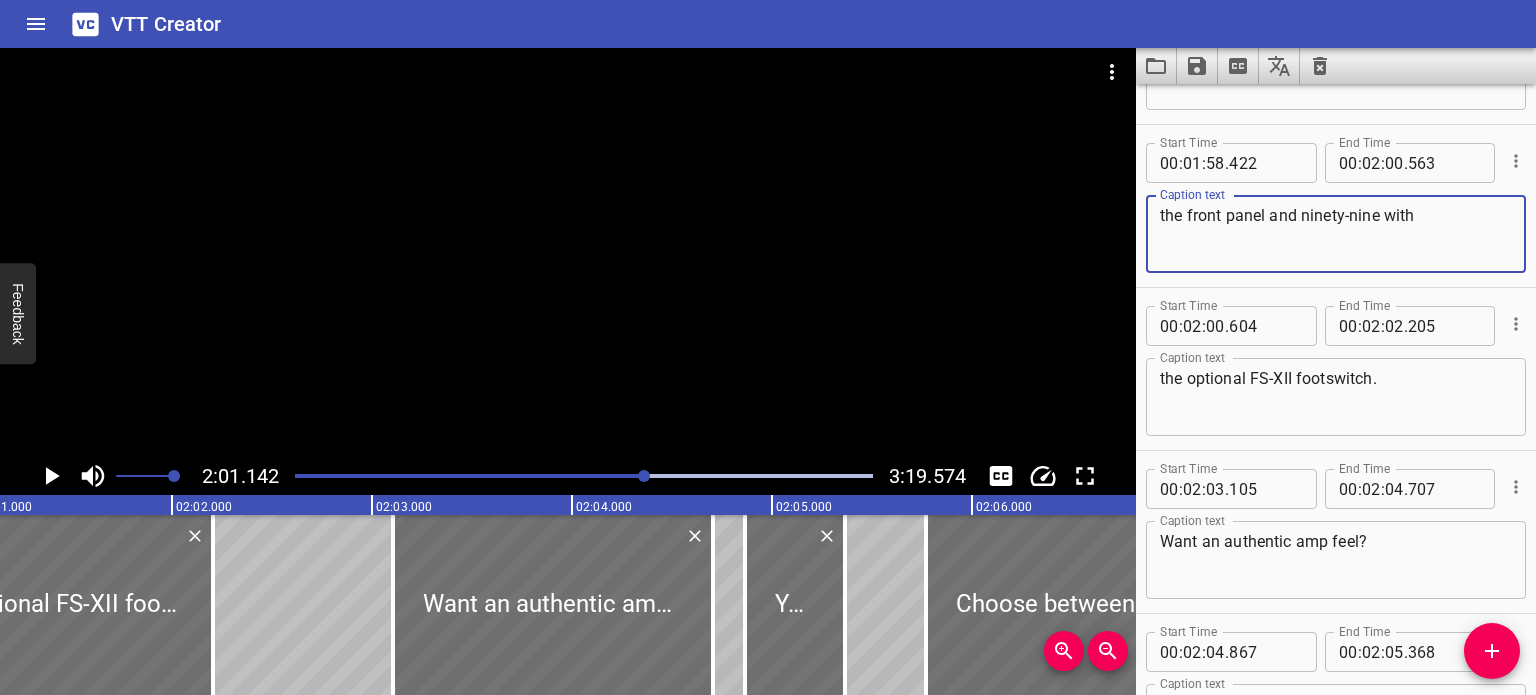 drag, startPoint x: 1376, startPoint y: 216, endPoint x: 1304, endPoint y: 215, distance: 72.00694 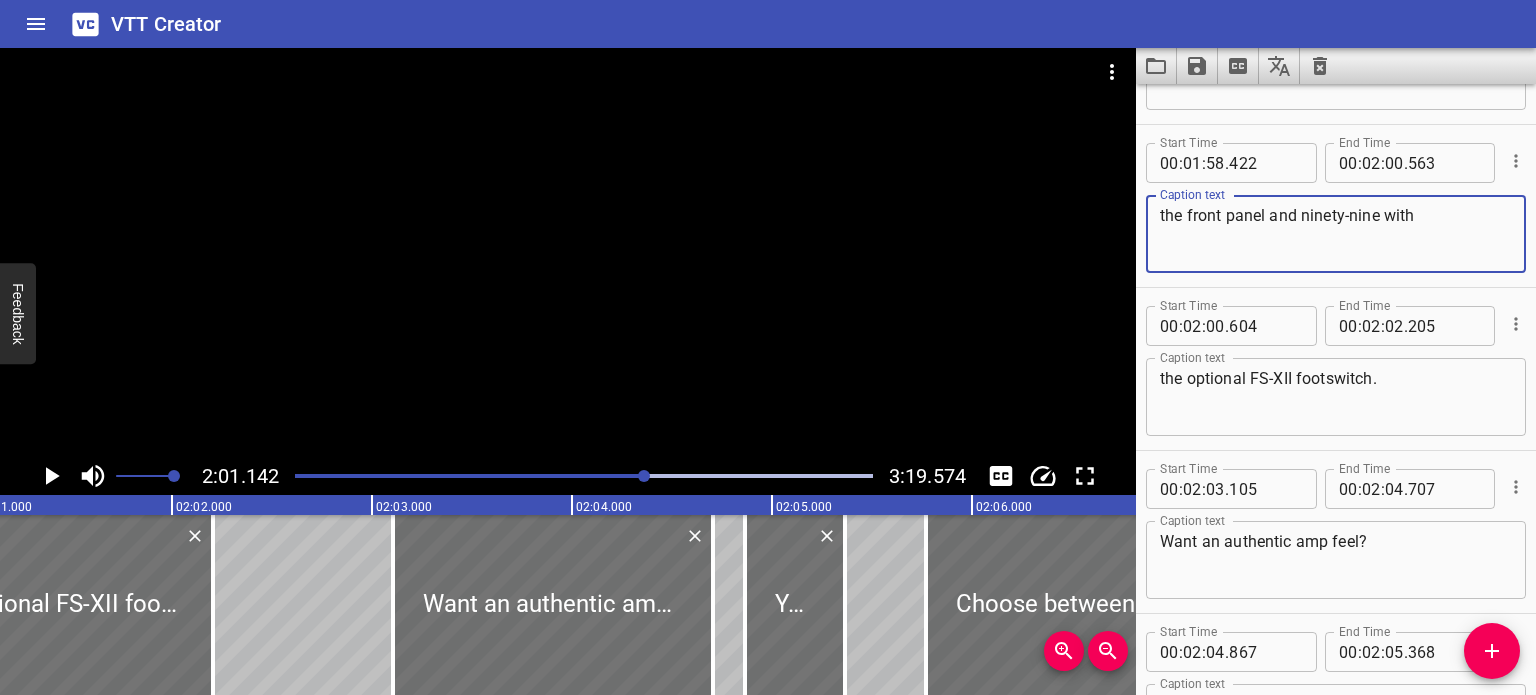 click on "the front panel and ninety-nine with" at bounding box center [1336, 234] 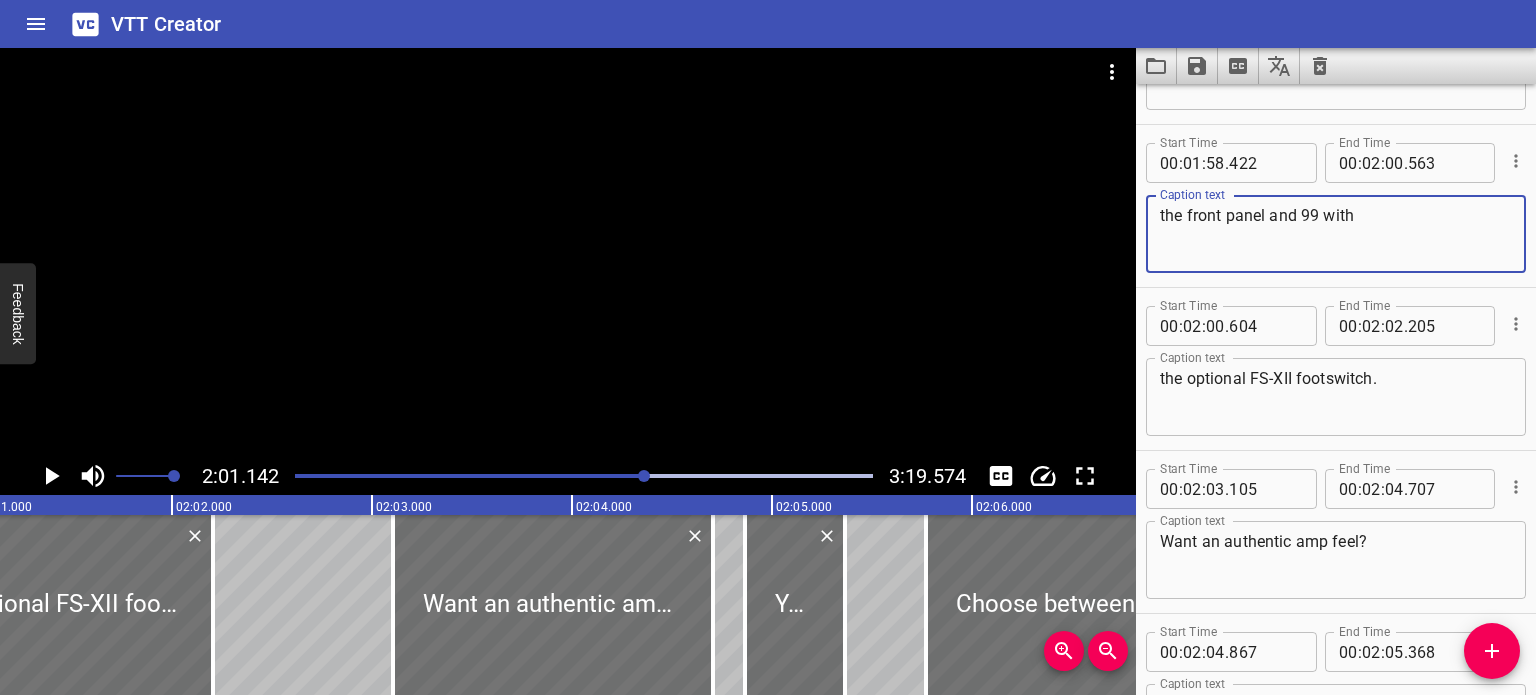 type on "the front panel and 99 with" 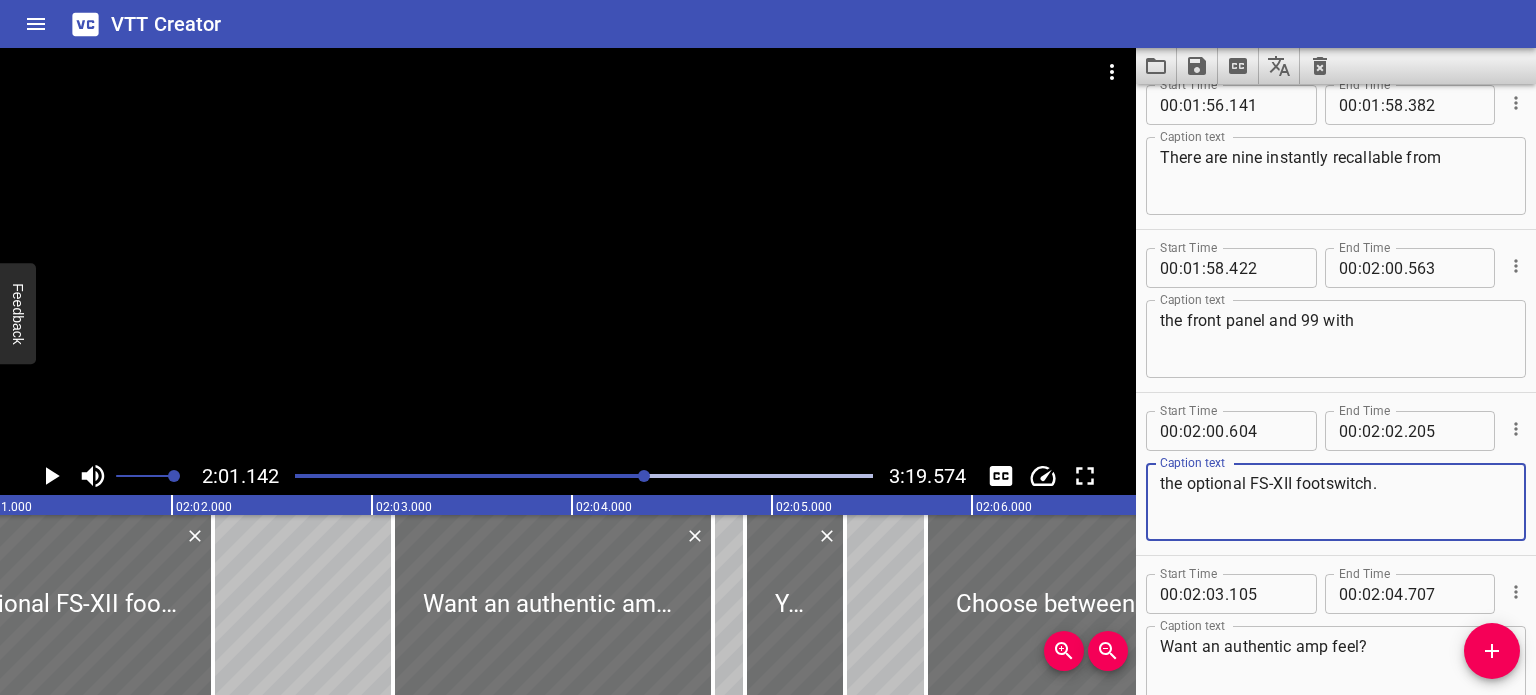 click at bounding box center (568, 252) 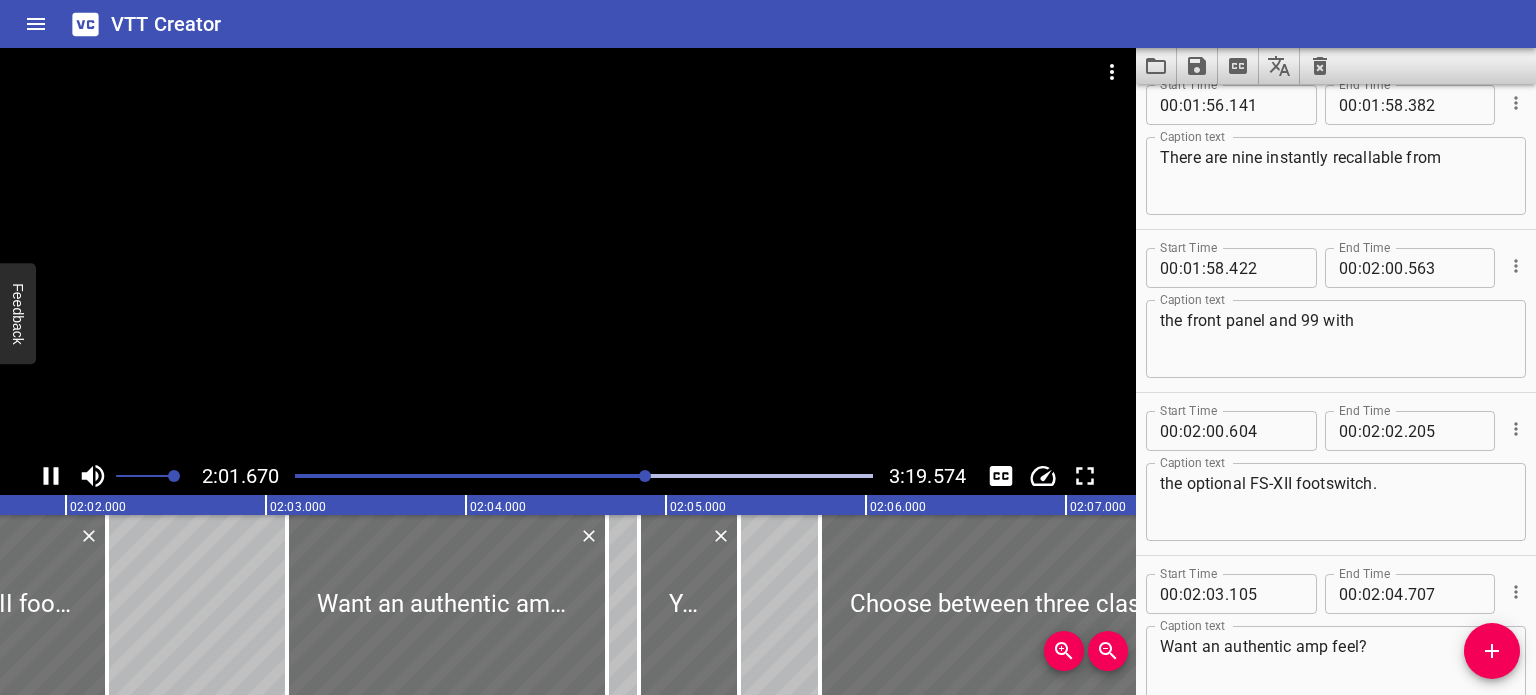 click at bounding box center [568, 252] 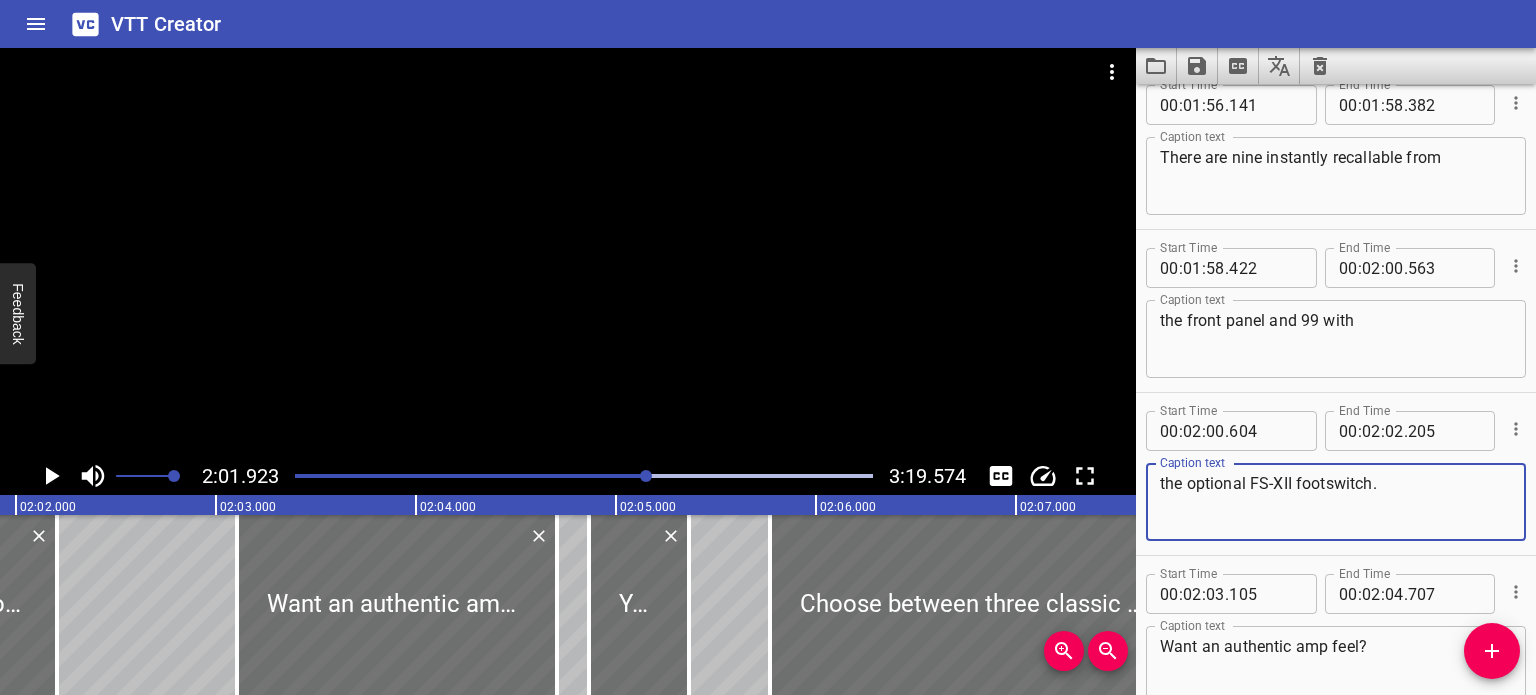click on "the optional FS-XII footswitch." at bounding box center (1336, 502) 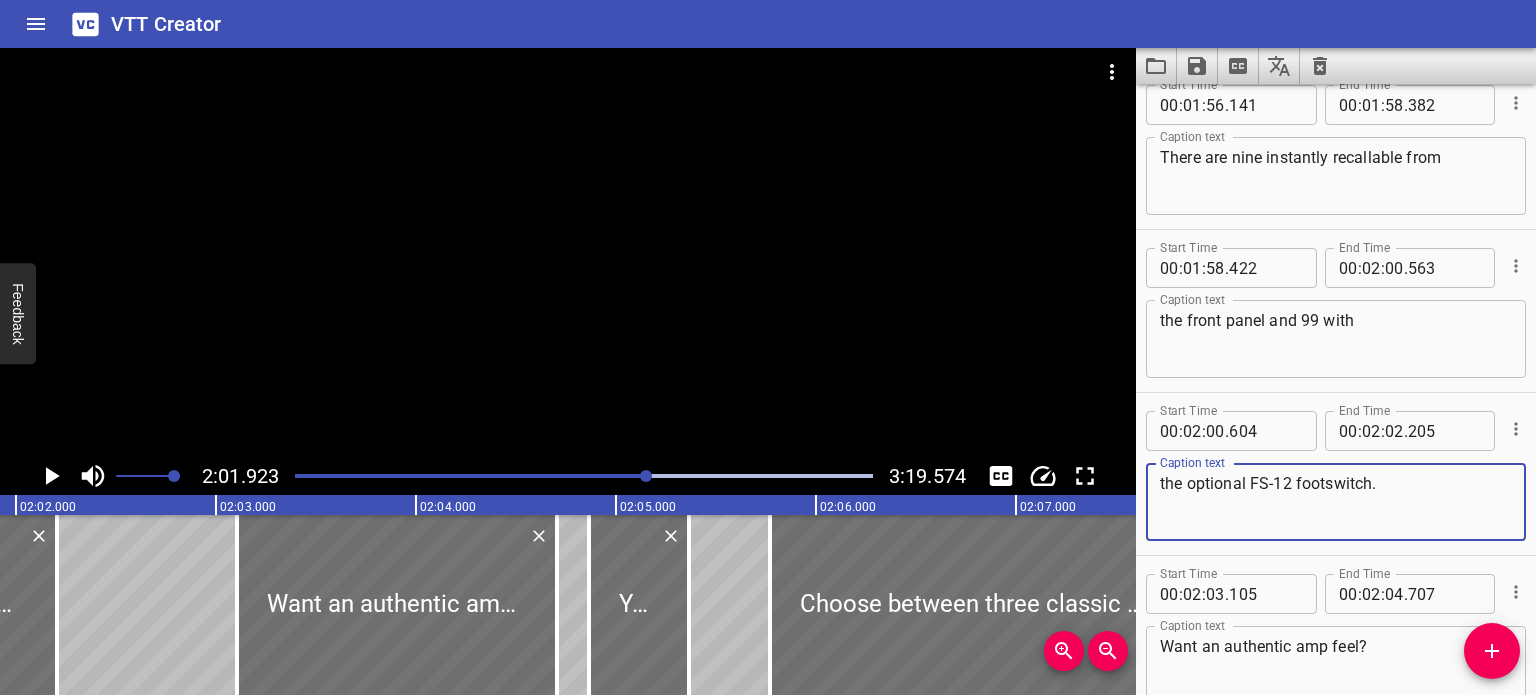 type on "the optional FS-12 footswitch." 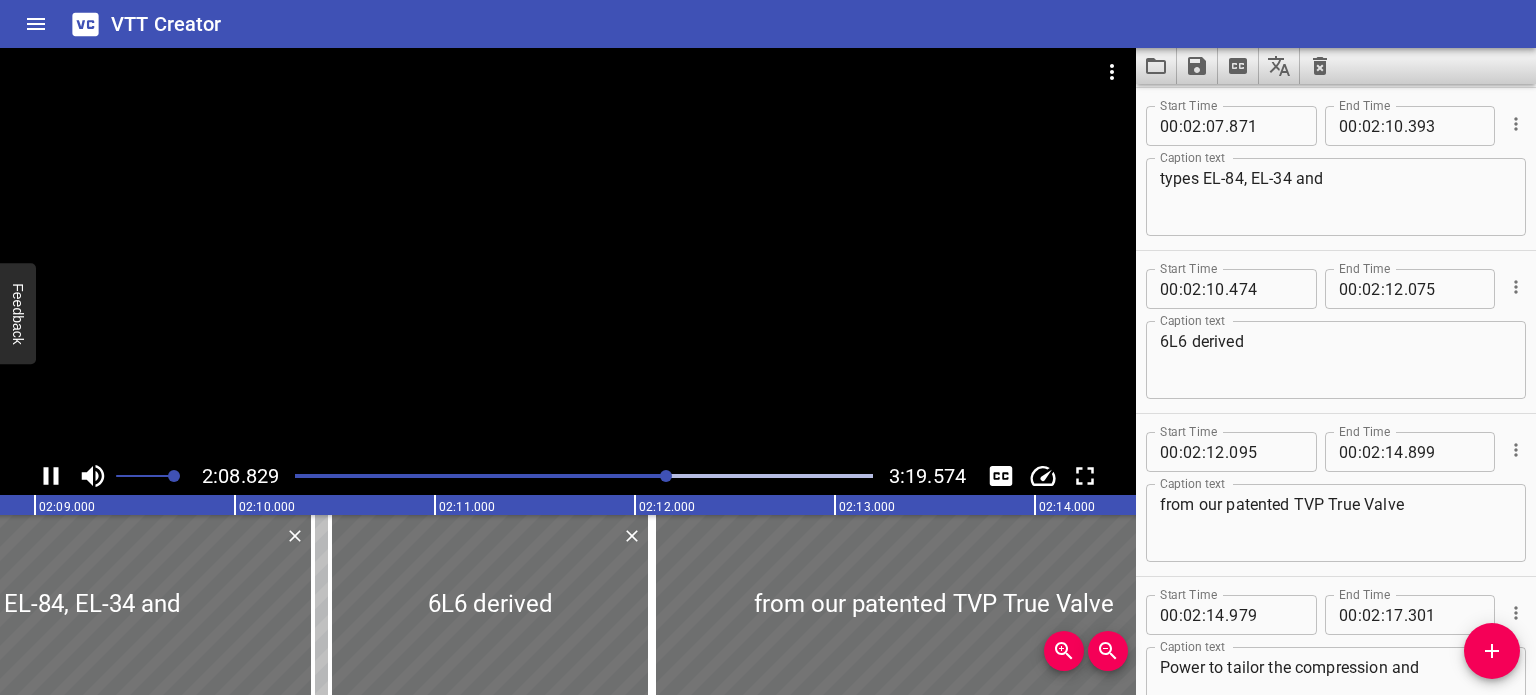 click at bounding box center [568, 252] 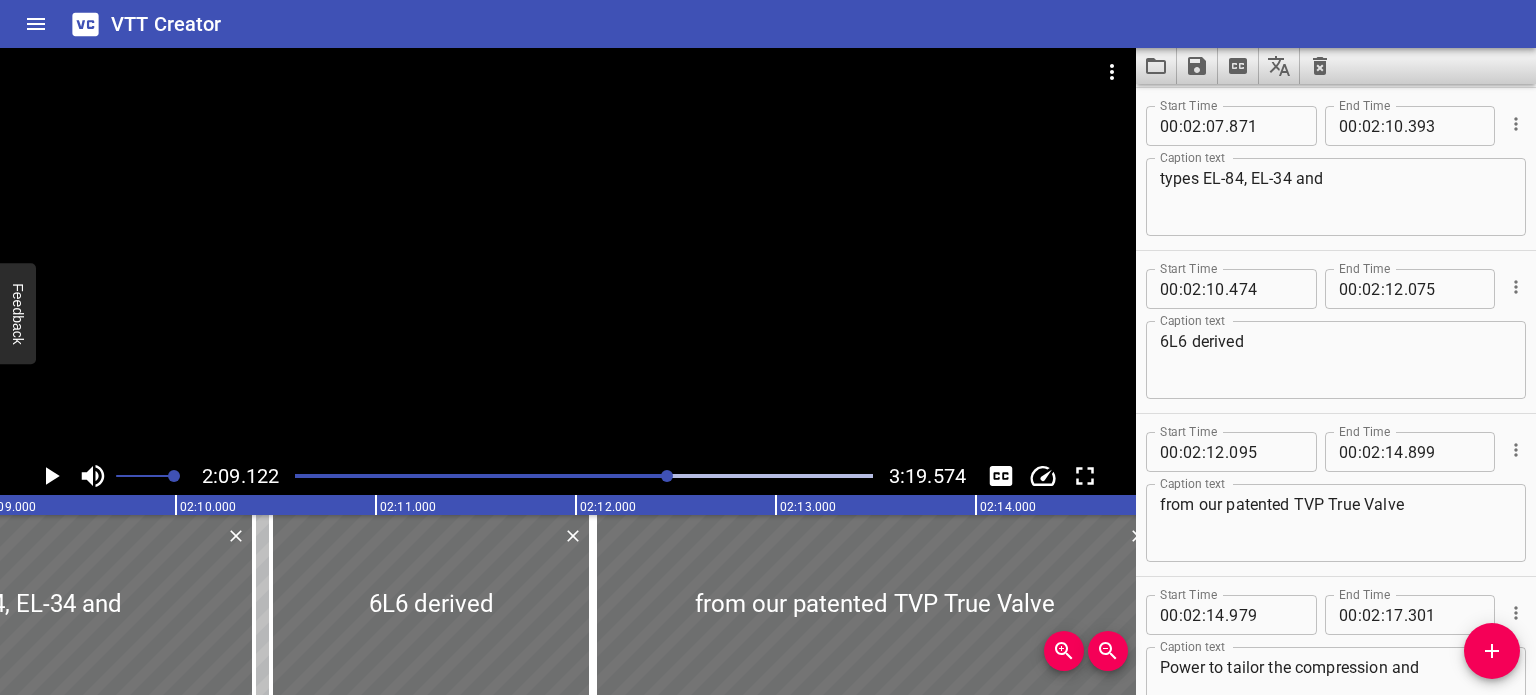 click at bounding box center (568, 252) 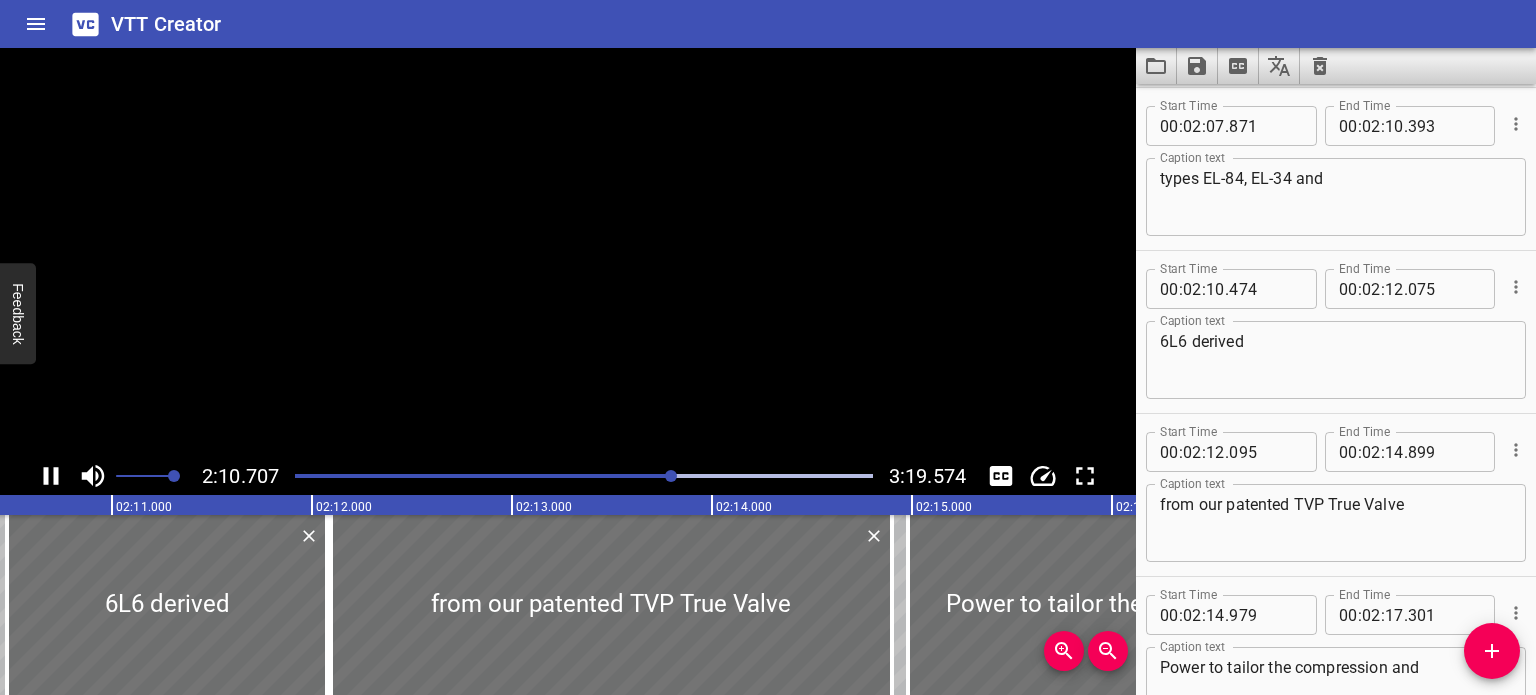click at bounding box center (568, 252) 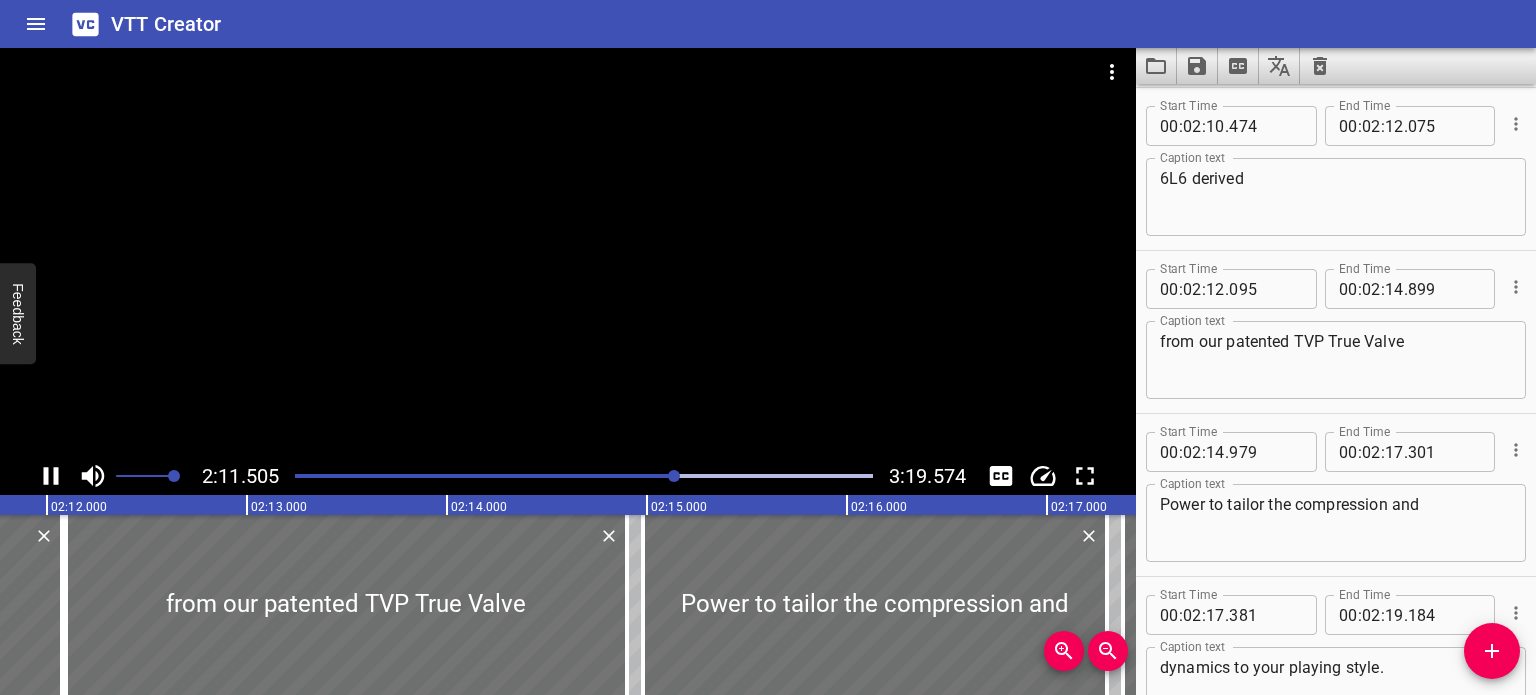 click at bounding box center [568, 252] 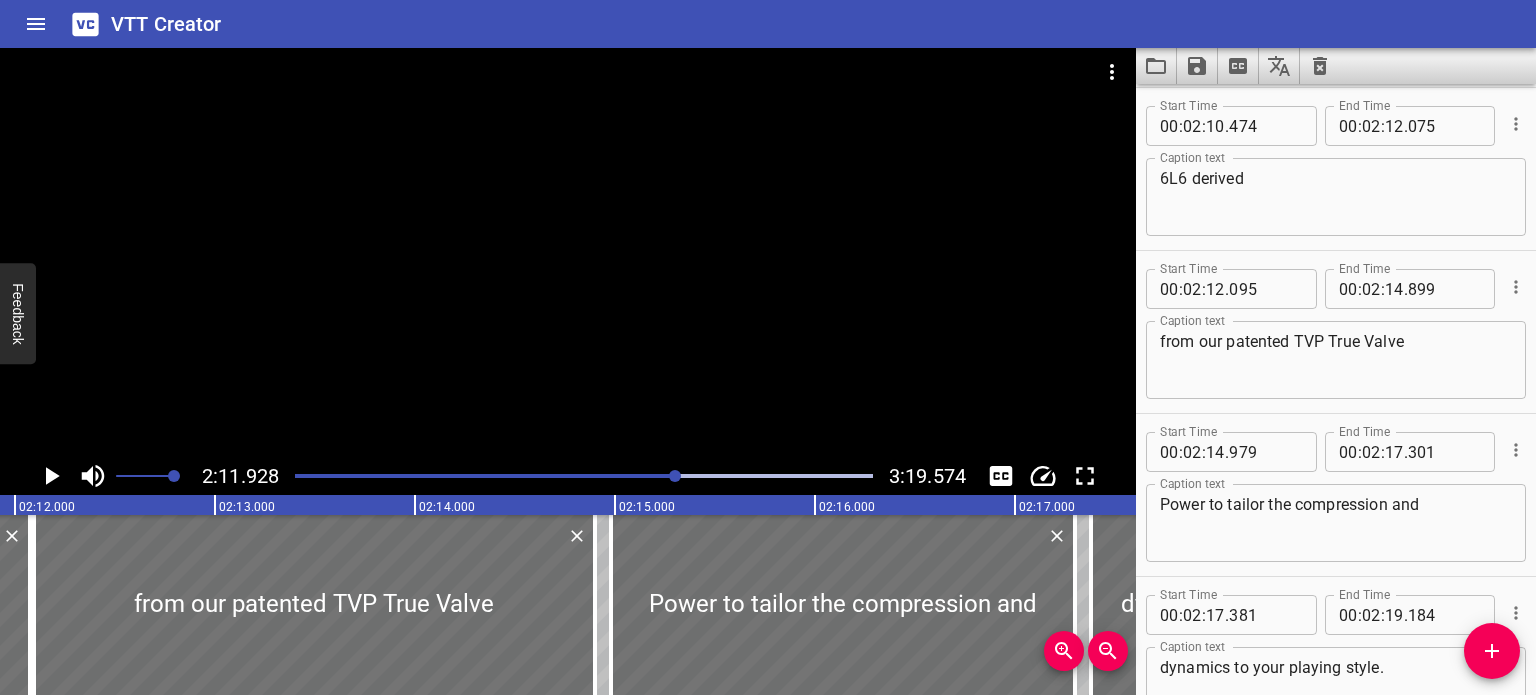 click at bounding box center (568, 252) 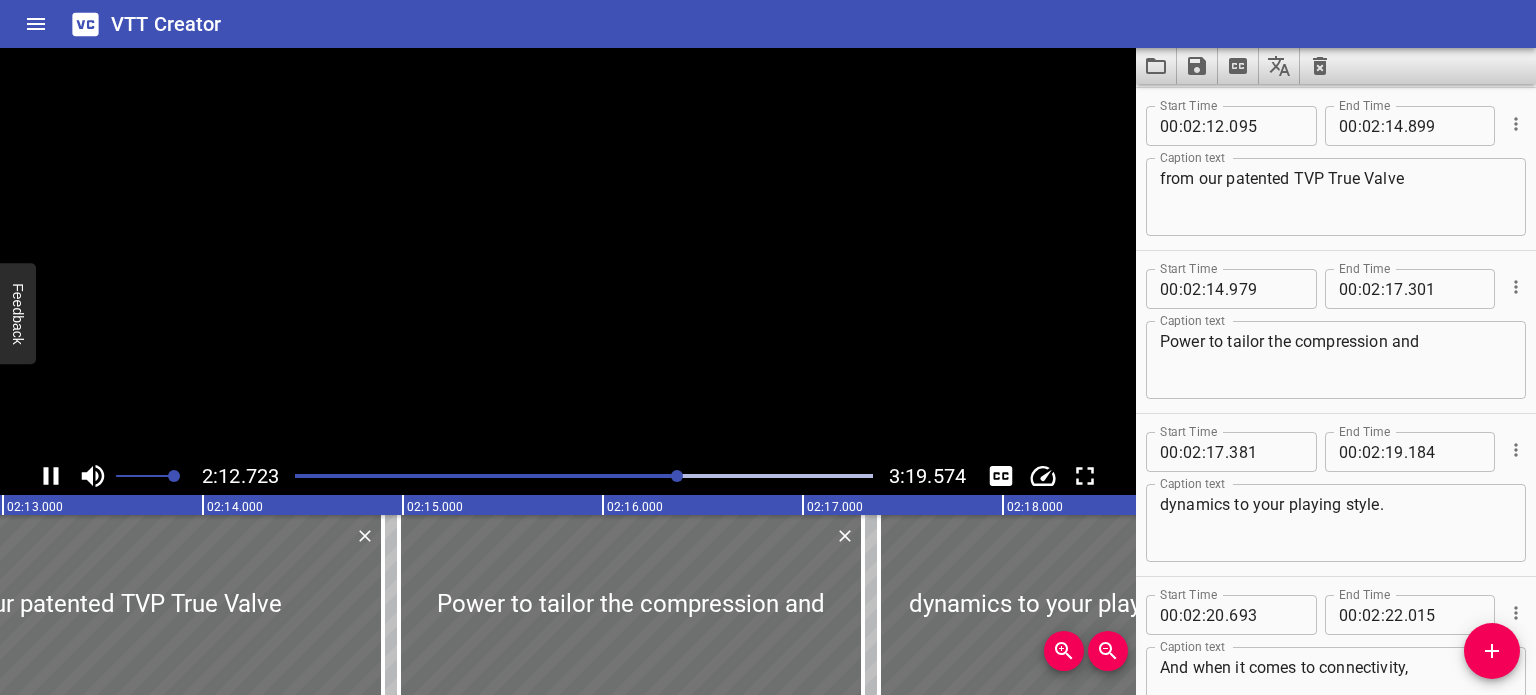 click at bounding box center (568, 252) 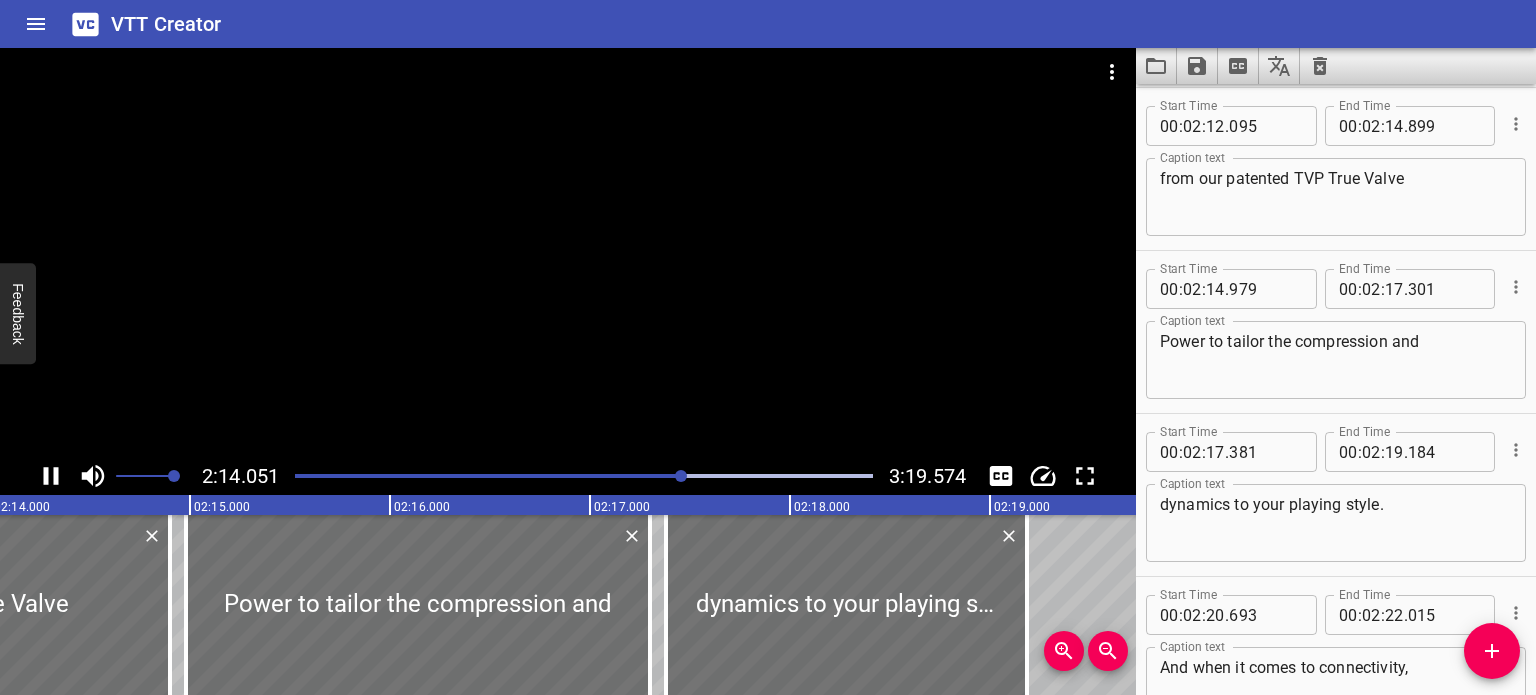 click at bounding box center [568, 252] 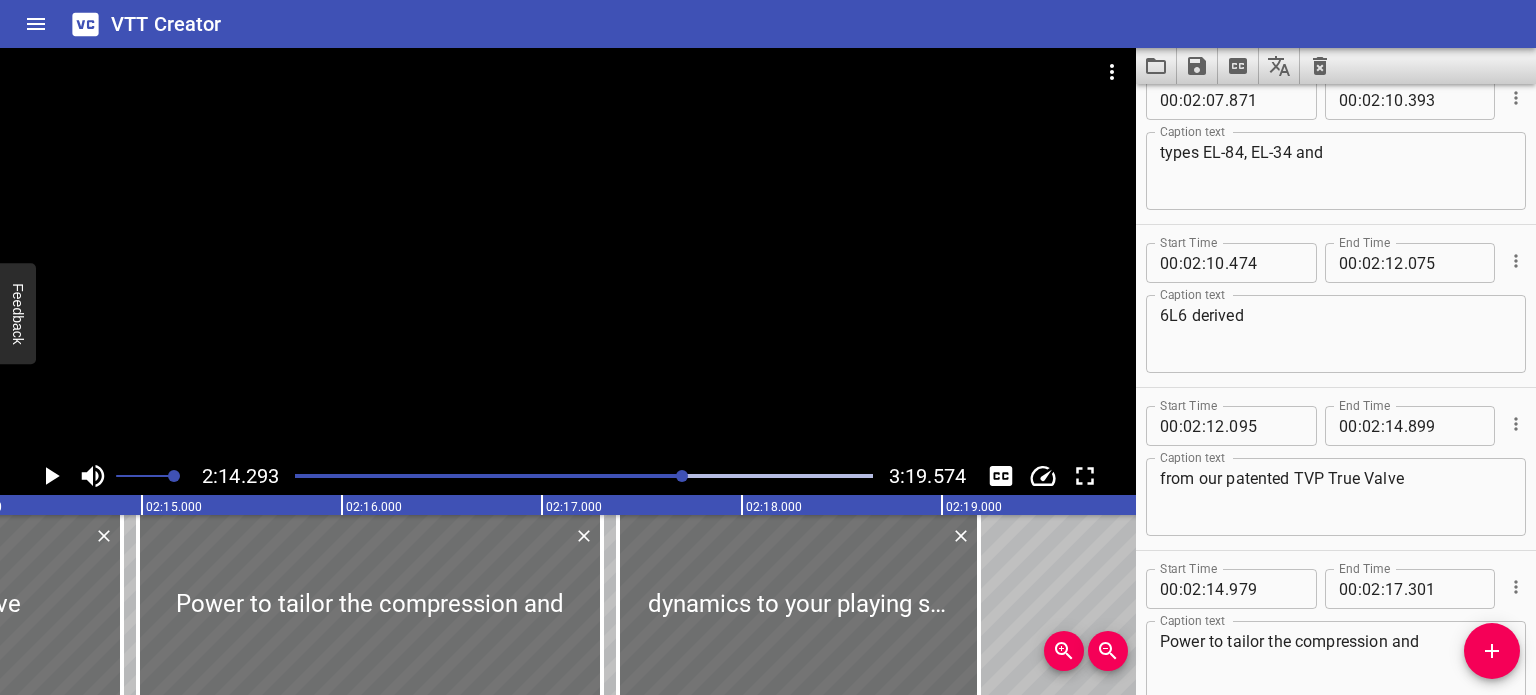 scroll, scrollTop: 10358, scrollLeft: 0, axis: vertical 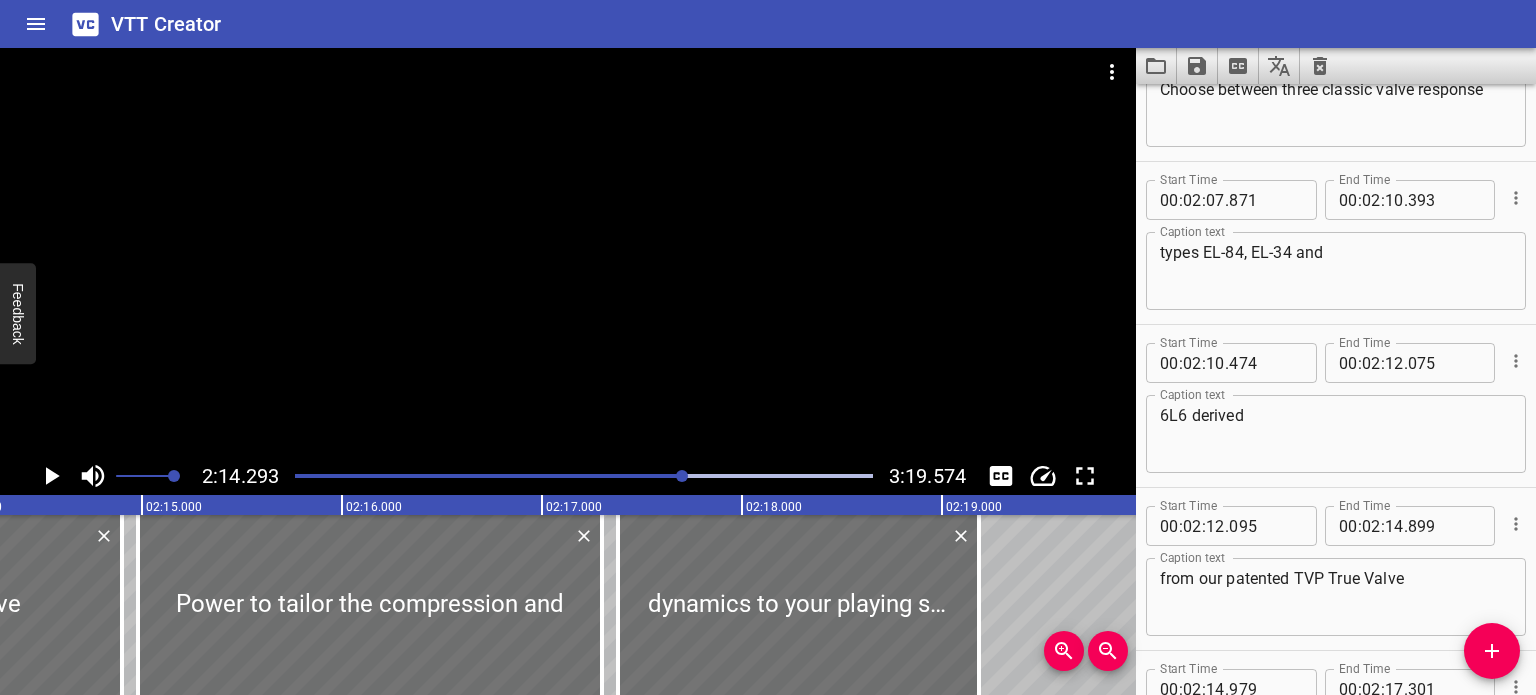 click at bounding box center [584, 476] 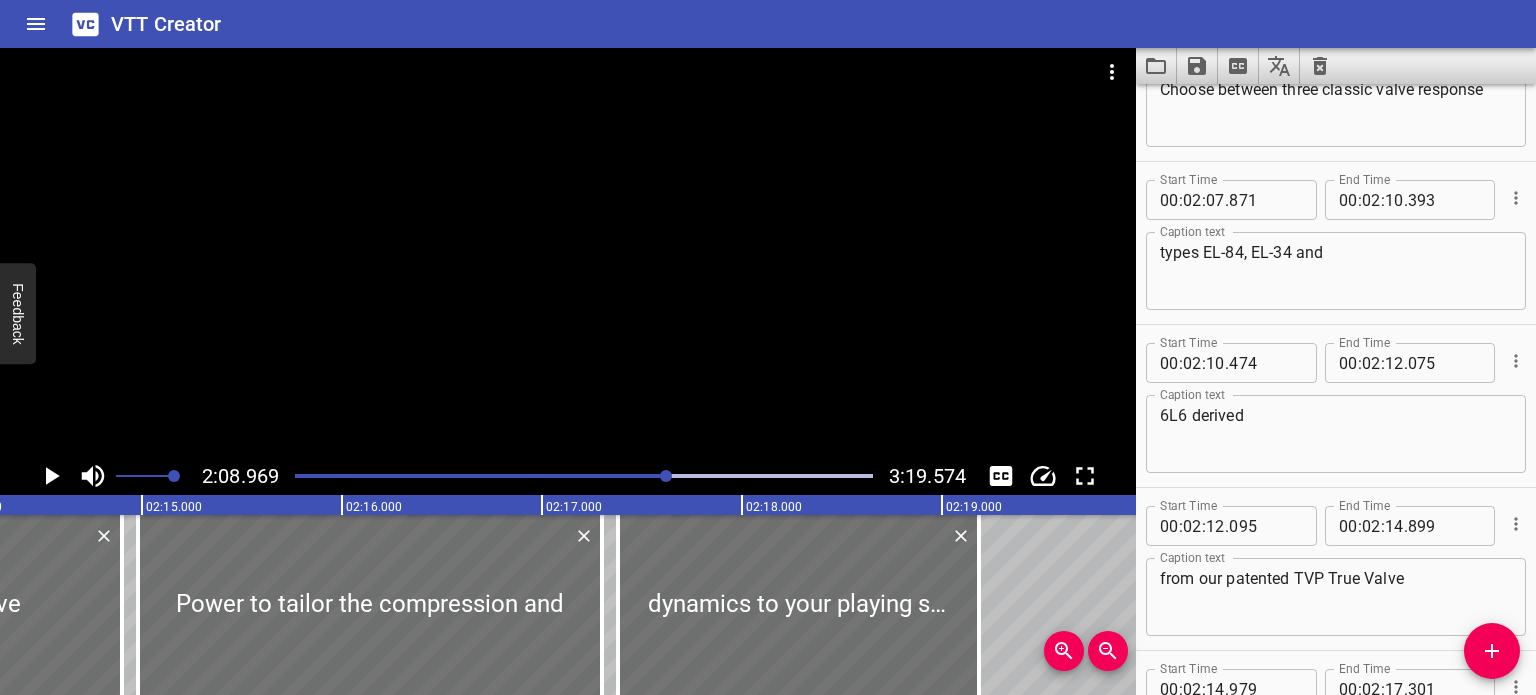 click at bounding box center [584, 476] 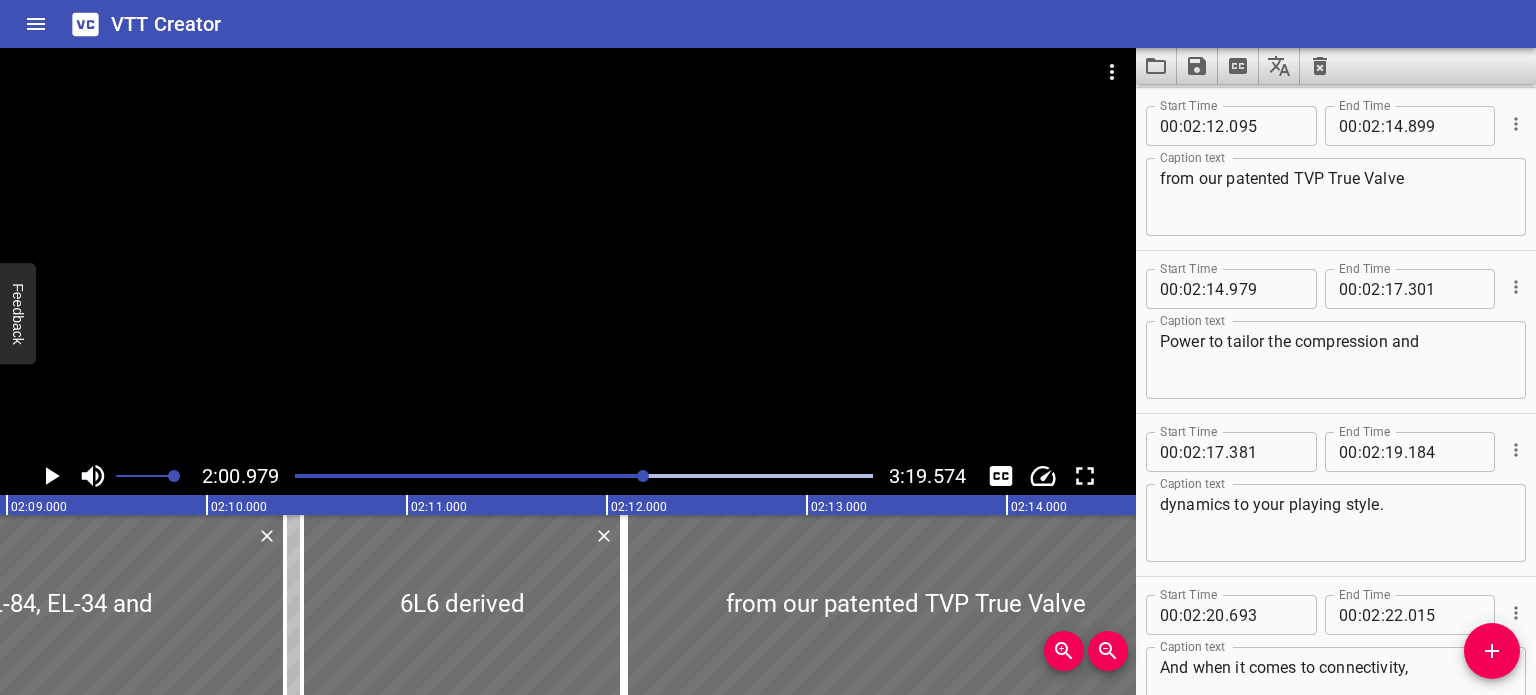 scroll, scrollTop: 0, scrollLeft: 24196, axis: horizontal 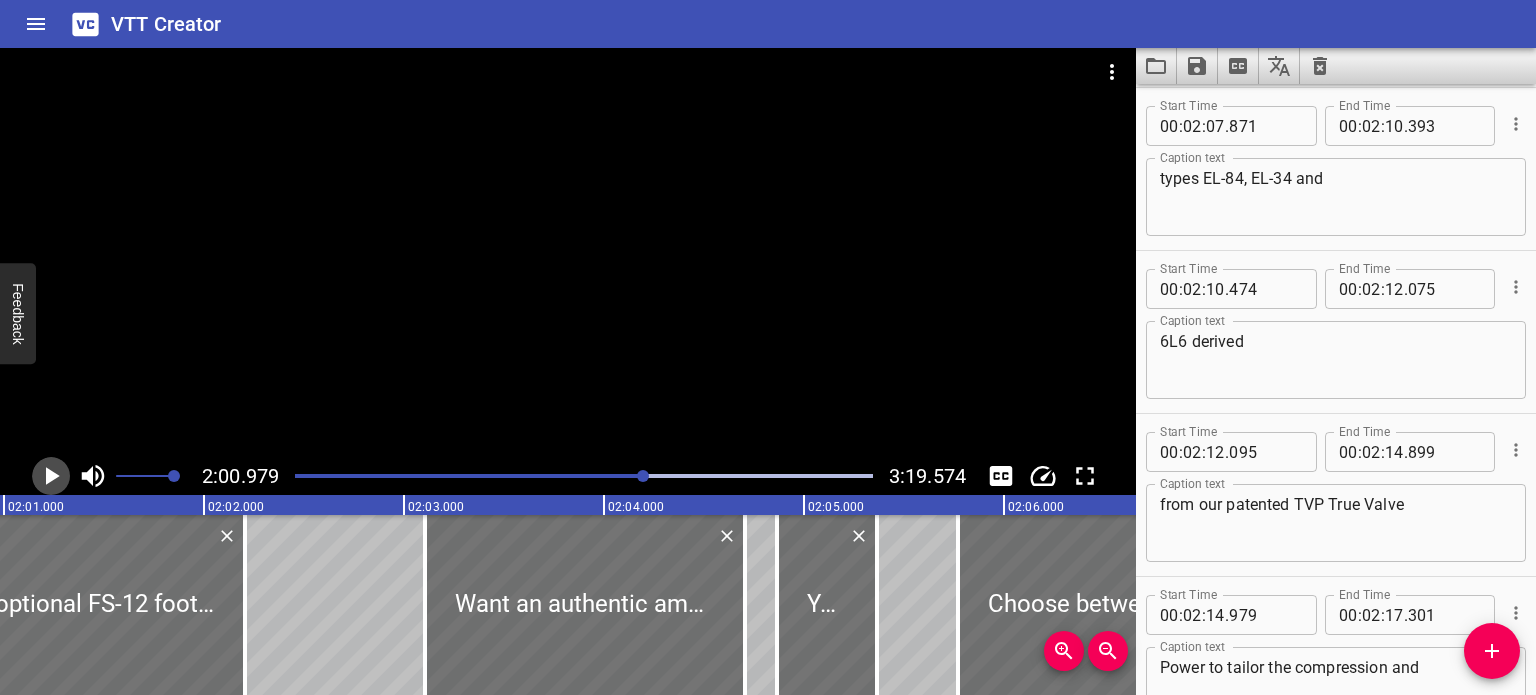 click 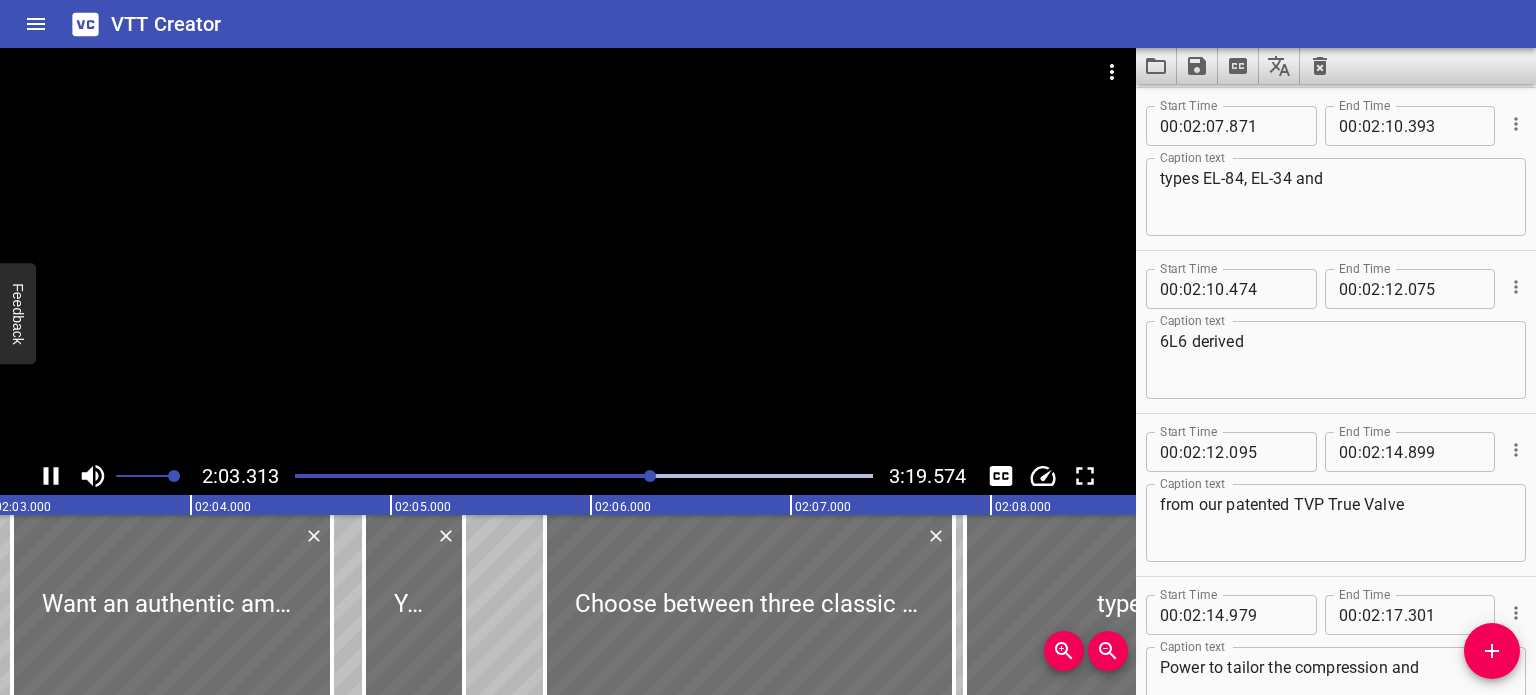 scroll, scrollTop: 0, scrollLeft: 24662, axis: horizontal 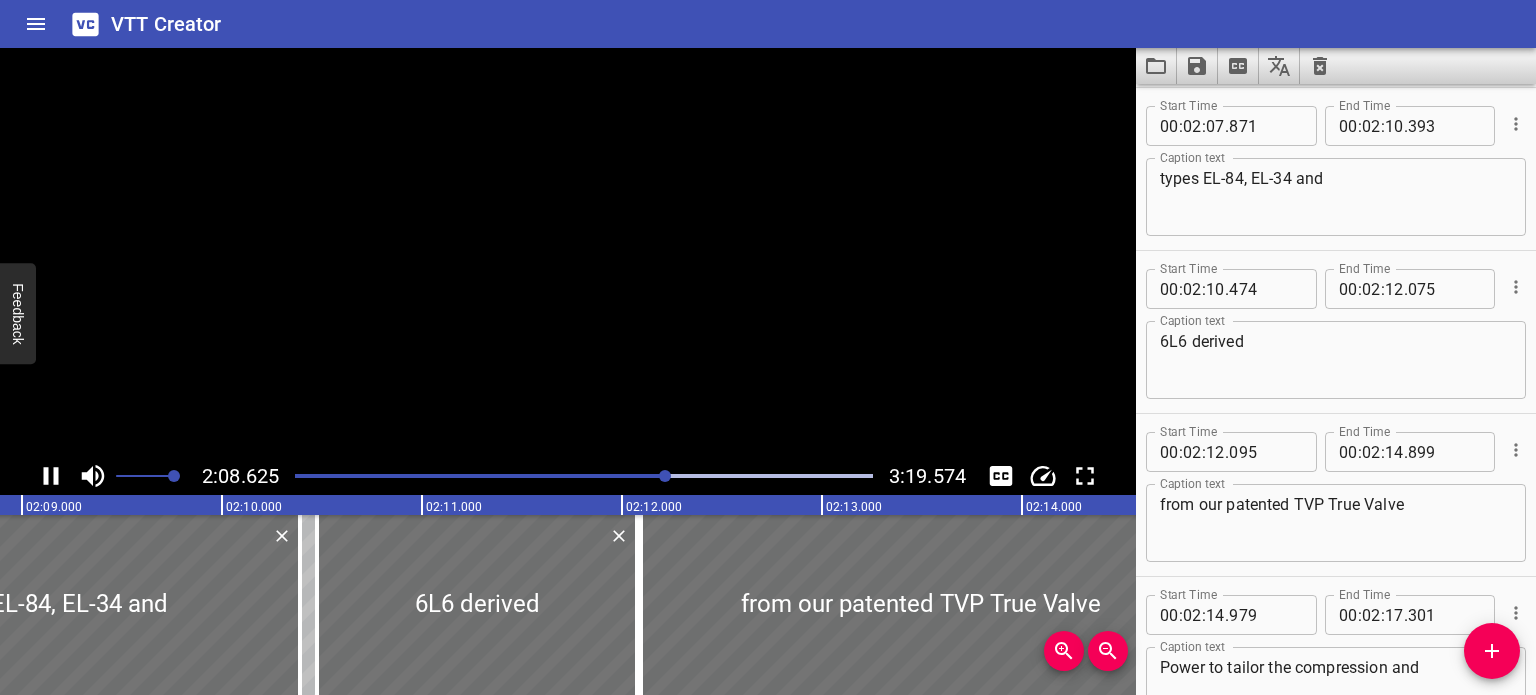 click 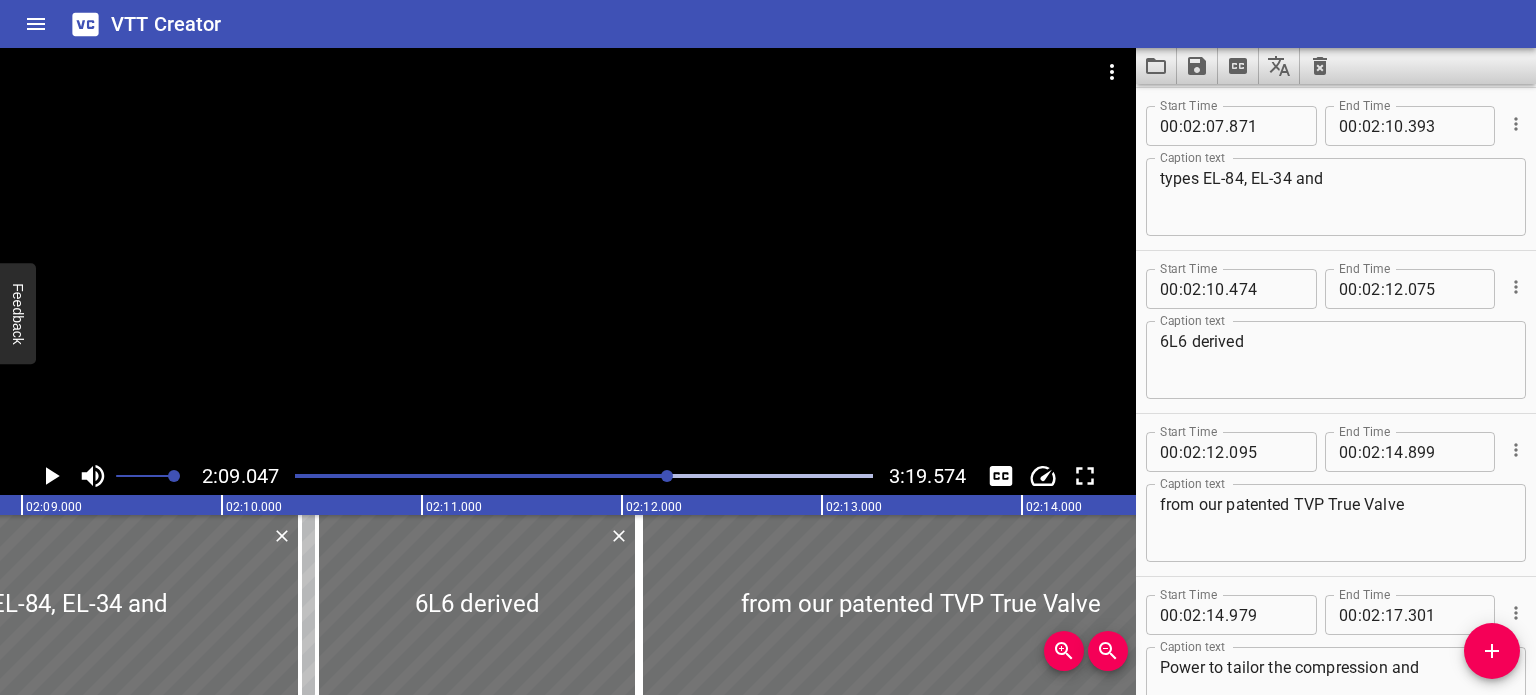 scroll, scrollTop: 0, scrollLeft: 25809, axis: horizontal 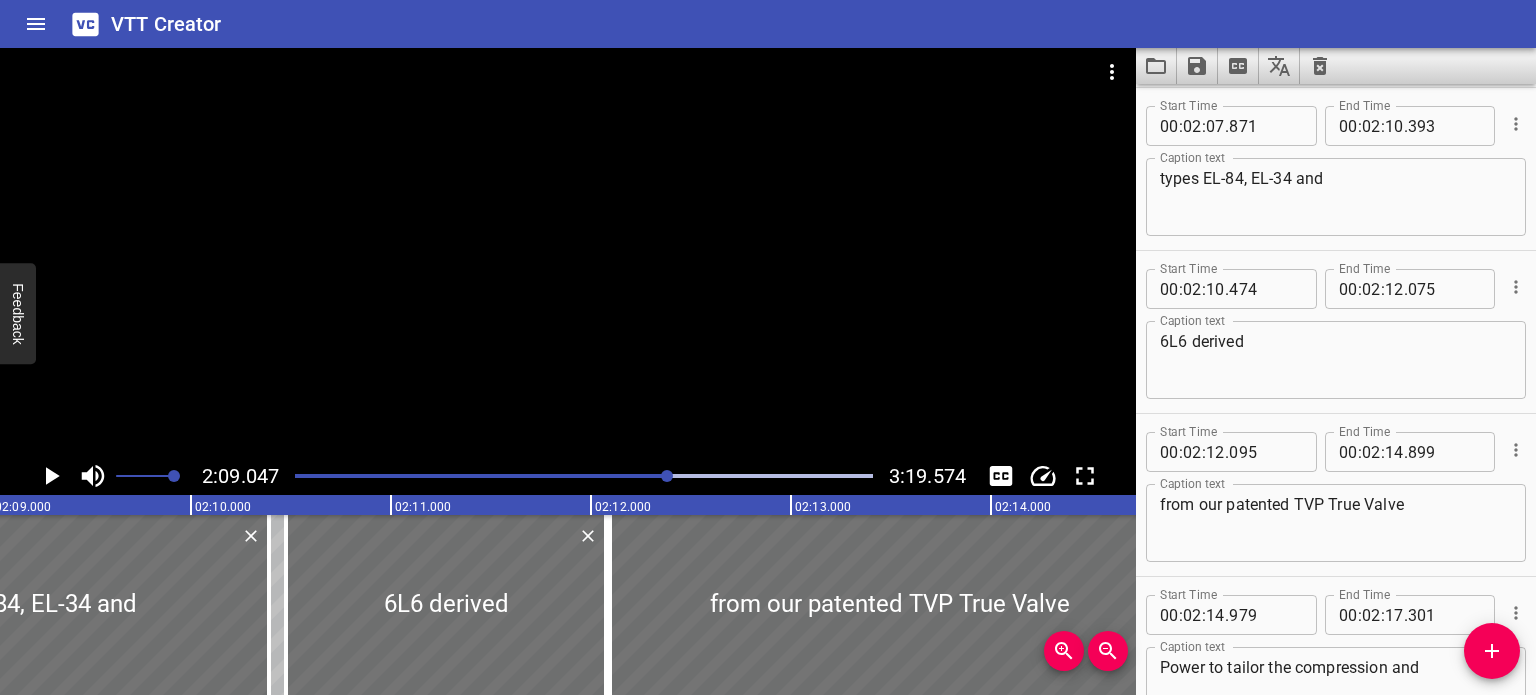 click 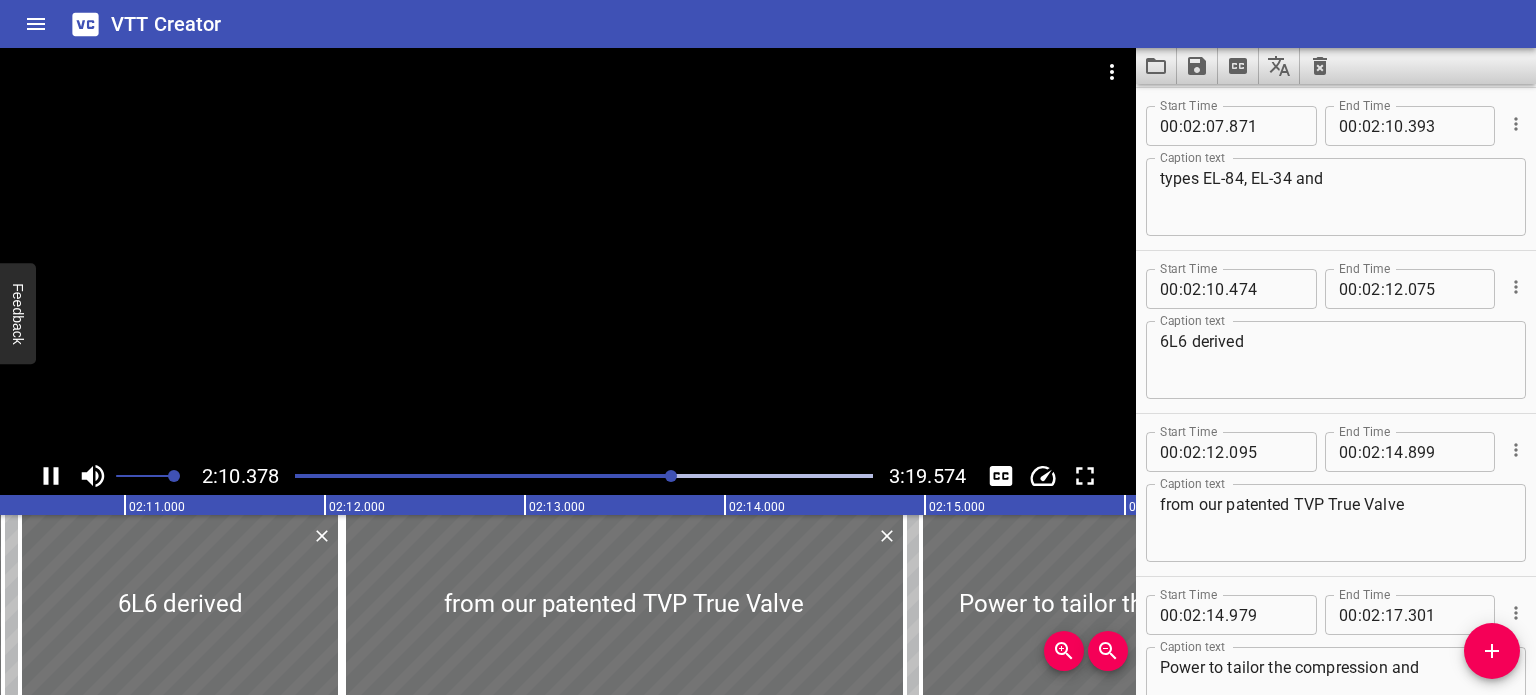scroll, scrollTop: 0, scrollLeft: 26128, axis: horizontal 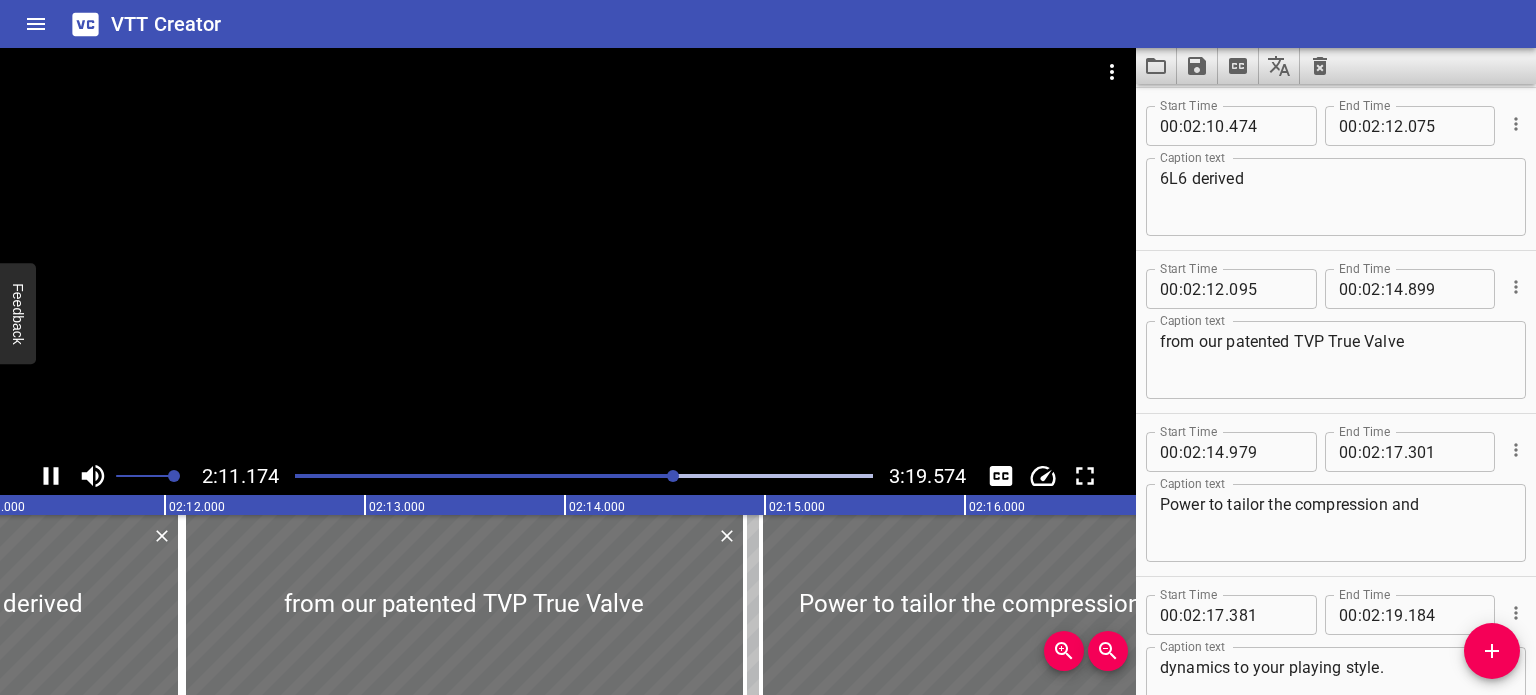 click 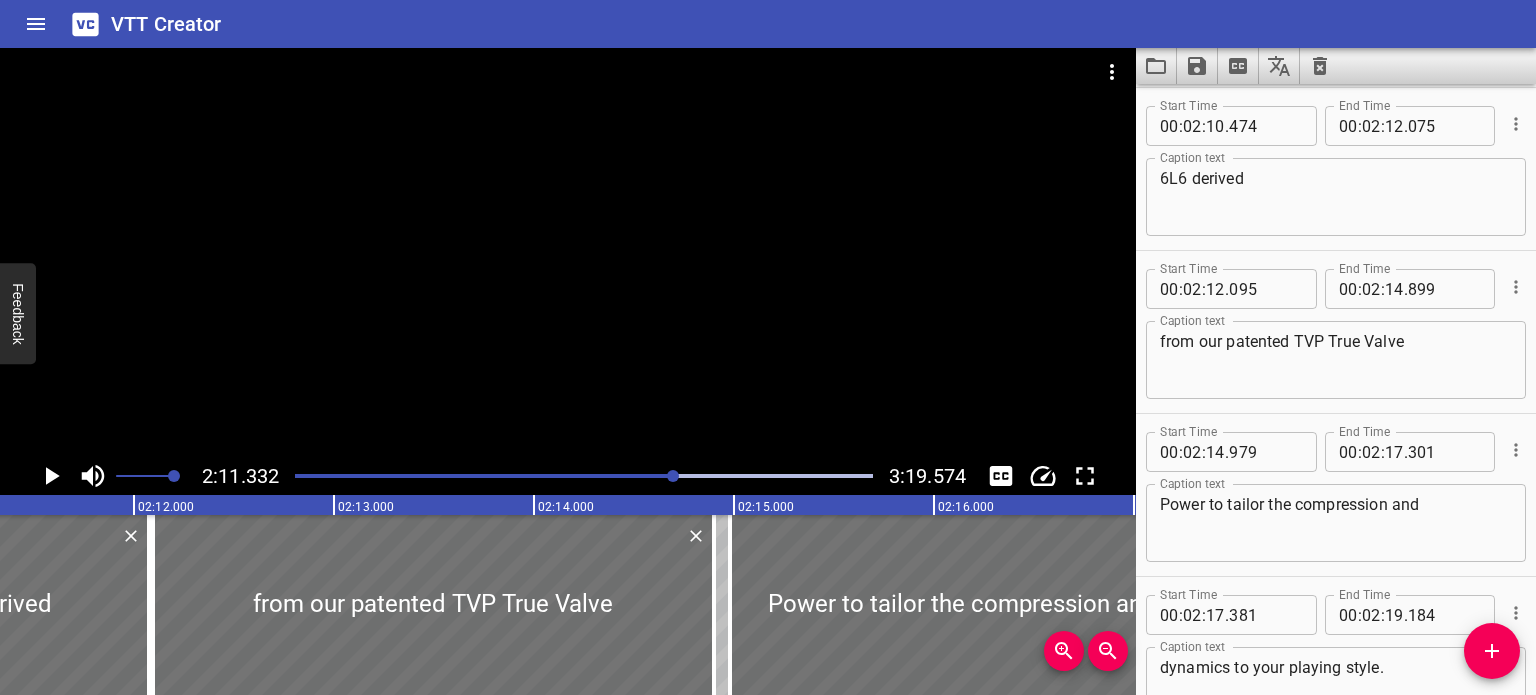 click 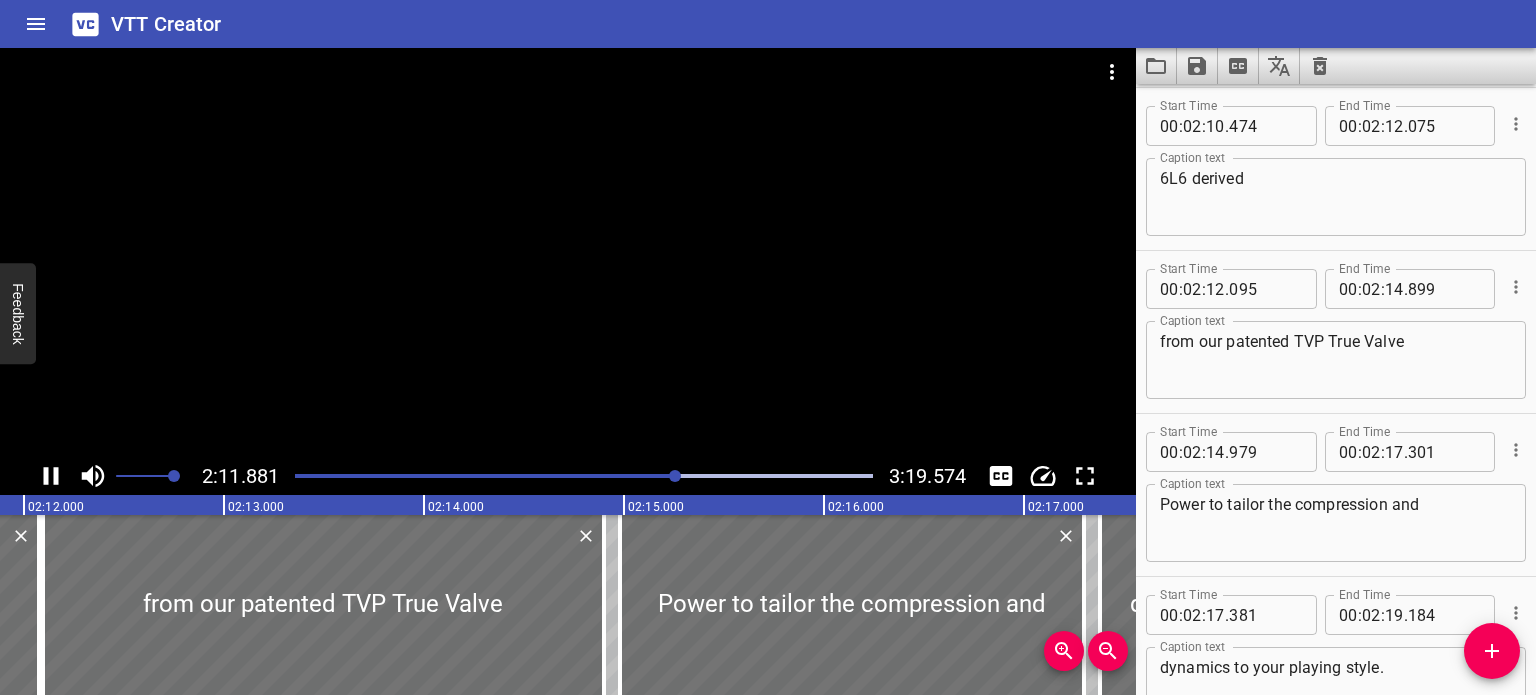 scroll, scrollTop: 0, scrollLeft: 26429, axis: horizontal 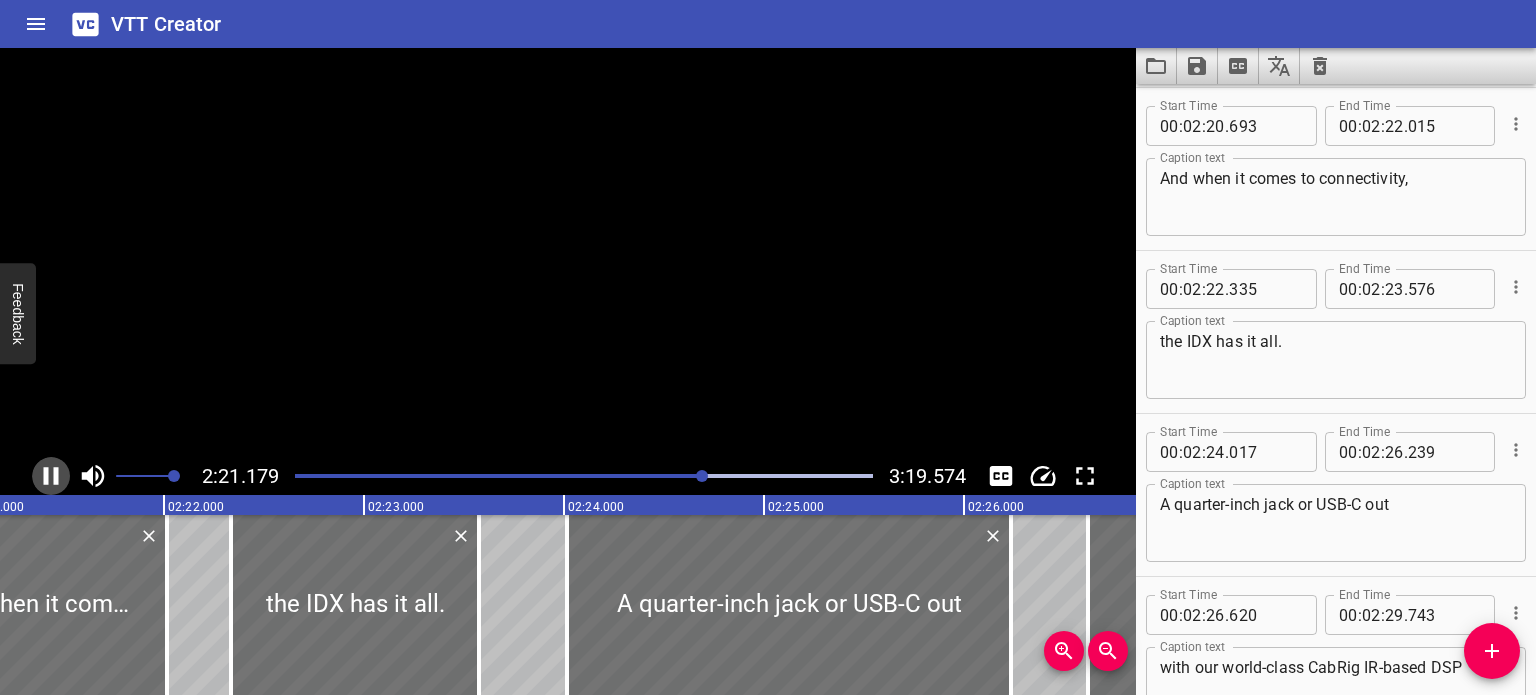 click 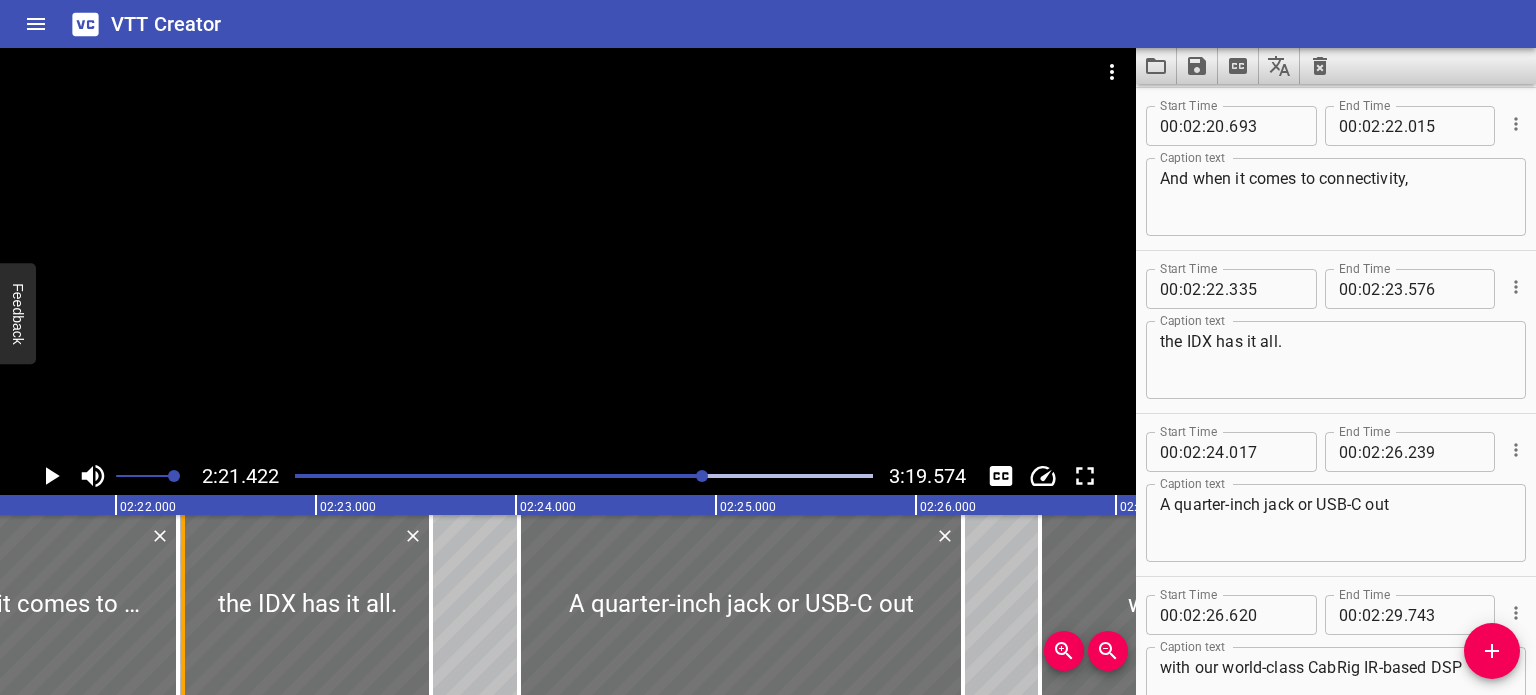 drag, startPoint x: 115, startPoint y: 609, endPoint x: 176, endPoint y: 615, distance: 61.294373 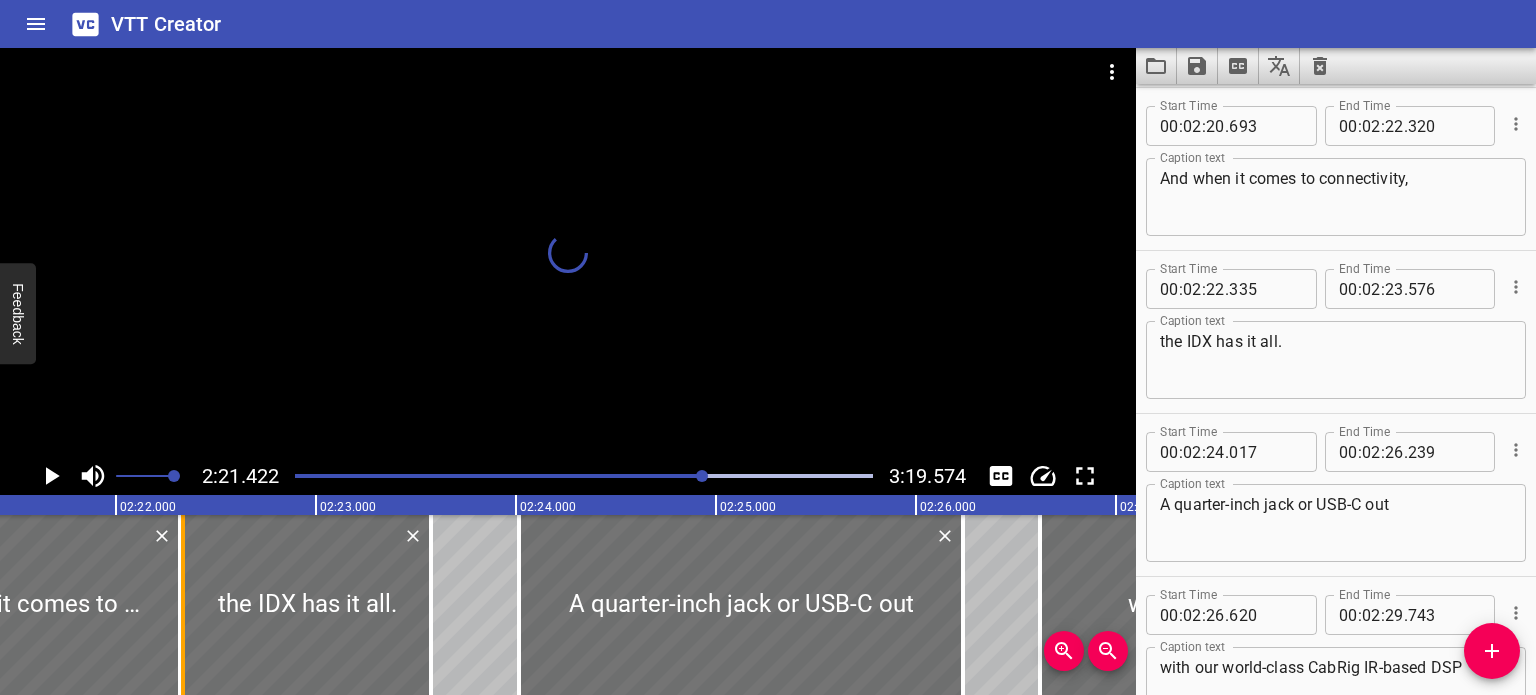 click on "the IDX has it all." at bounding box center [307, 605] 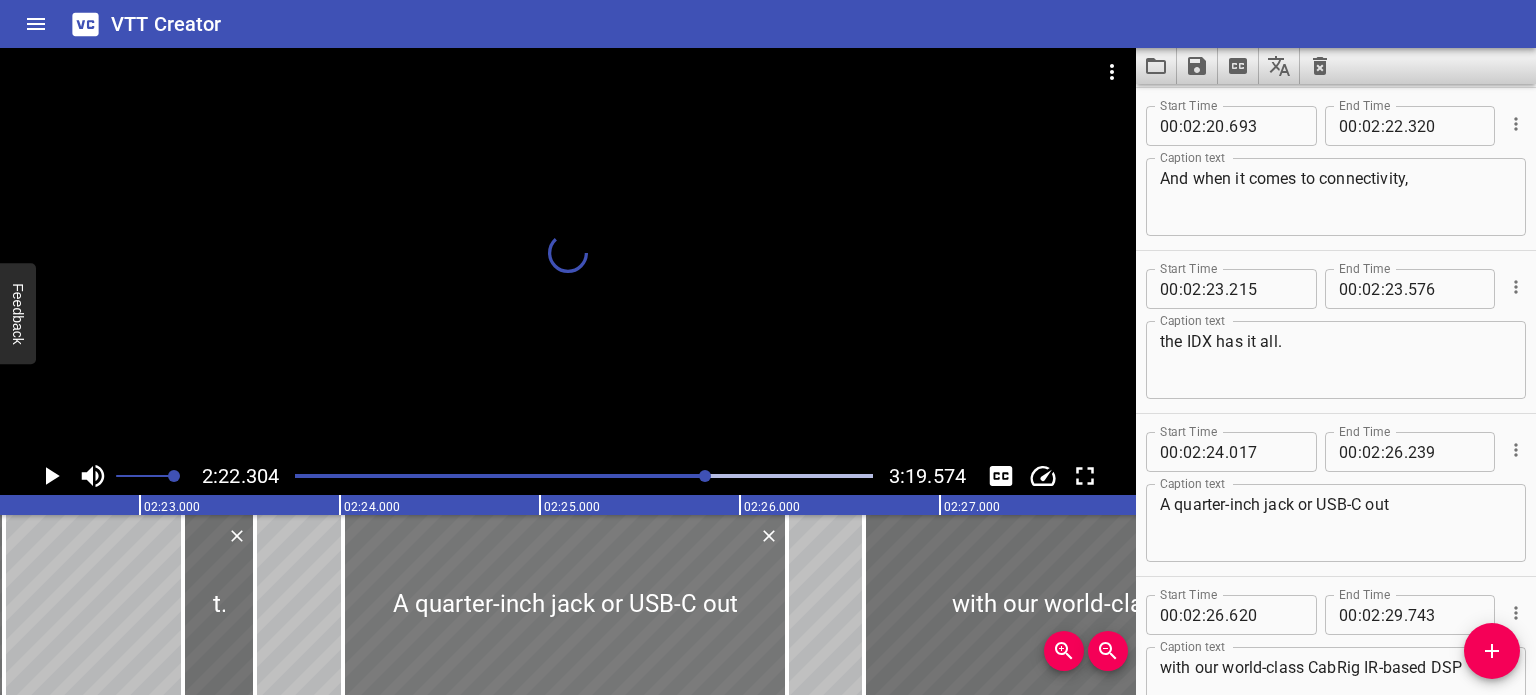 scroll, scrollTop: 0, scrollLeft: 28636, axis: horizontal 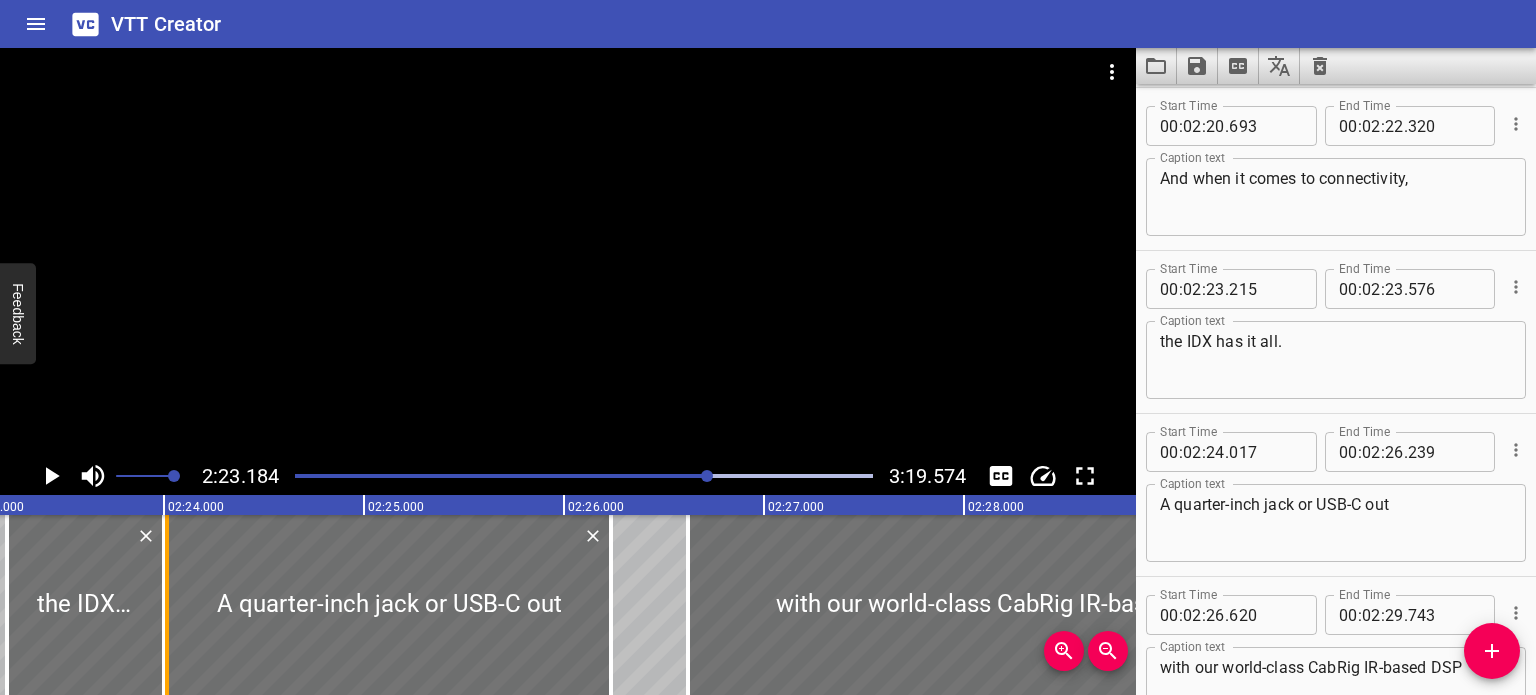 drag, startPoint x: 72, startPoint y: 592, endPoint x: 157, endPoint y: 604, distance: 85.84288 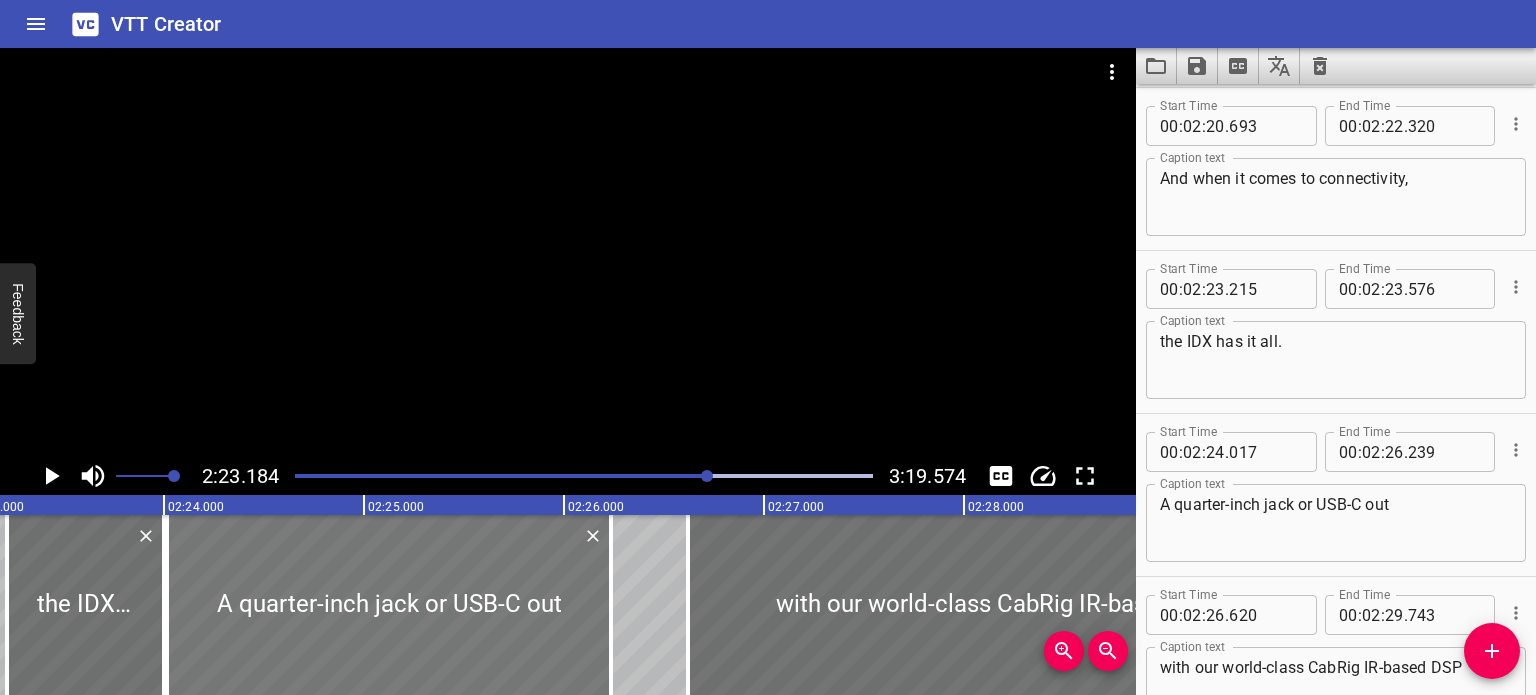 type on "24" 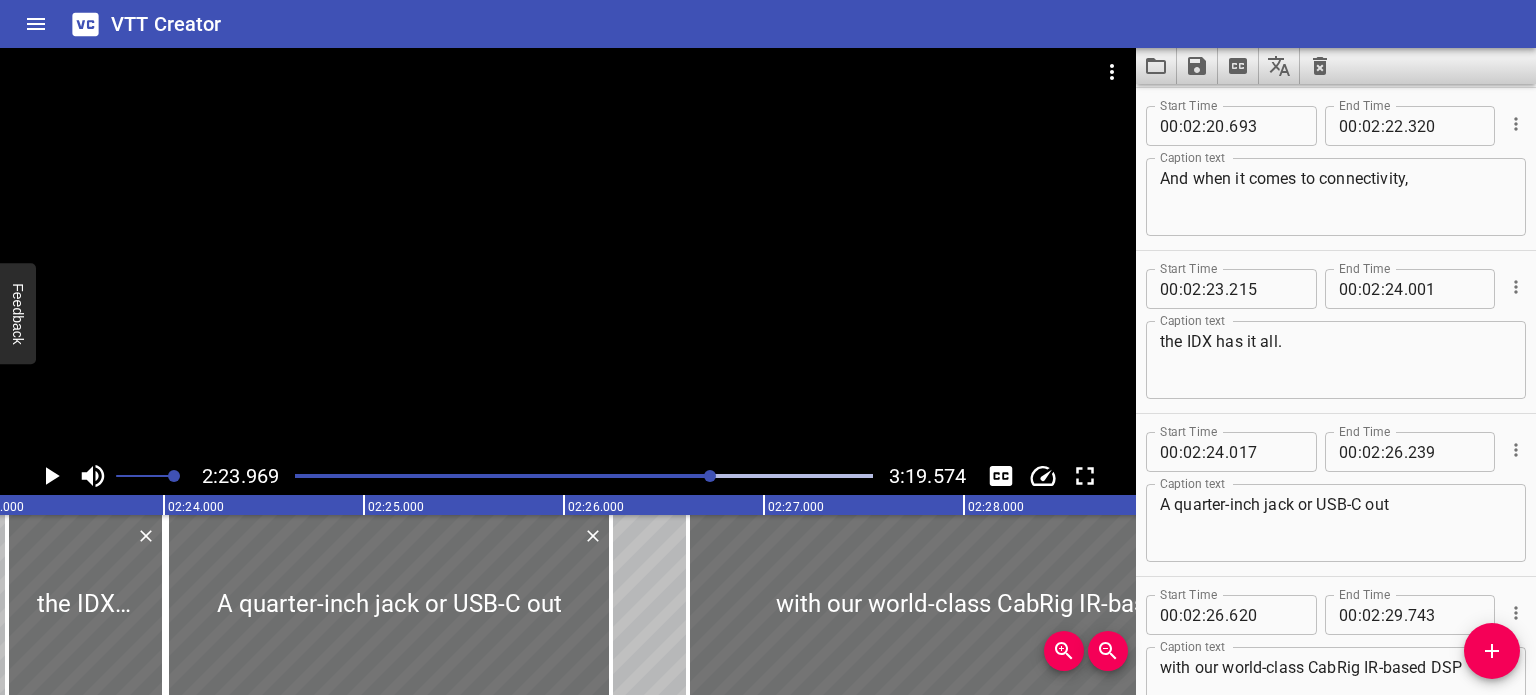 scroll, scrollTop: 0, scrollLeft: 28793, axis: horizontal 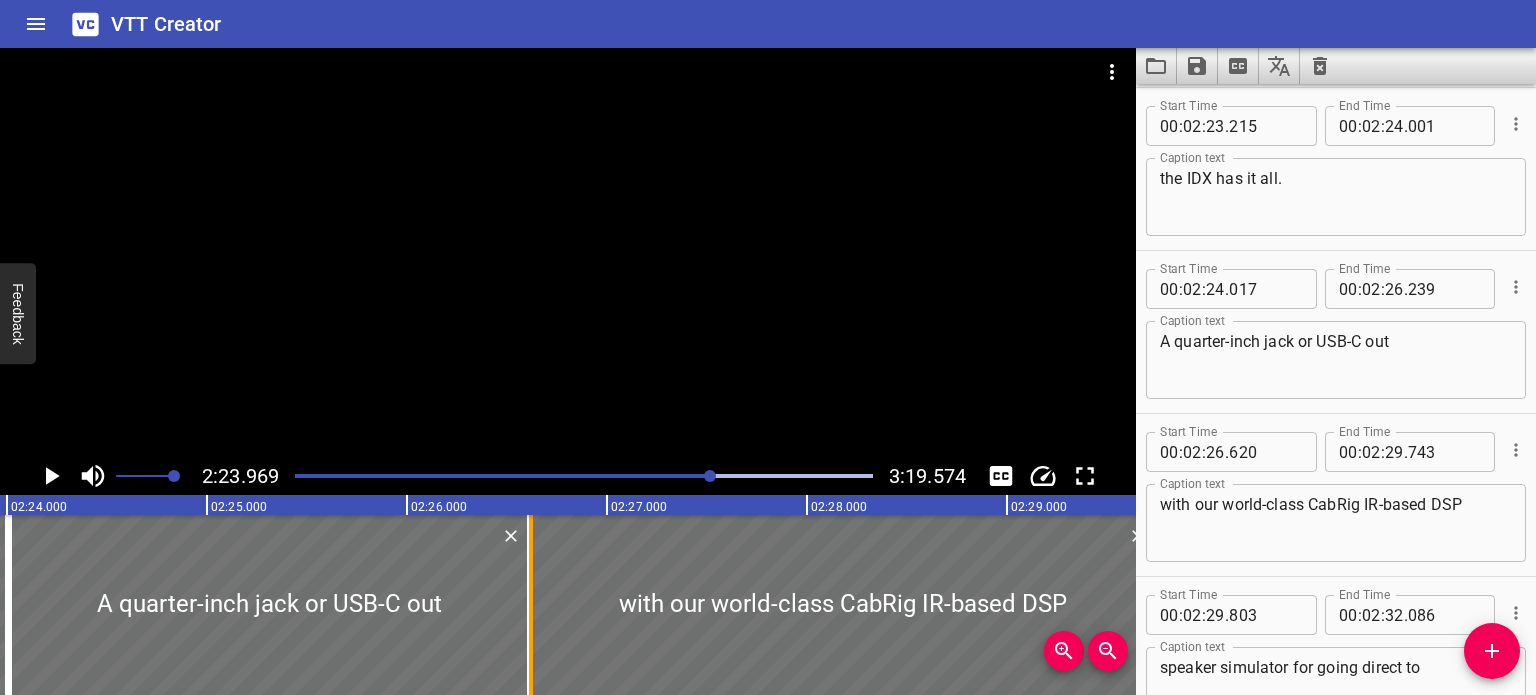 drag, startPoint x: 452, startPoint y: 611, endPoint x: 524, endPoint y: 619, distance: 72.443085 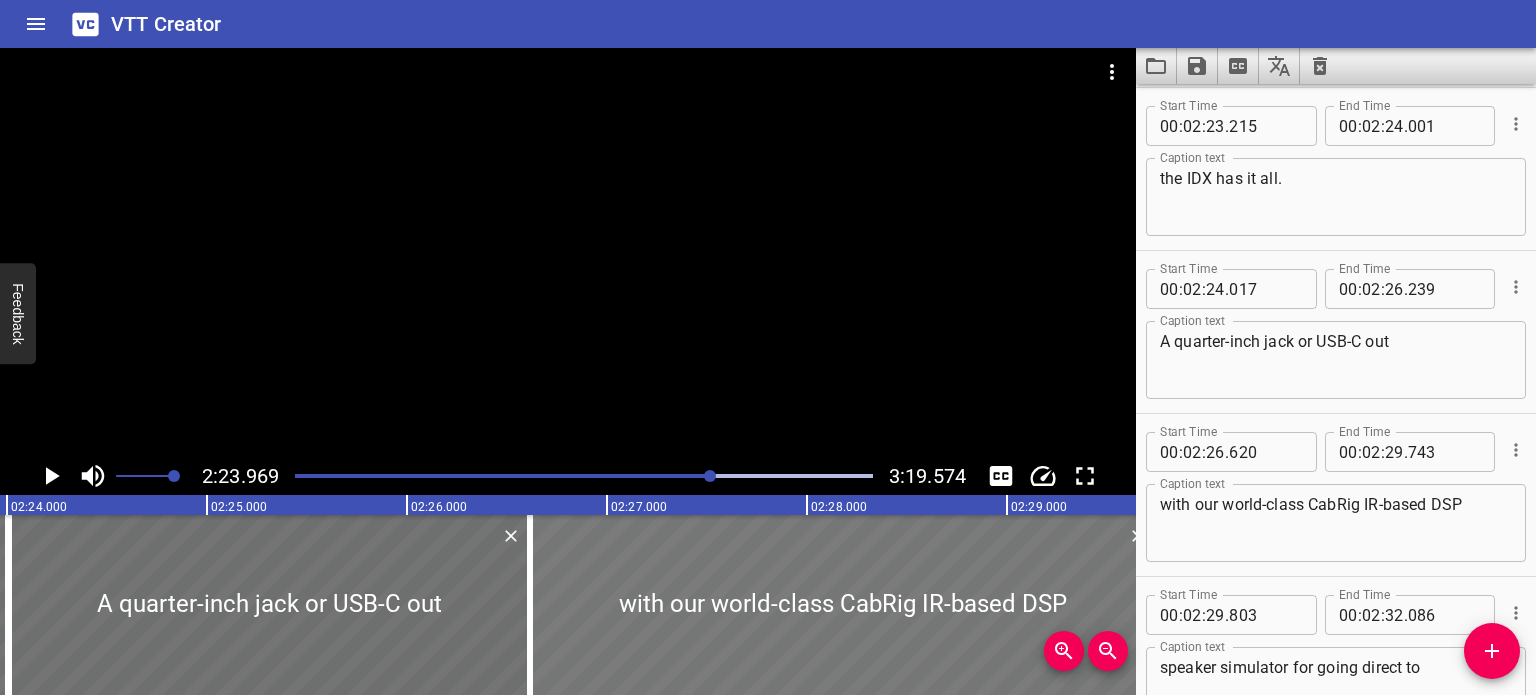 type on "614" 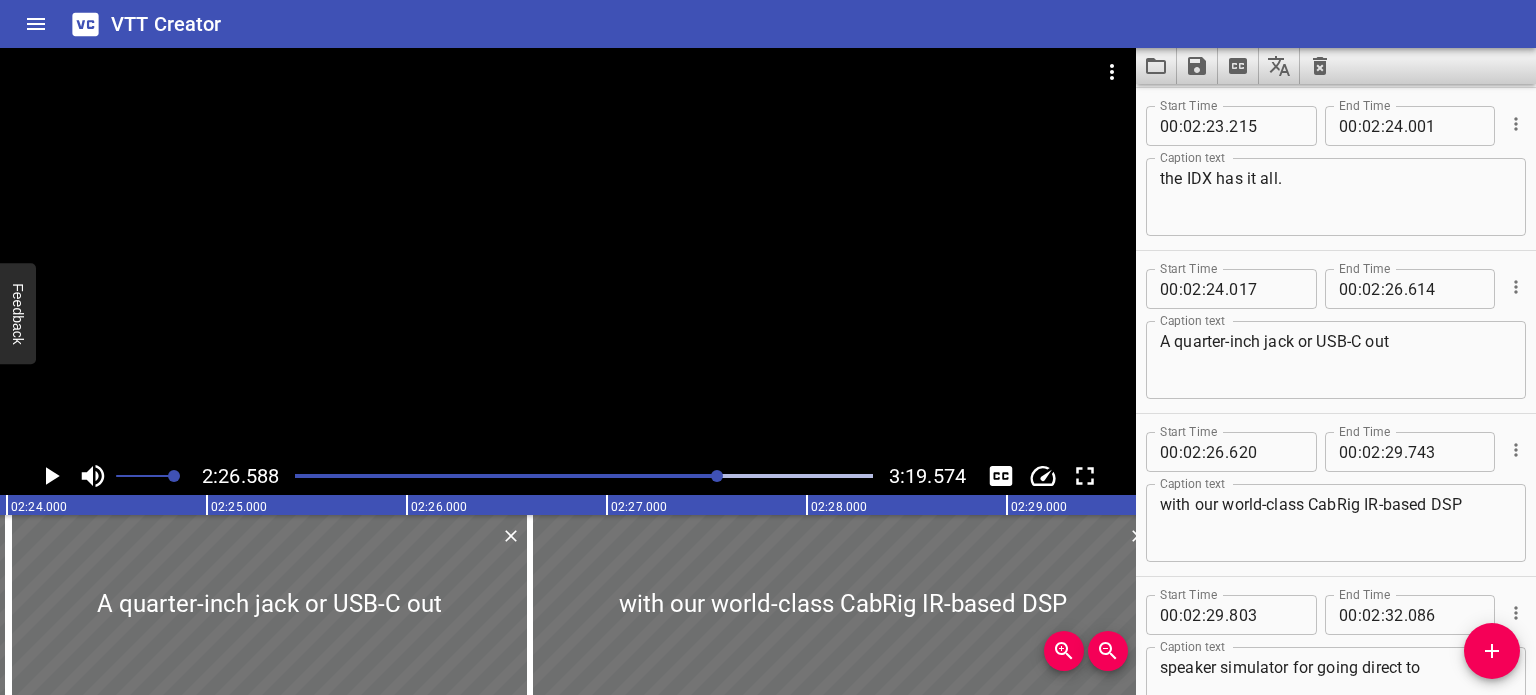 scroll, scrollTop: 0, scrollLeft: 29317, axis: horizontal 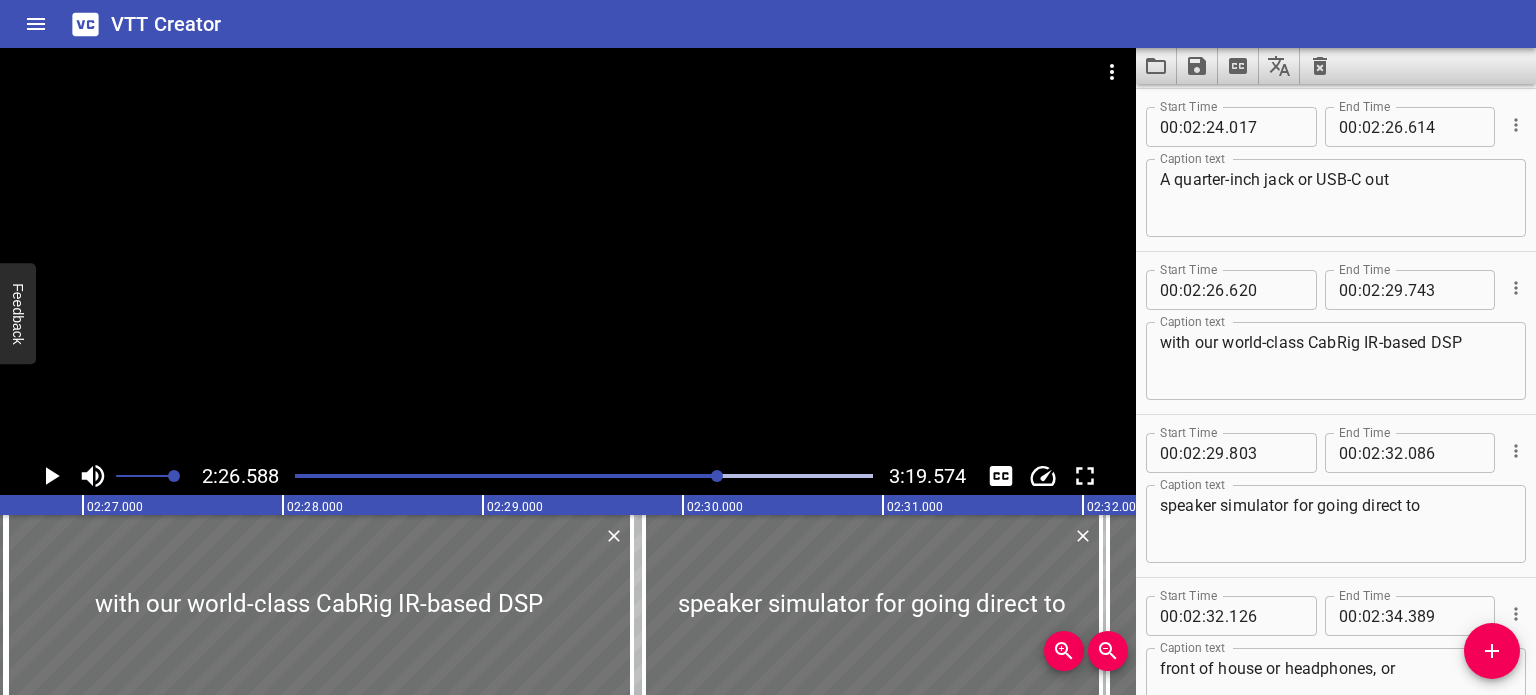 click at bounding box center [568, 252] 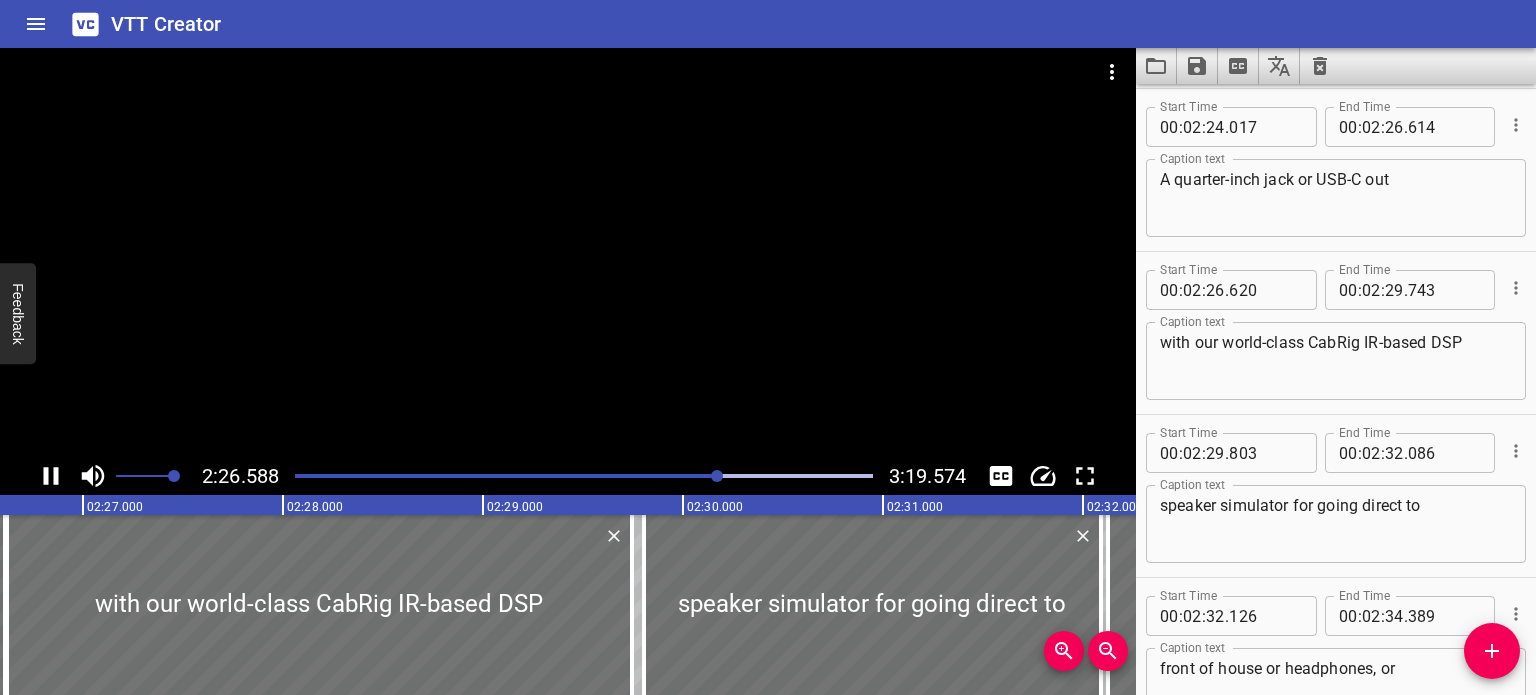 scroll, scrollTop: 0, scrollLeft: 29358, axis: horizontal 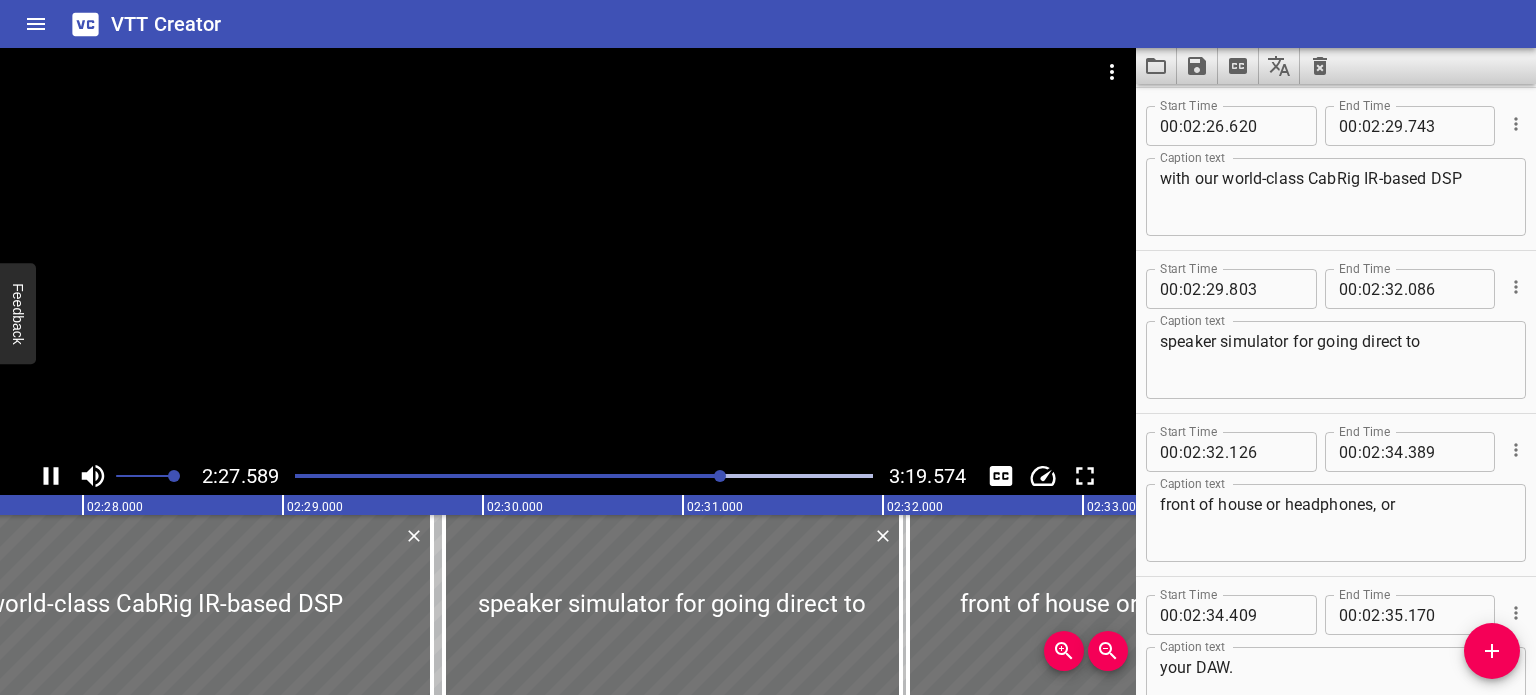 click at bounding box center [568, 252] 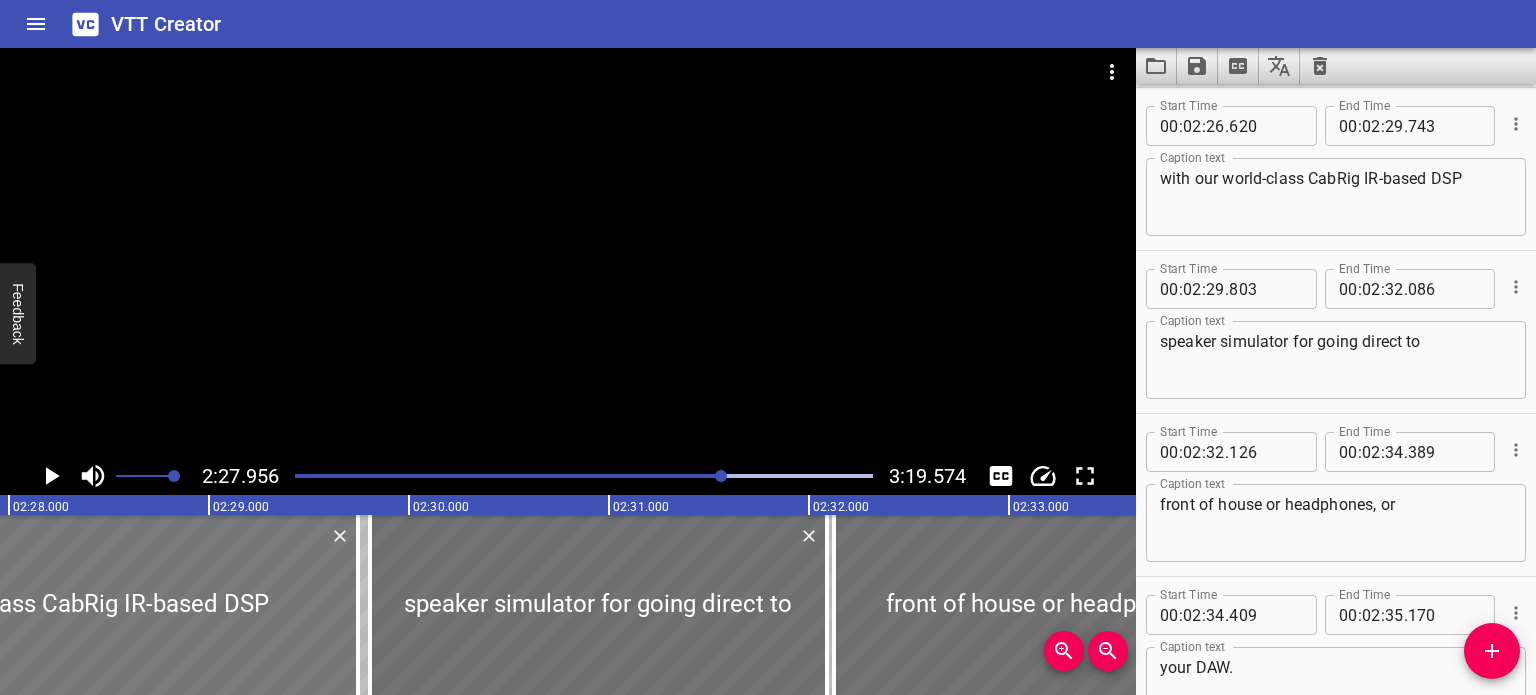 scroll, scrollTop: 0, scrollLeft: 29591, axis: horizontal 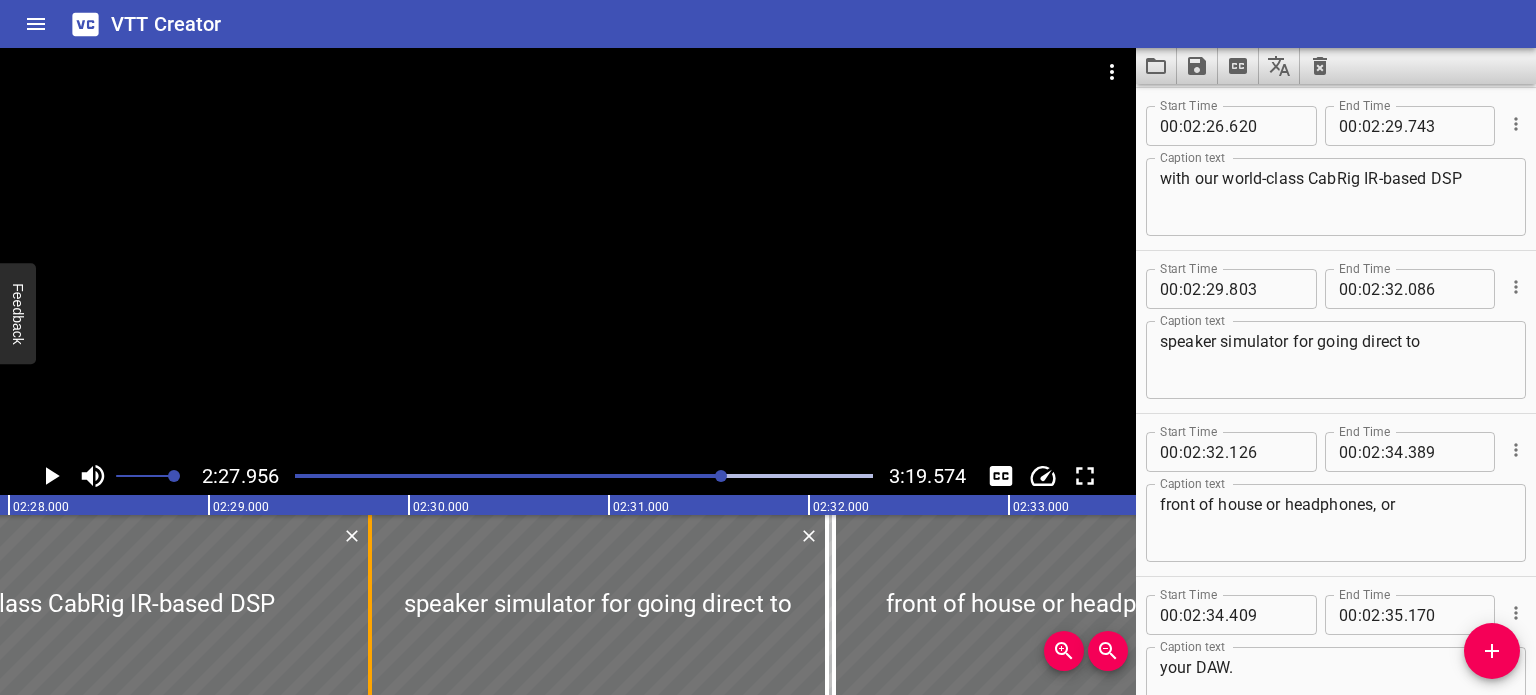 drag, startPoint x: 348, startPoint y: 592, endPoint x: 360, endPoint y: 591, distance: 12.0415945 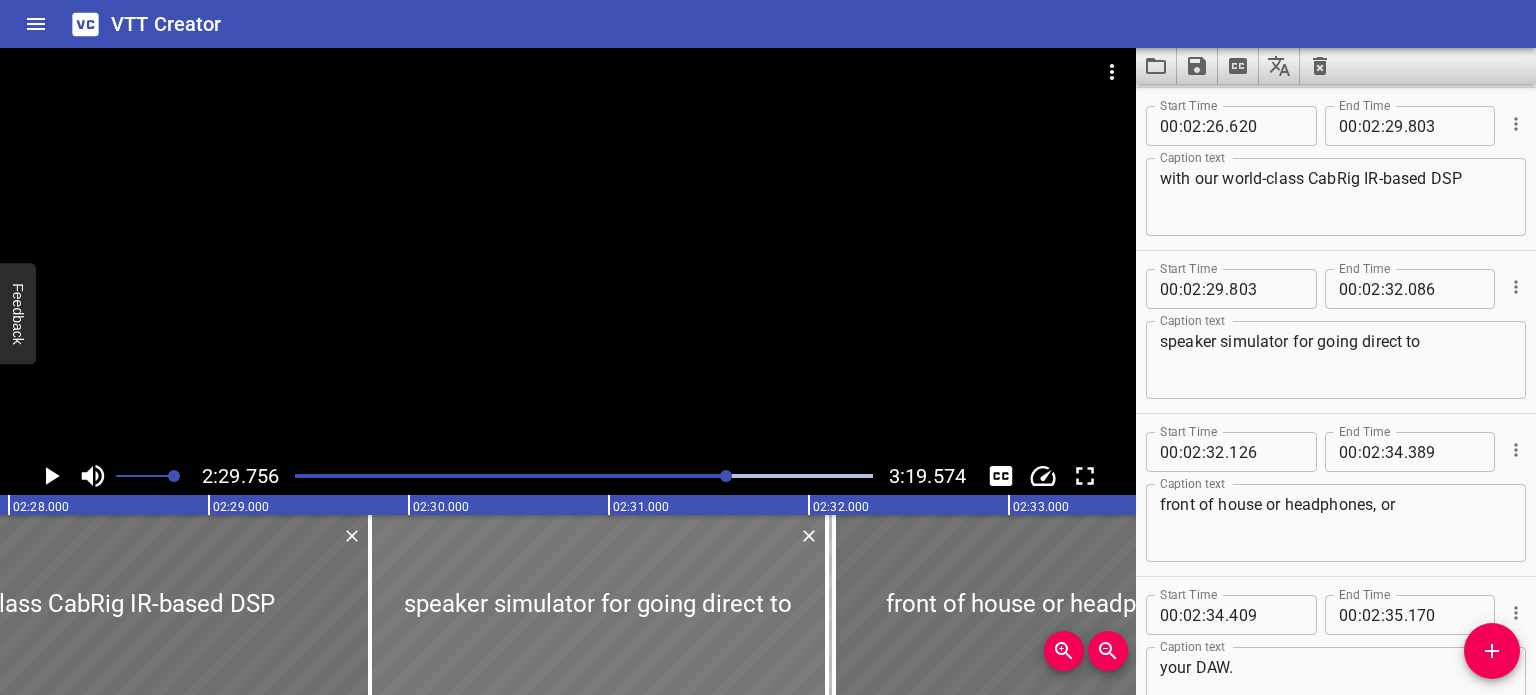 scroll, scrollTop: 0, scrollLeft: 29951, axis: horizontal 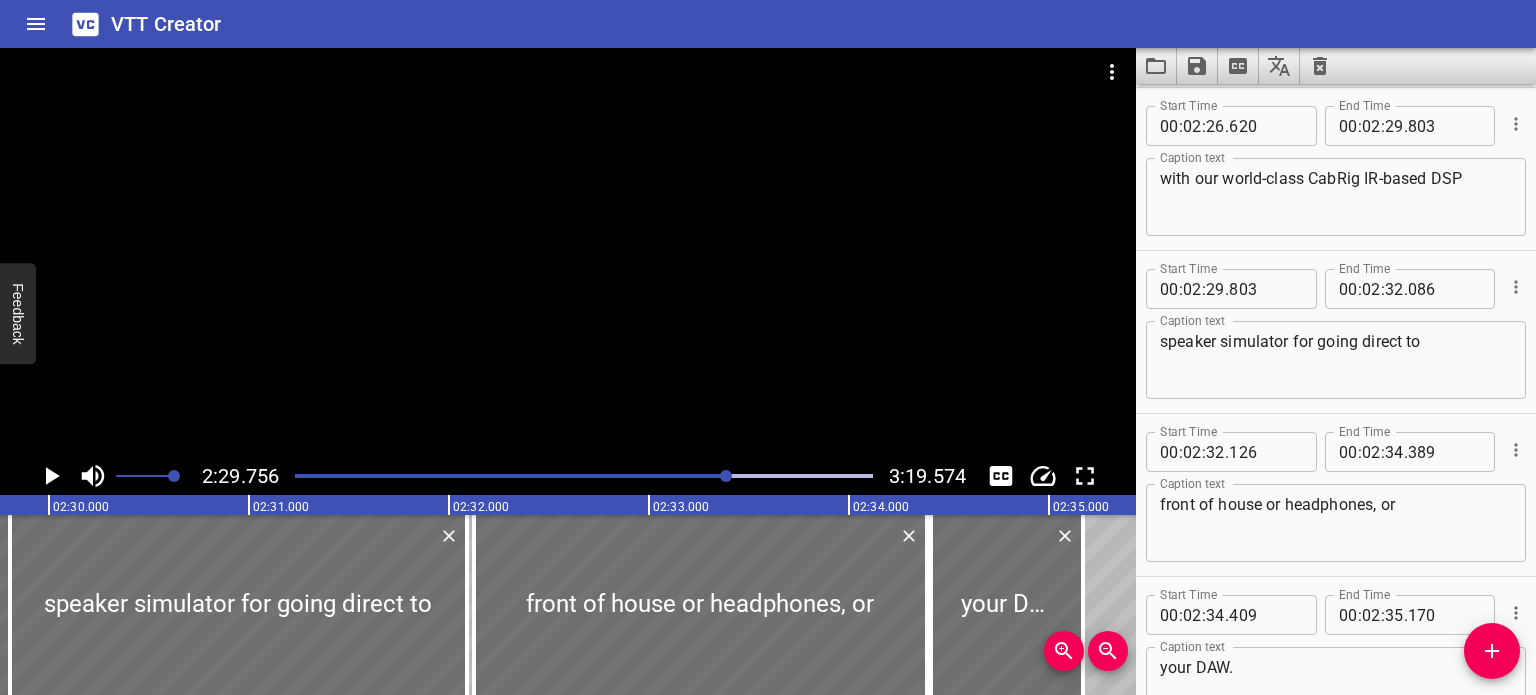 click at bounding box center (568, 252) 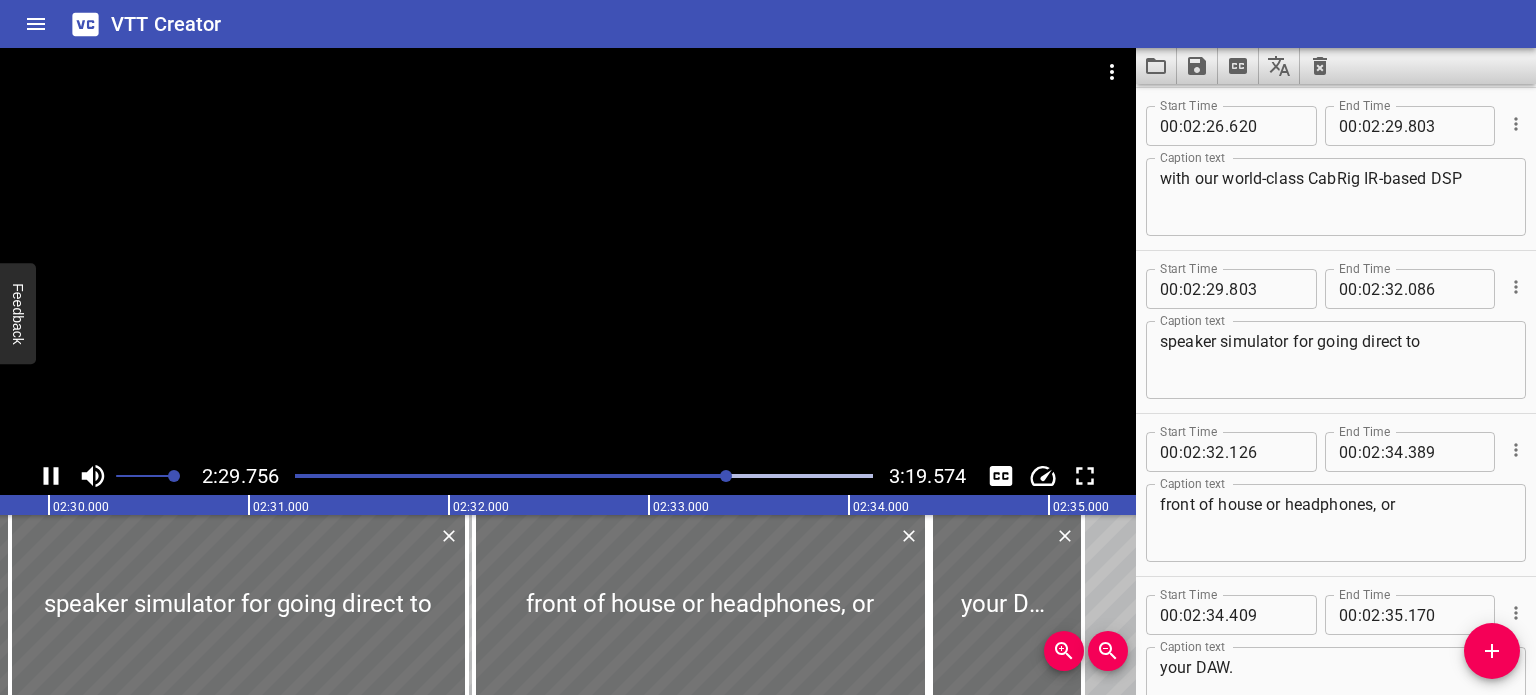scroll, scrollTop: 0, scrollLeft: 29988, axis: horizontal 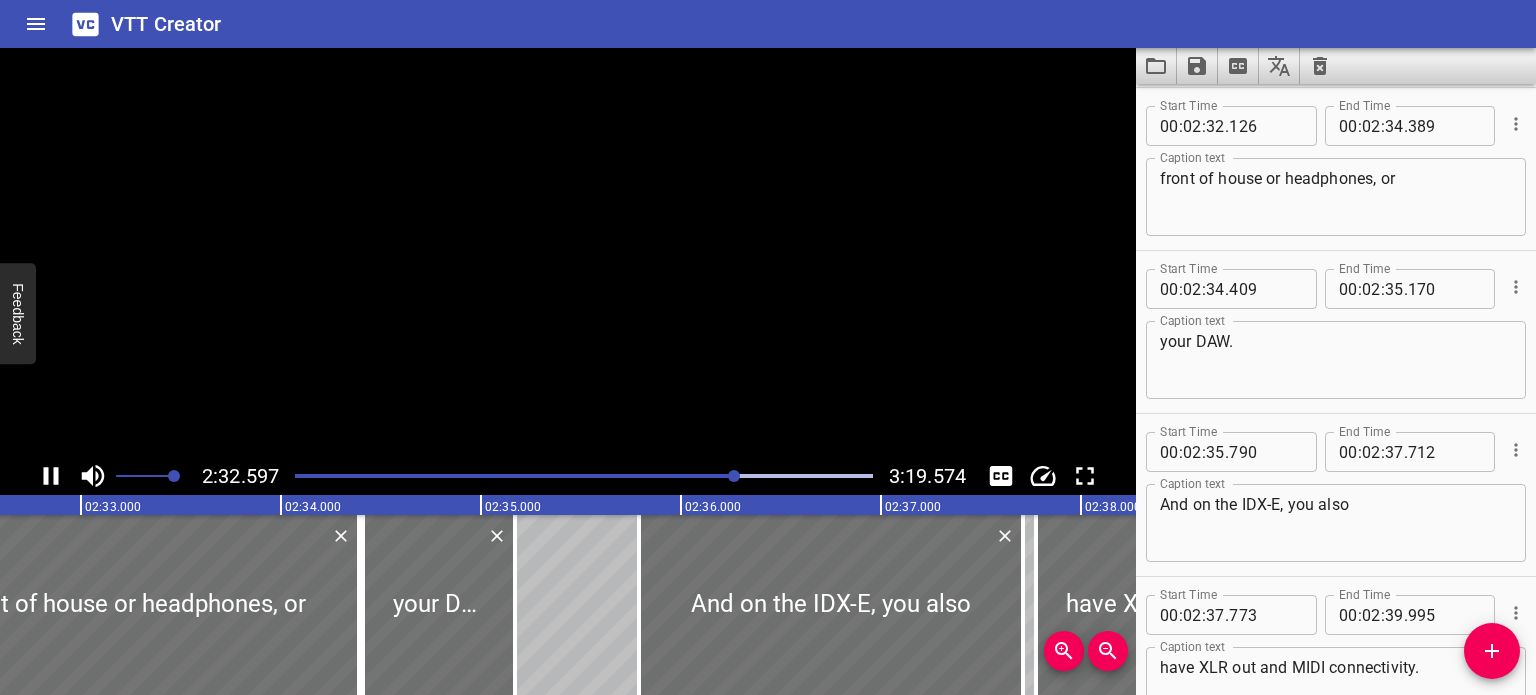 click at bounding box center [568, 252] 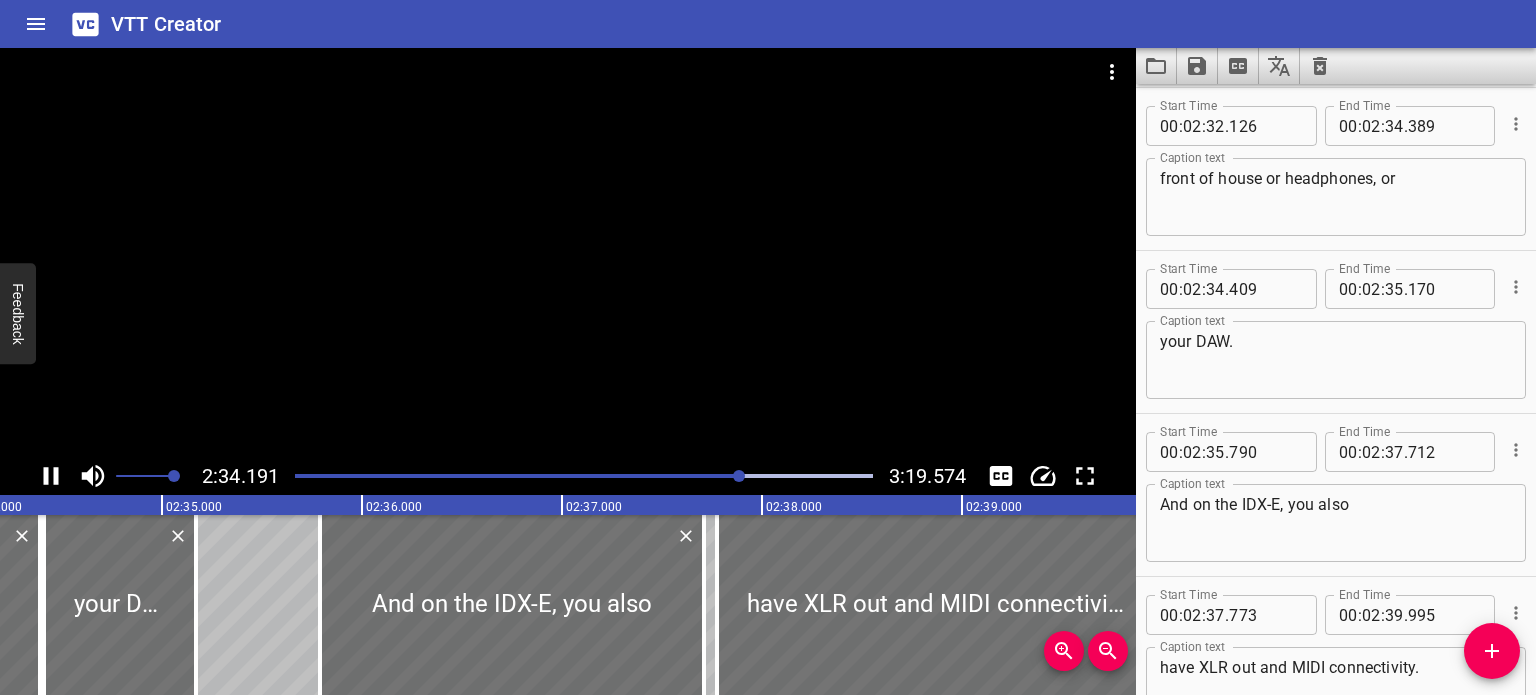 scroll, scrollTop: 0, scrollLeft: 30892, axis: horizontal 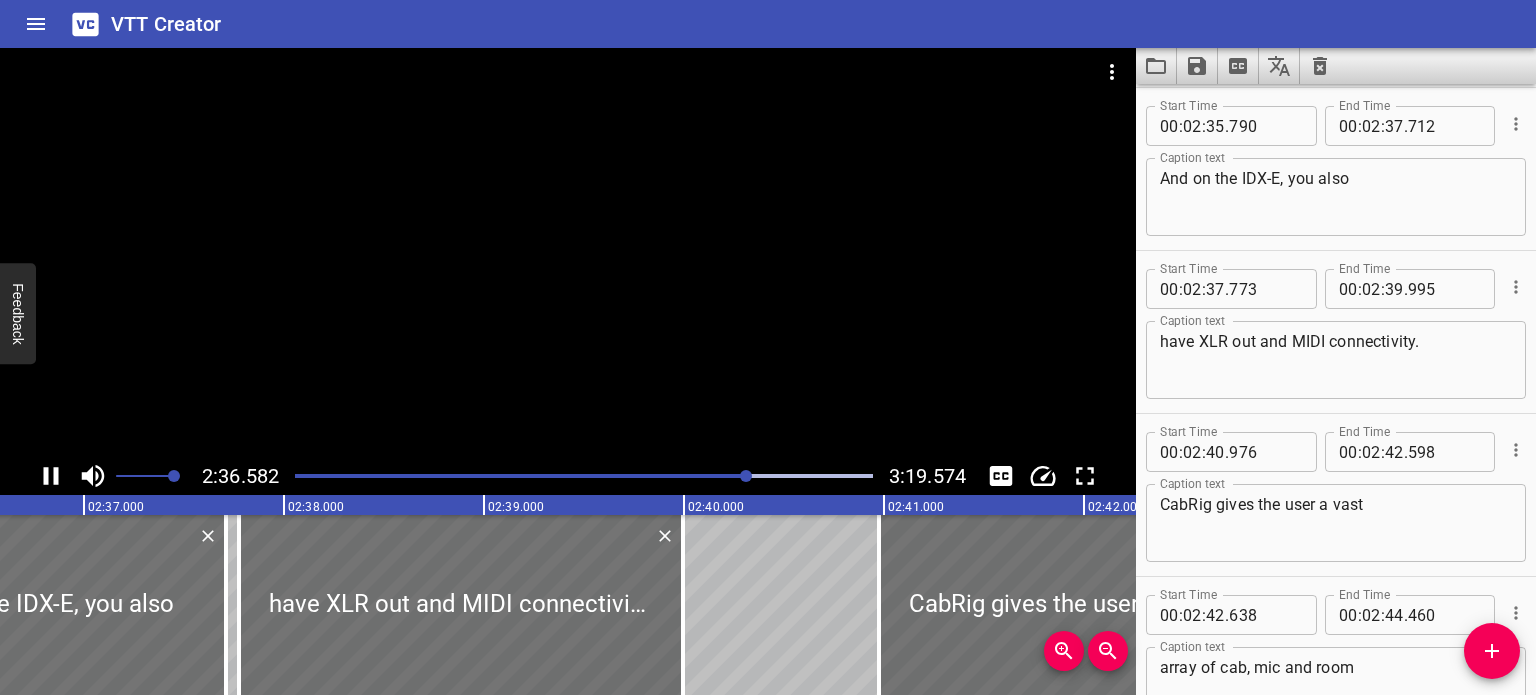 click 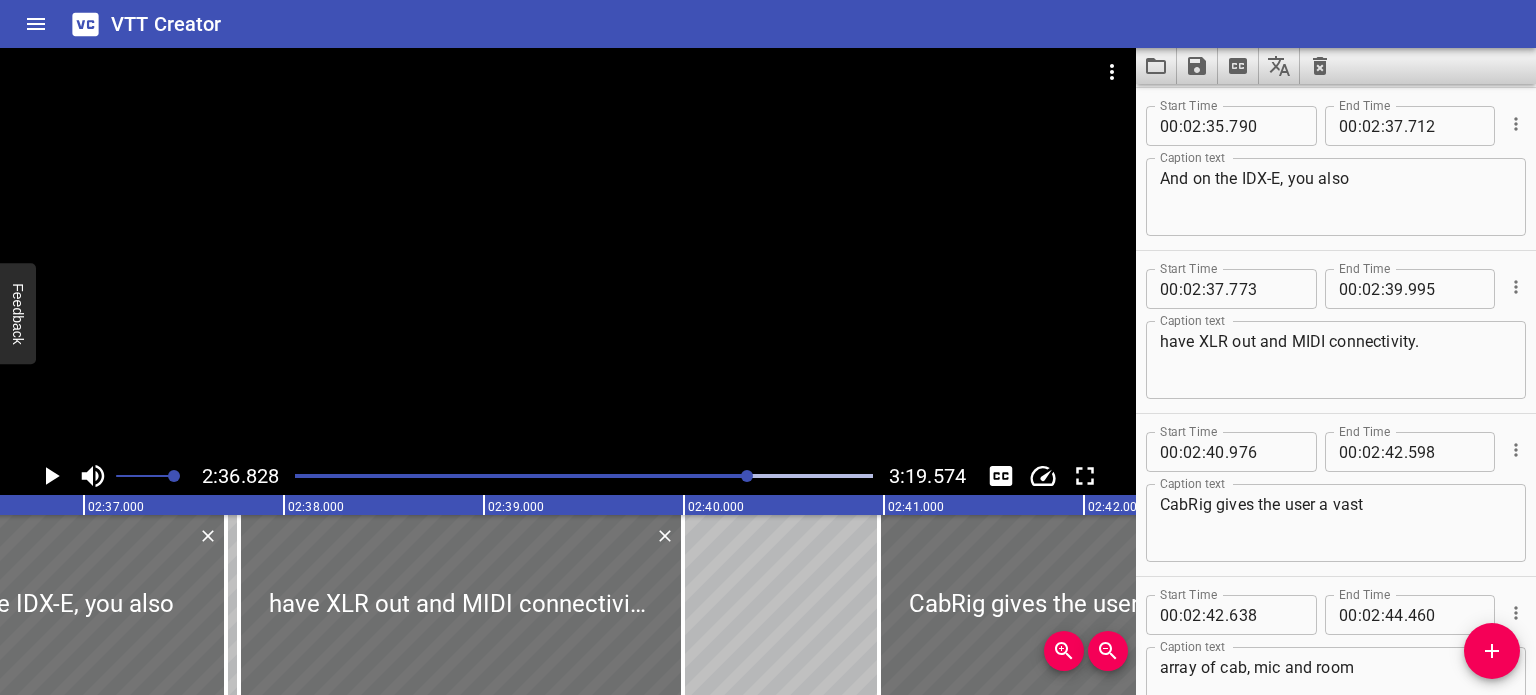 scroll, scrollTop: 0, scrollLeft: 31365, axis: horizontal 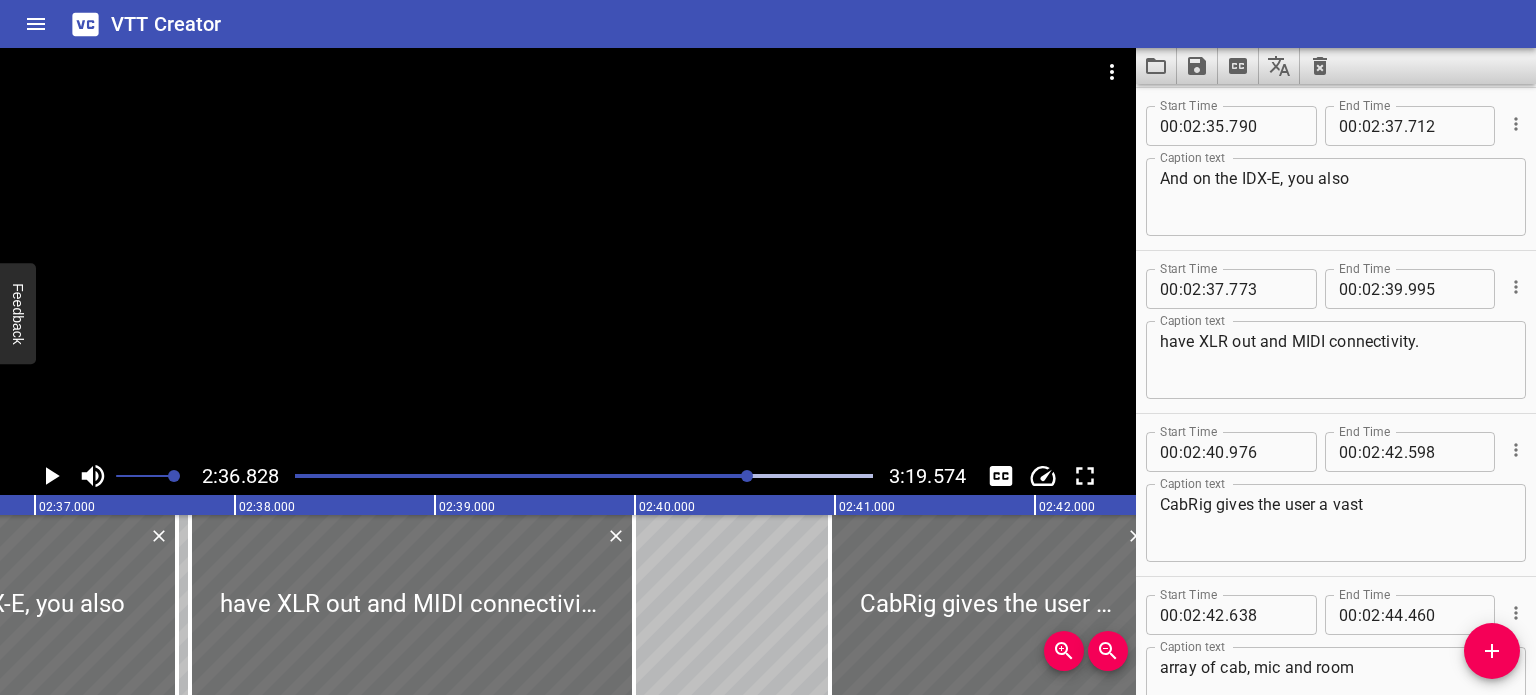 click on "And on the IDX-E, you also" at bounding box center (1336, 197) 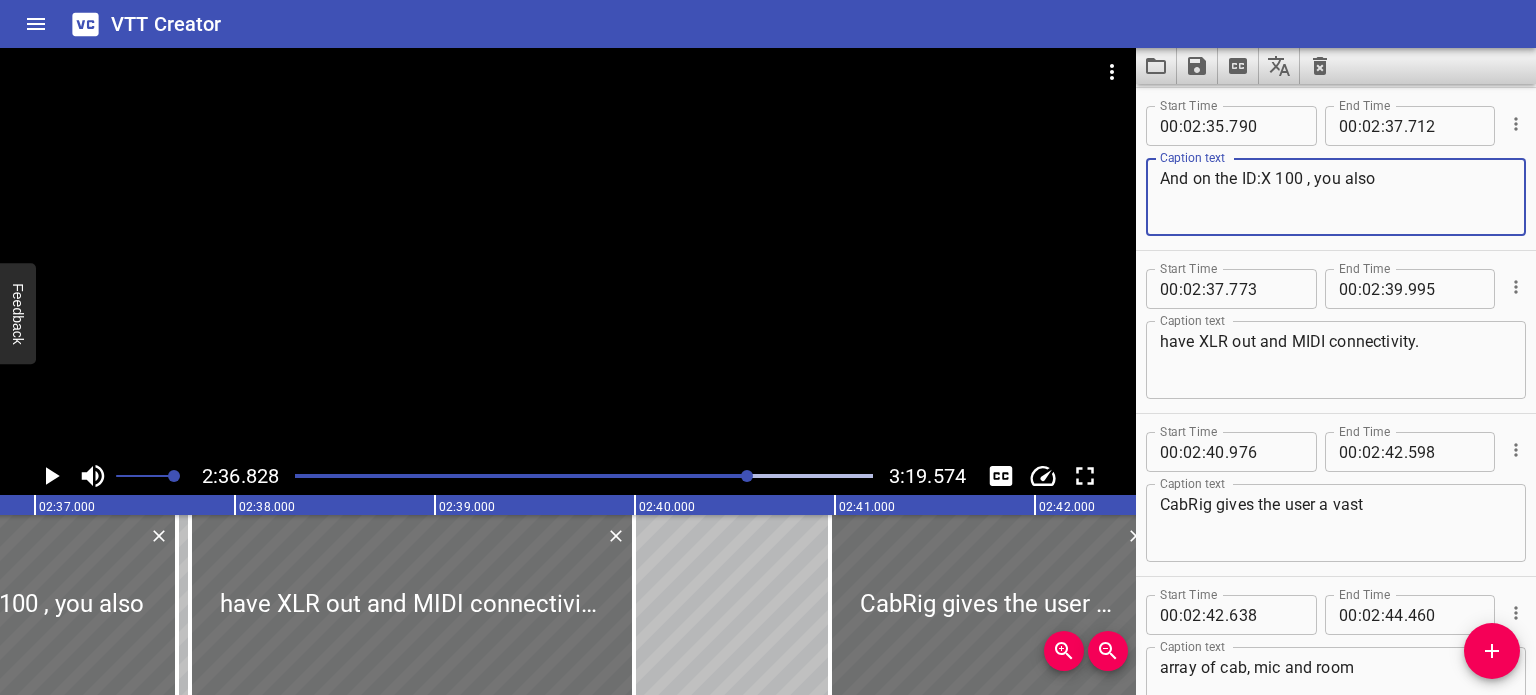 type on "And on the ID:X 100 , you also" 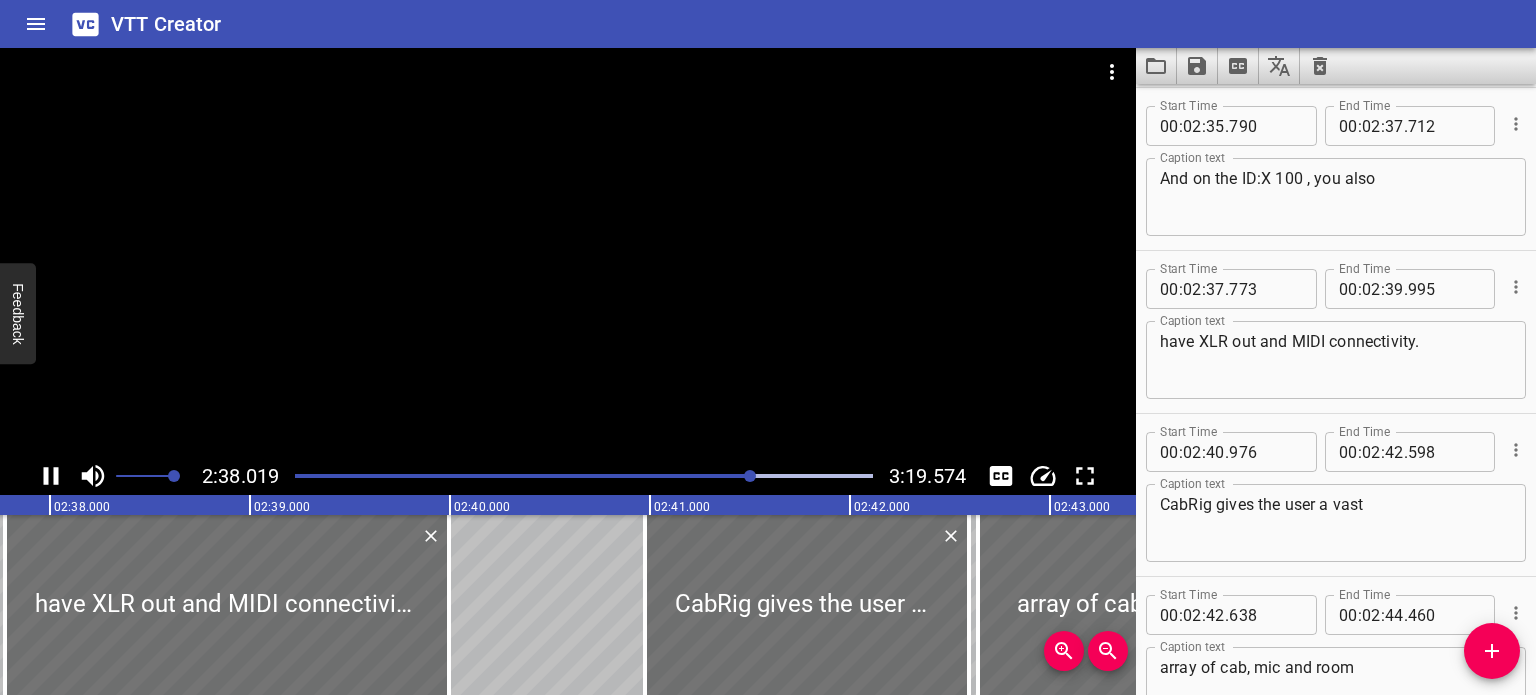 scroll, scrollTop: 0, scrollLeft: 31604, axis: horizontal 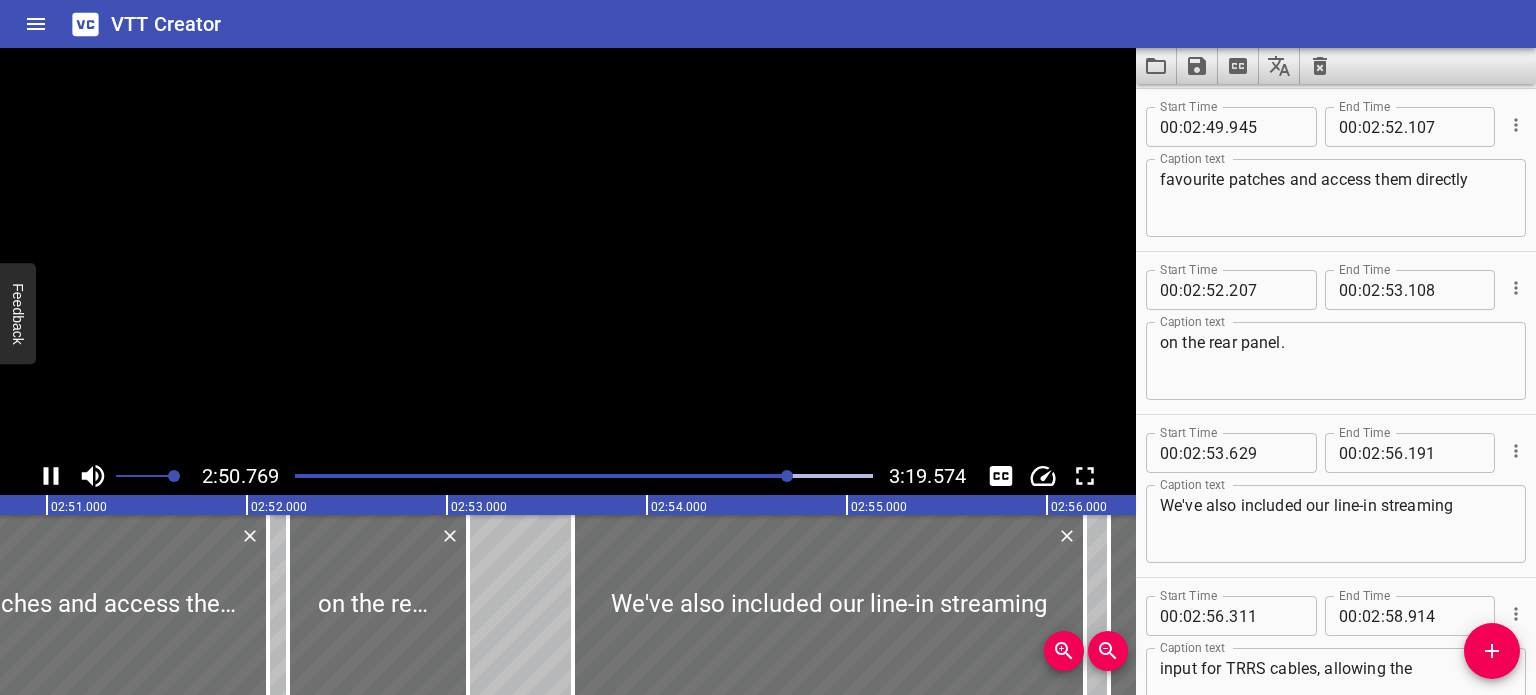 click at bounding box center [568, 252] 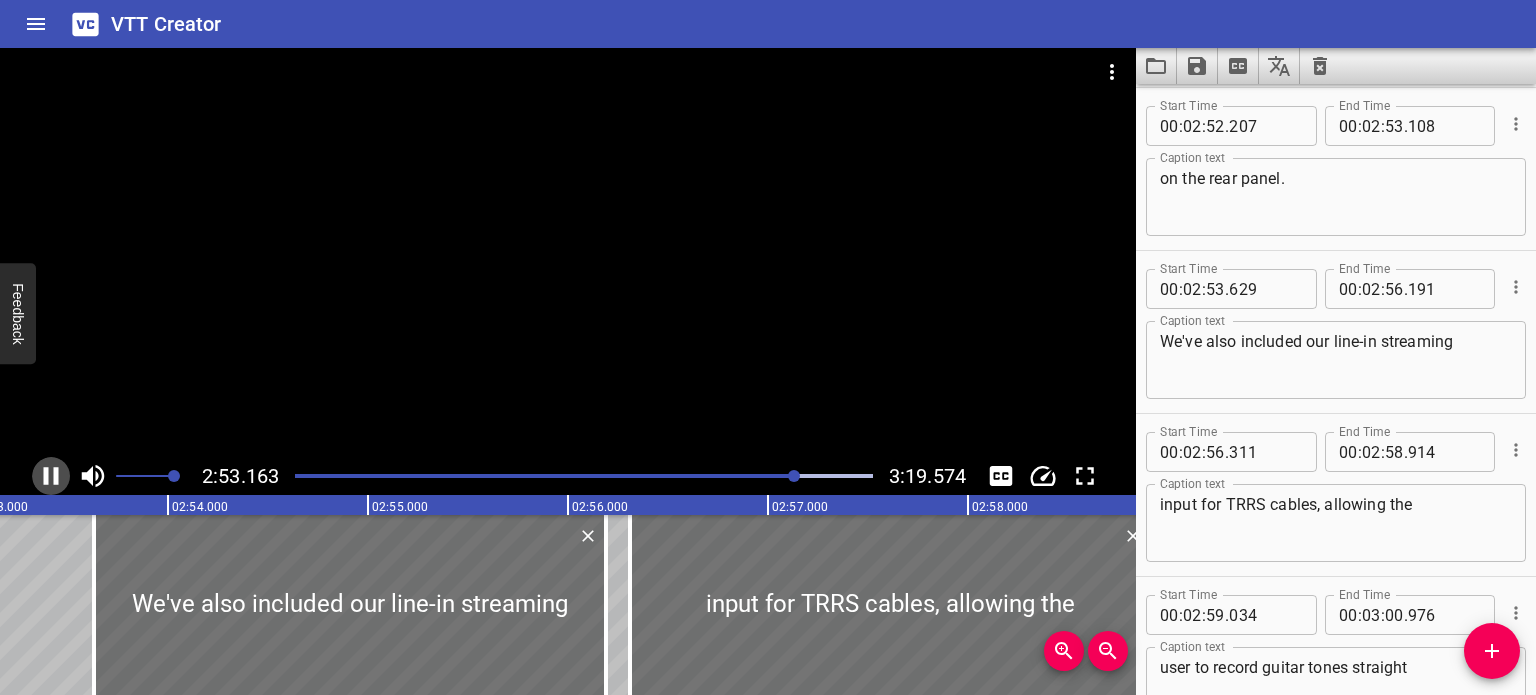click 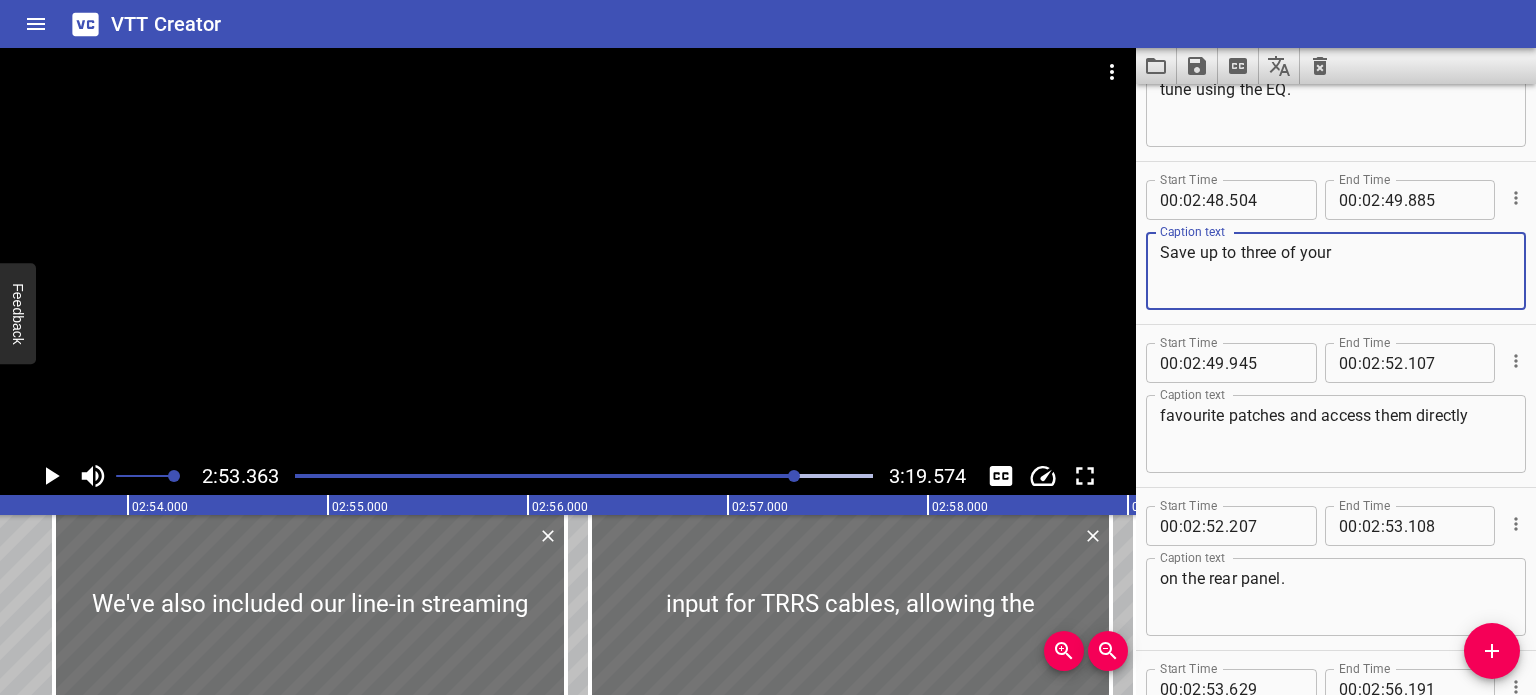 click on "Save up to three of your" at bounding box center [1336, 271] 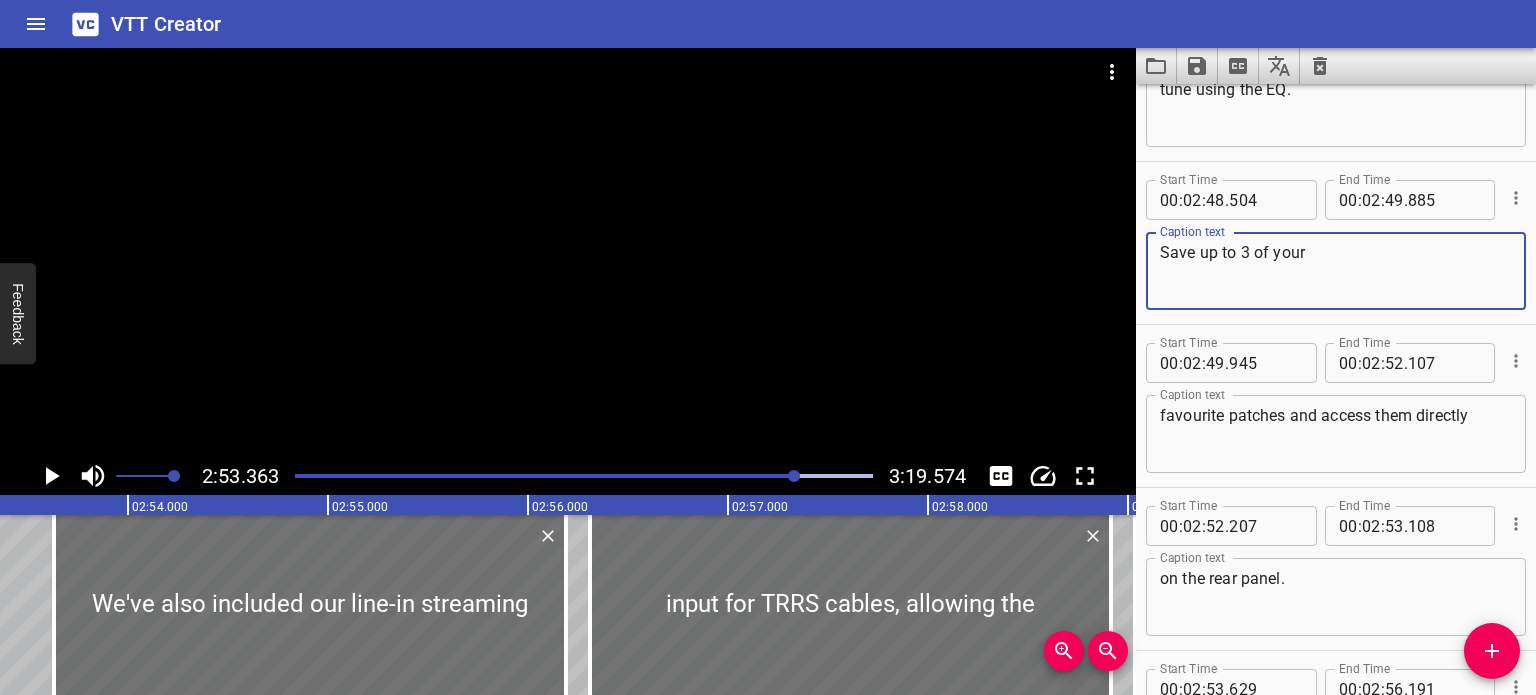 type on "Save up to 3 of your" 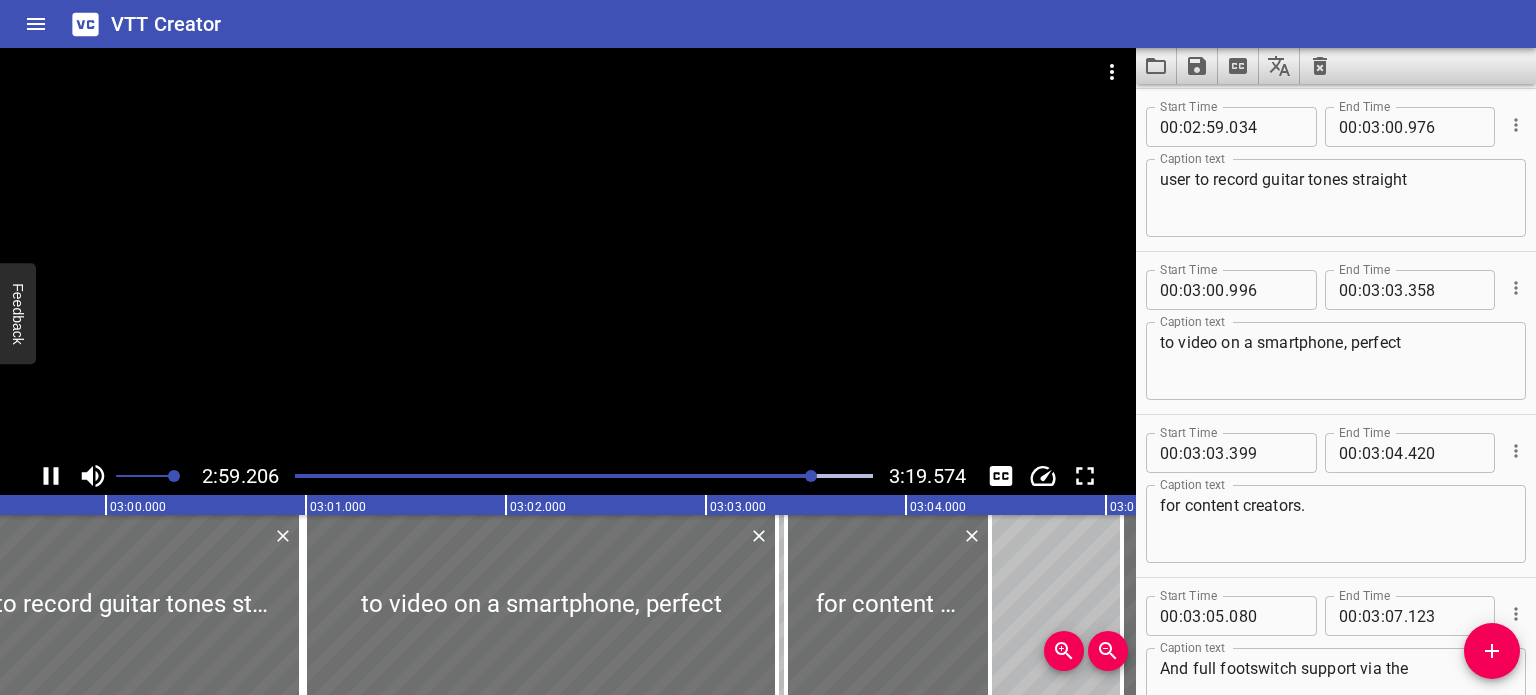click at bounding box center [568, 252] 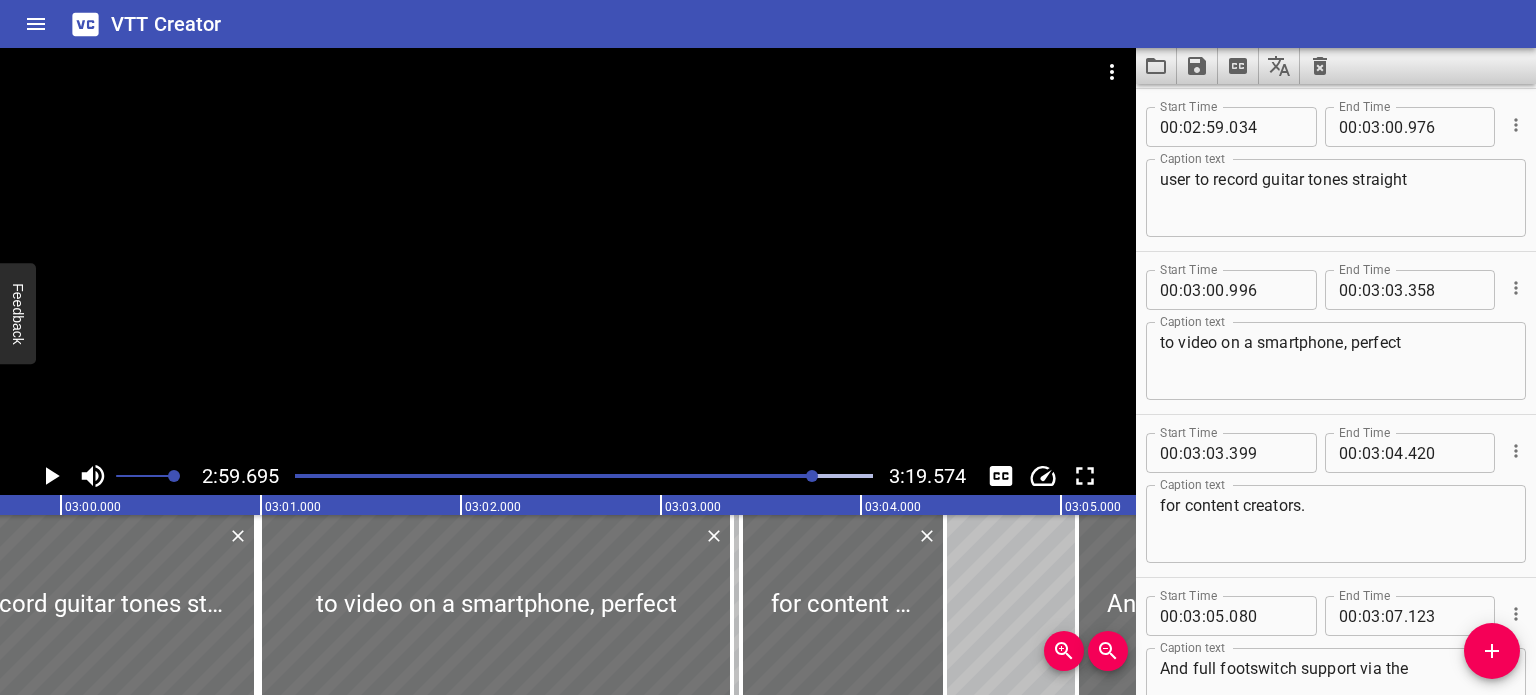 click at bounding box center (568, 252) 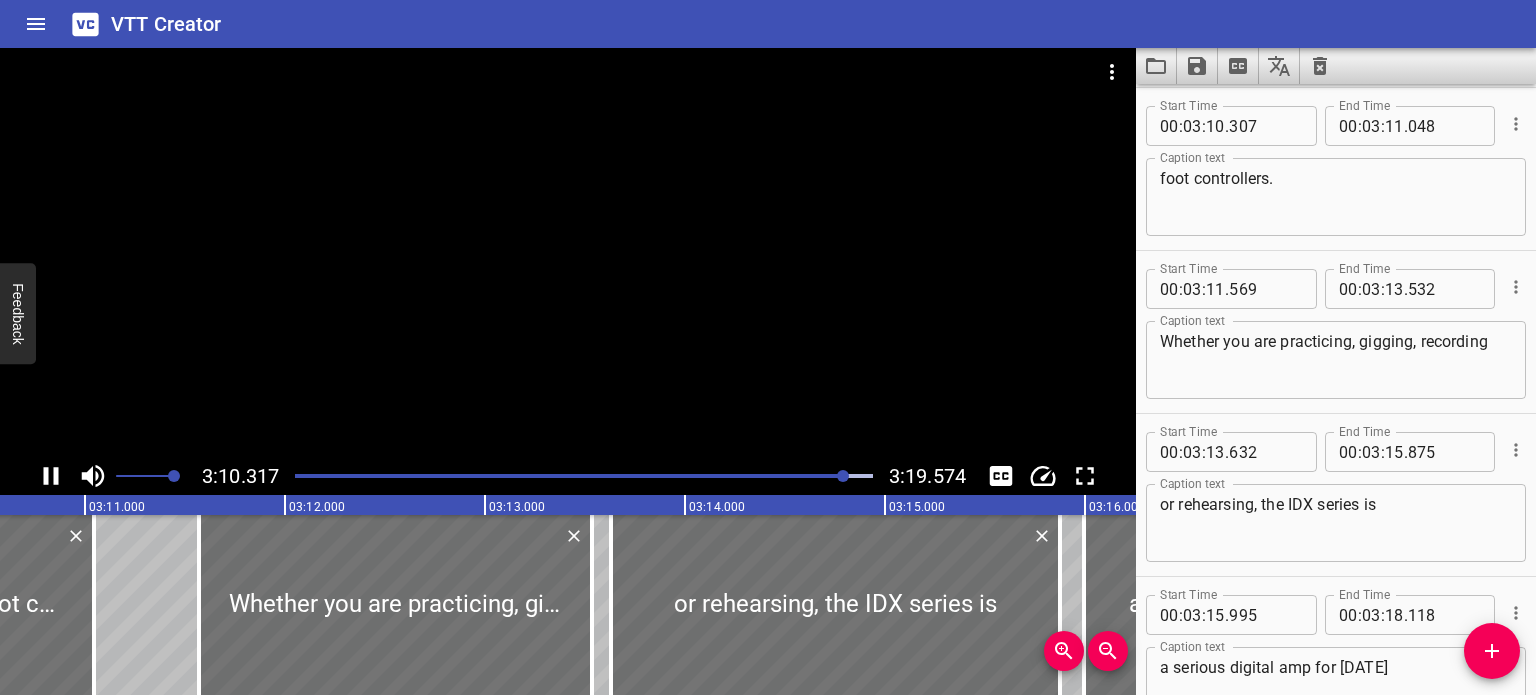 click at bounding box center [568, 252] 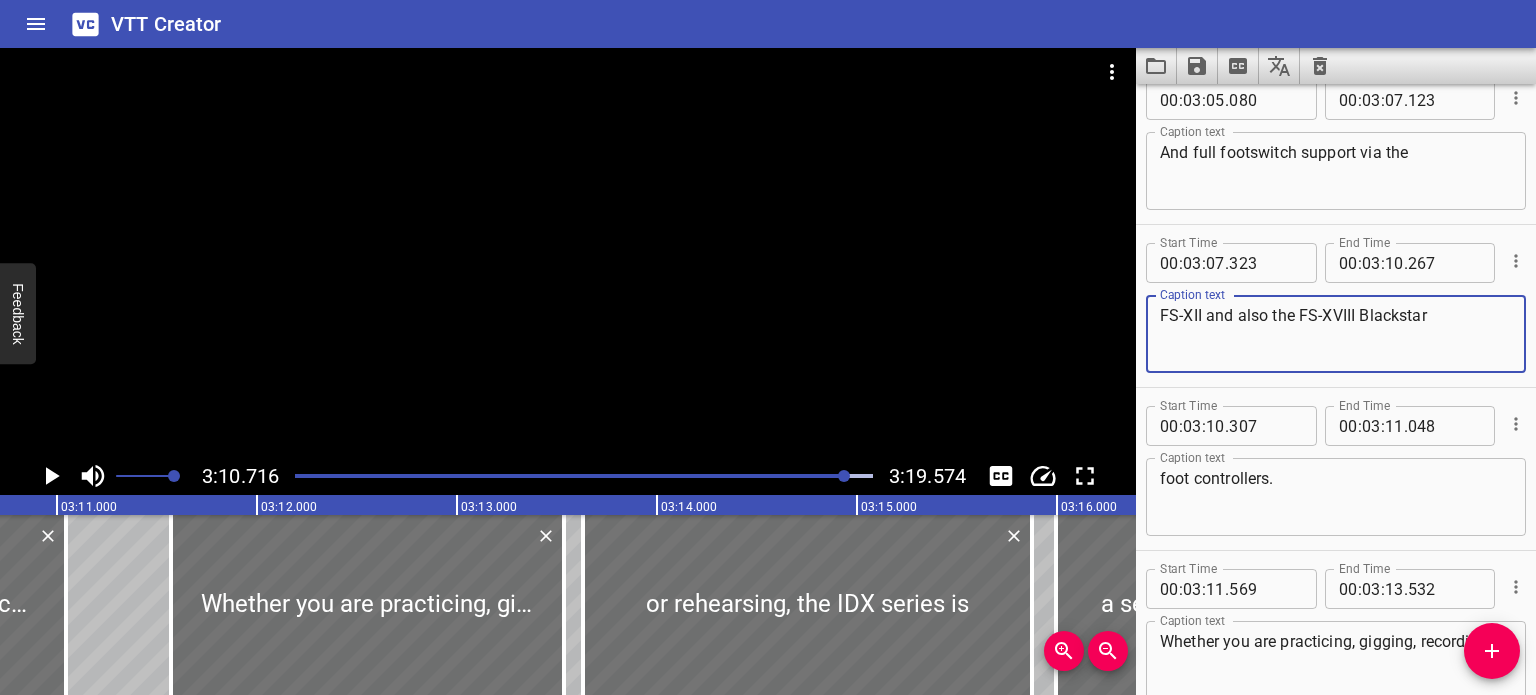 click on "FS-XII and also the FS-XVIII Blackstar" at bounding box center (1336, 334) 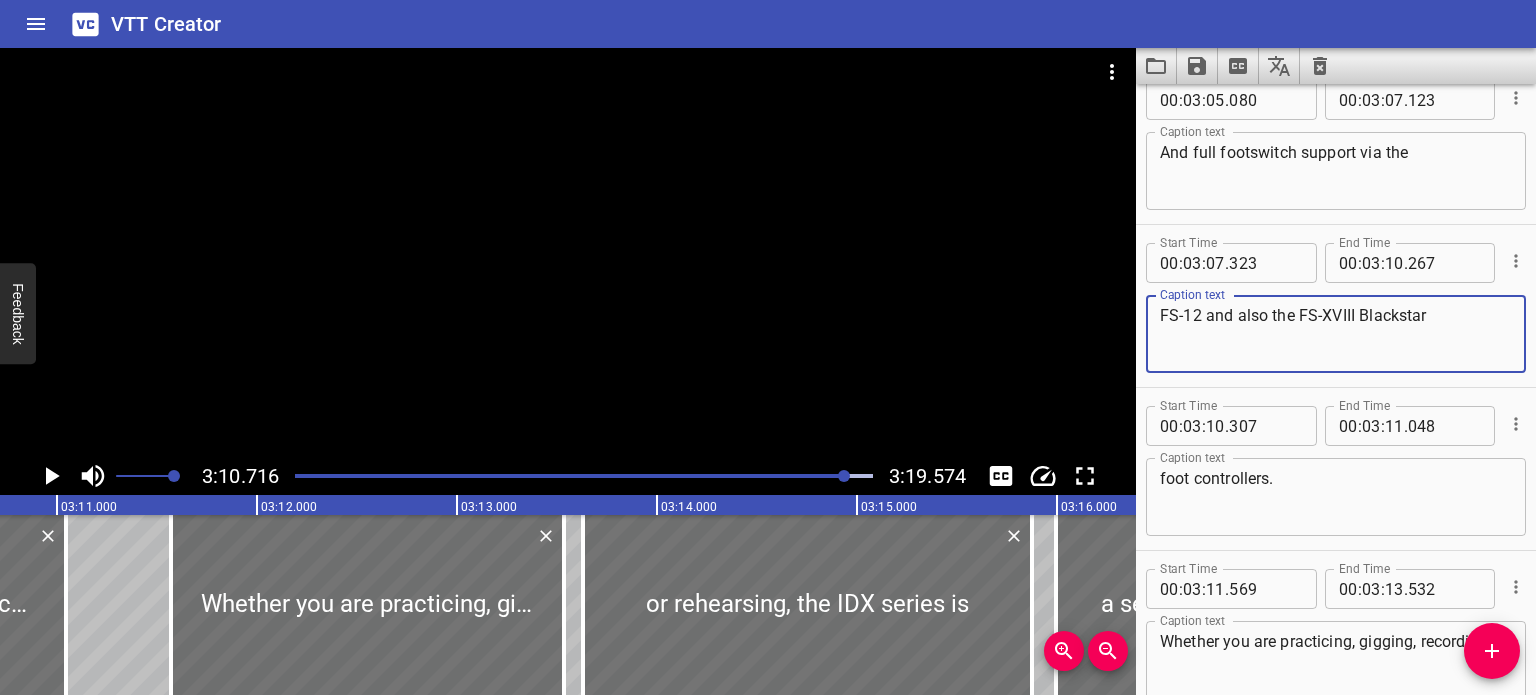 click on "FS-12 and also the FS-XVIII Blackstar" at bounding box center [1336, 334] 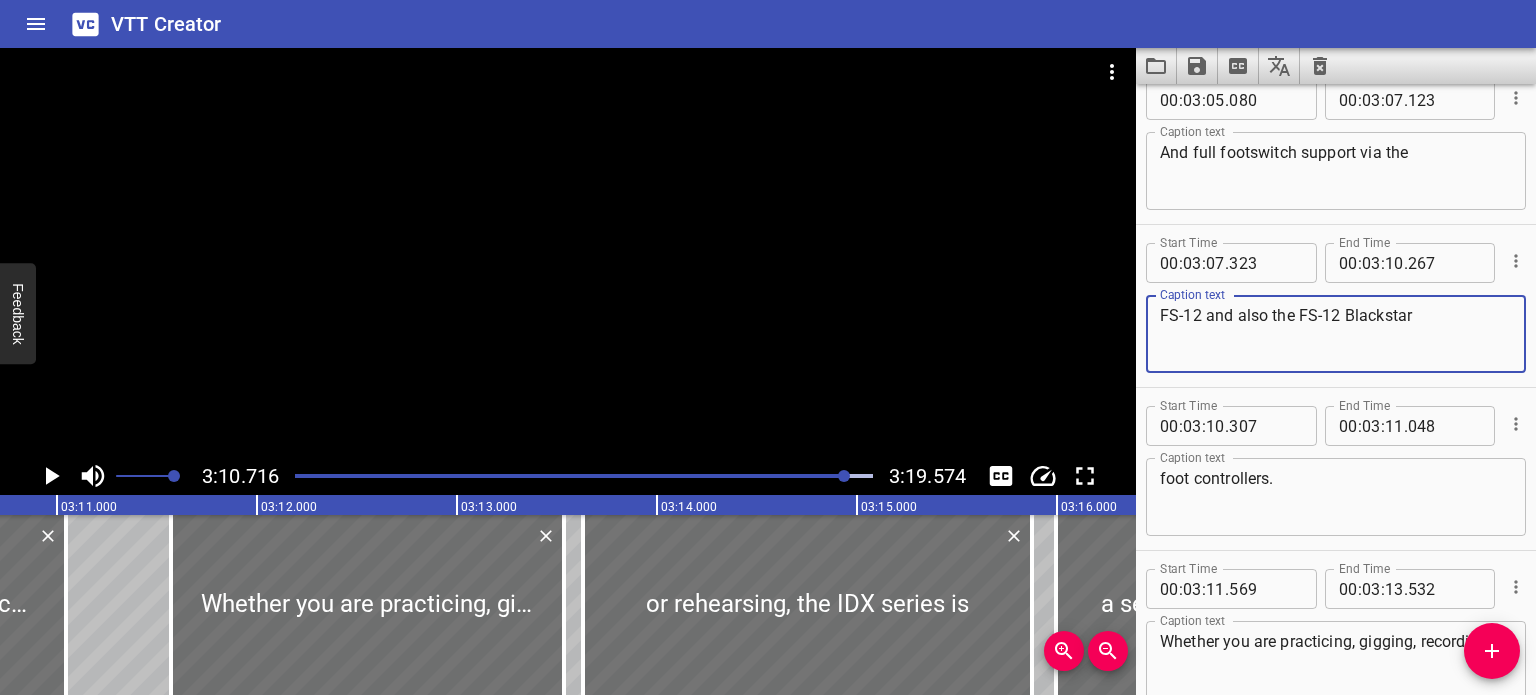 click at bounding box center (568, 252) 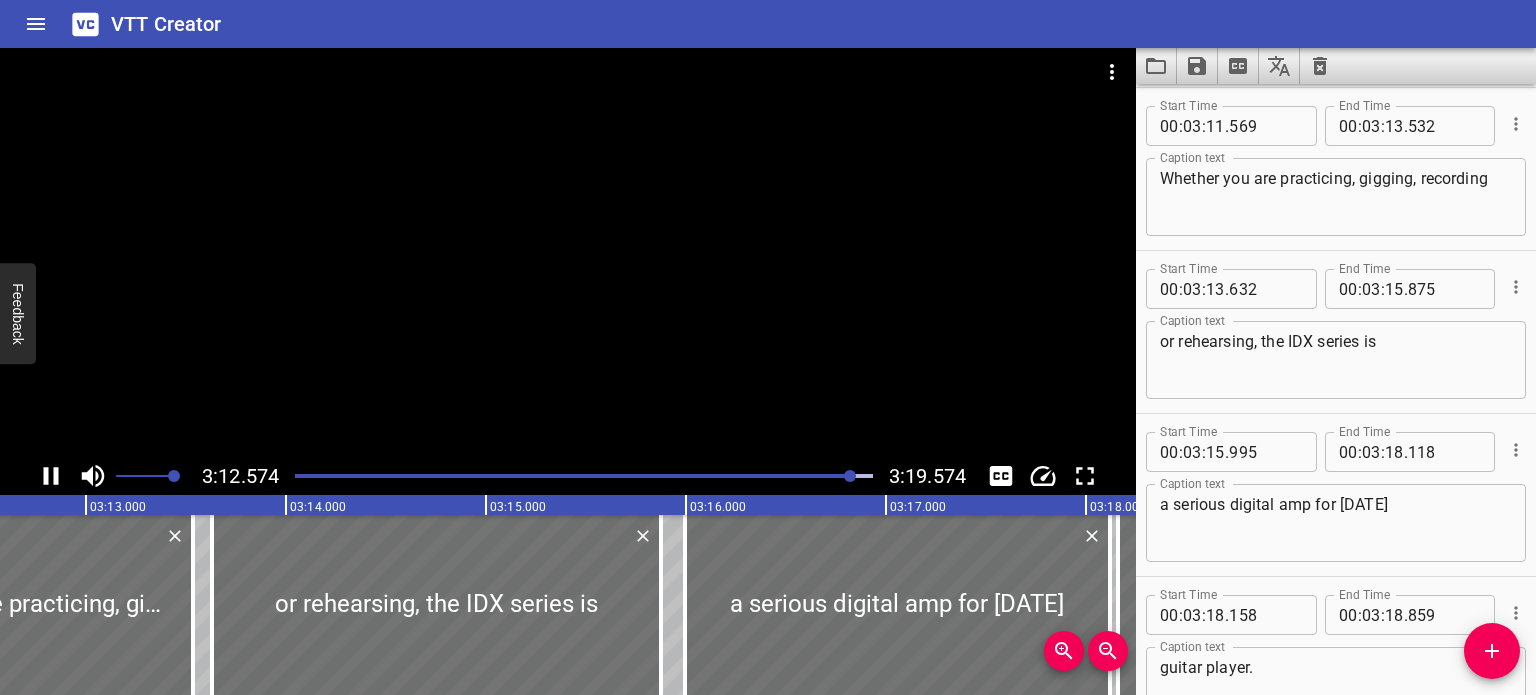 click at bounding box center (568, 252) 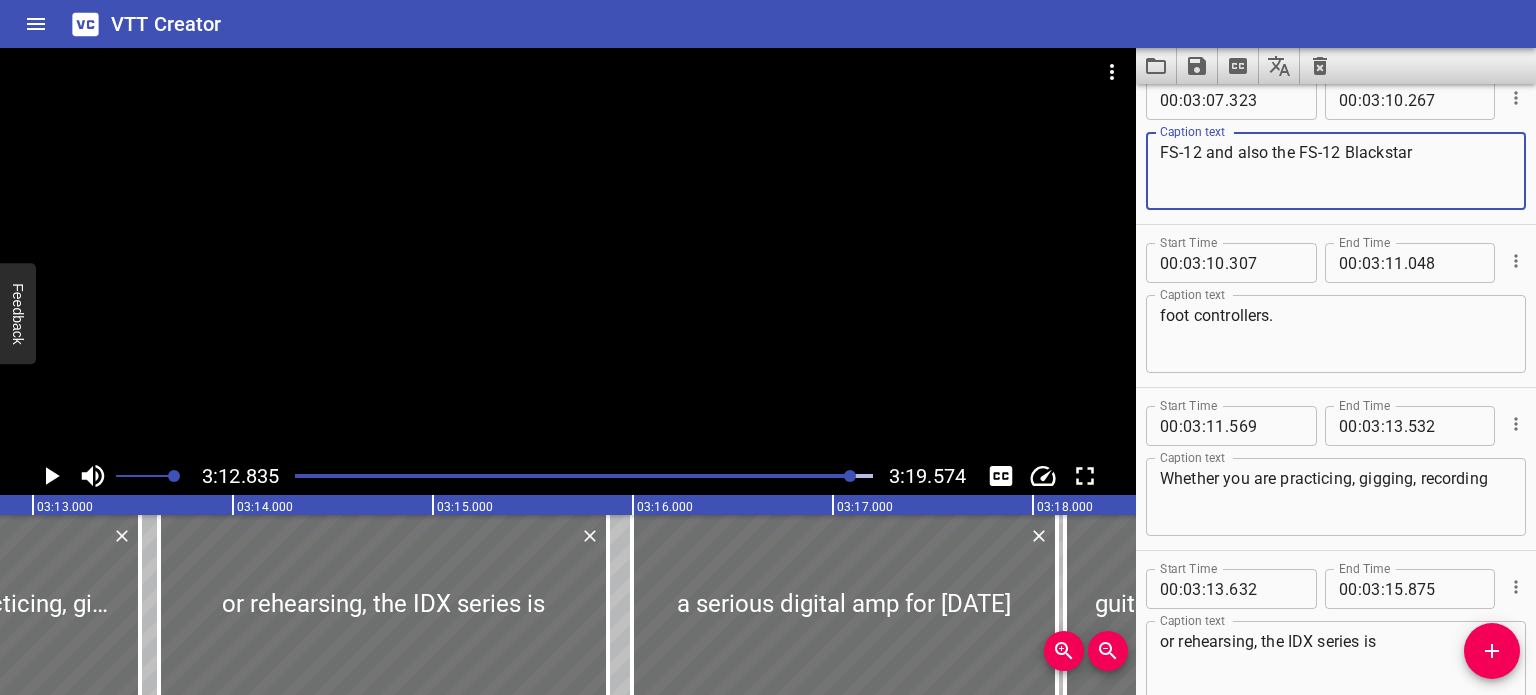 click on "FS-12 and also the FS-12 Blackstar" at bounding box center [1336, 171] 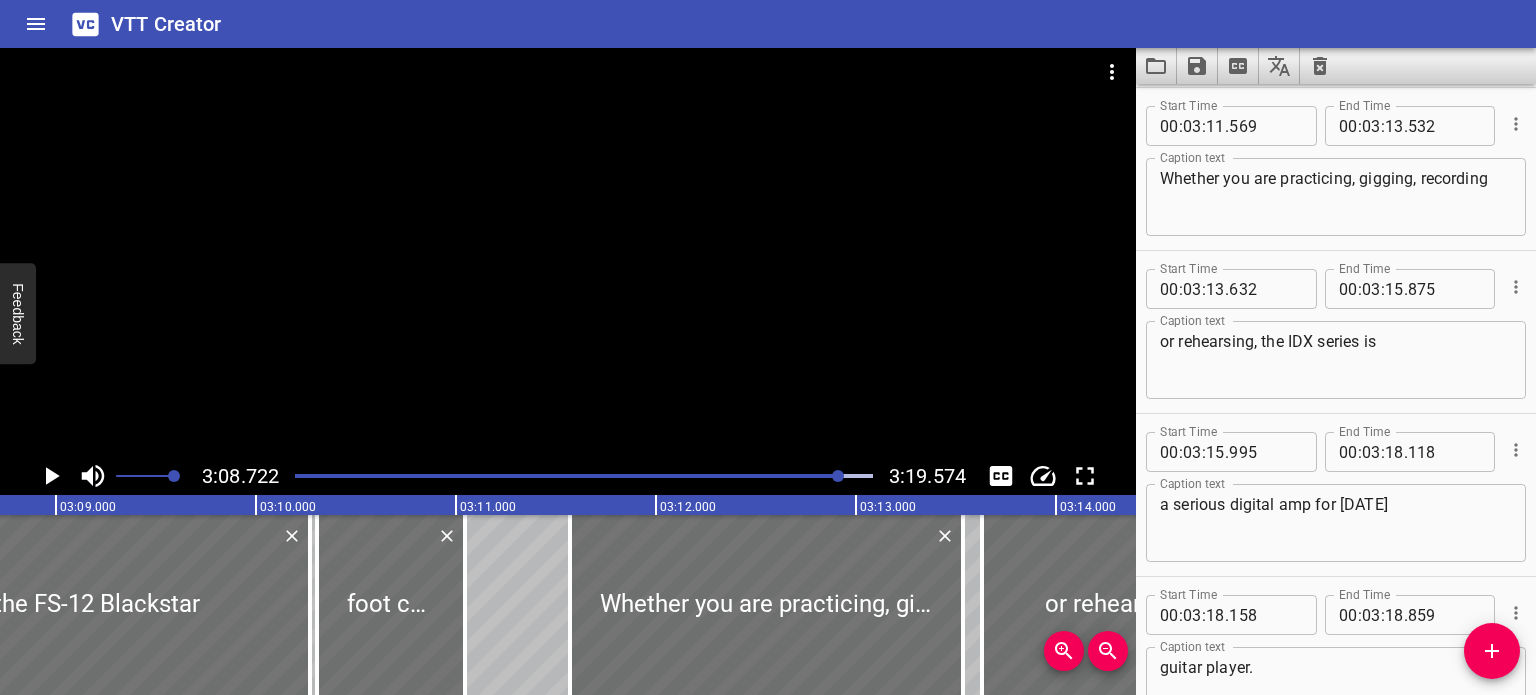click at bounding box center [568, 252] 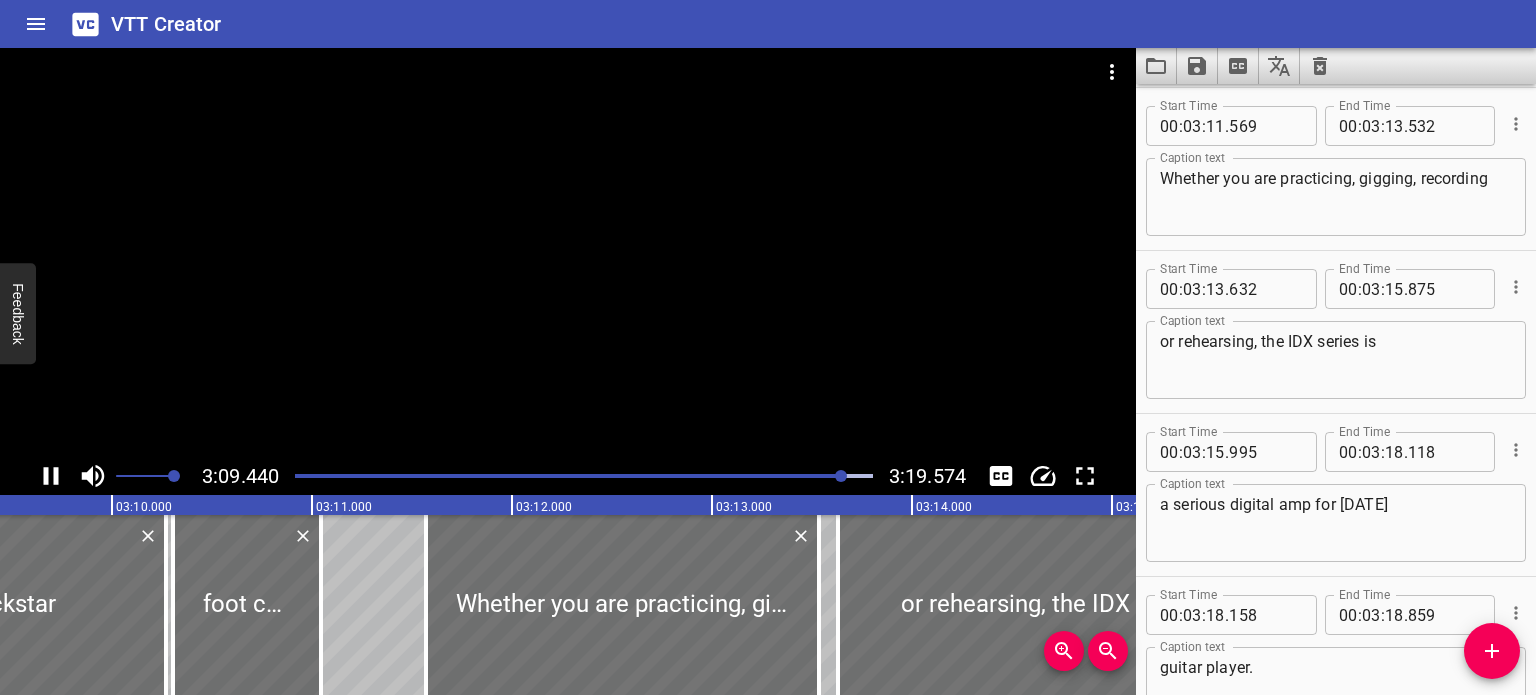 click at bounding box center [568, 252] 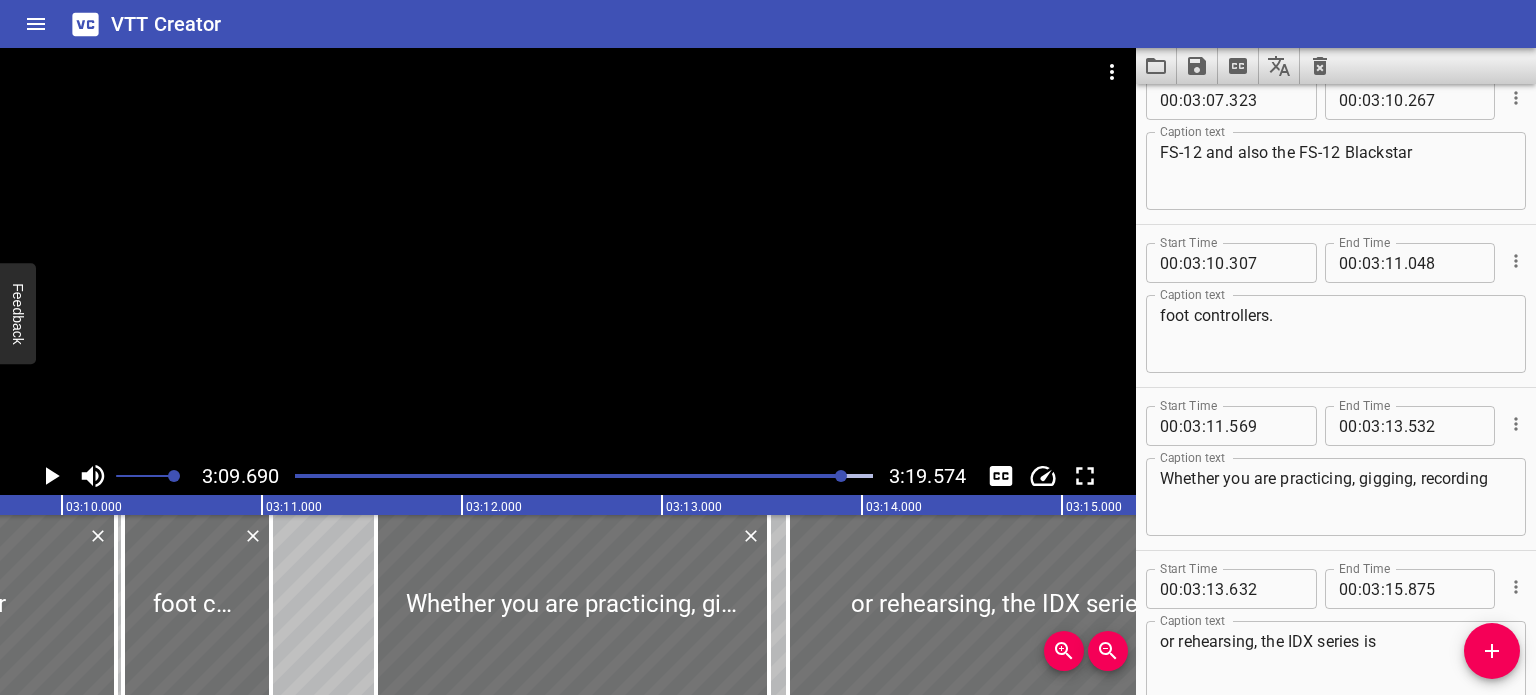 click on "FS-12 and also the FS-12 Blackstar" at bounding box center [1336, 171] 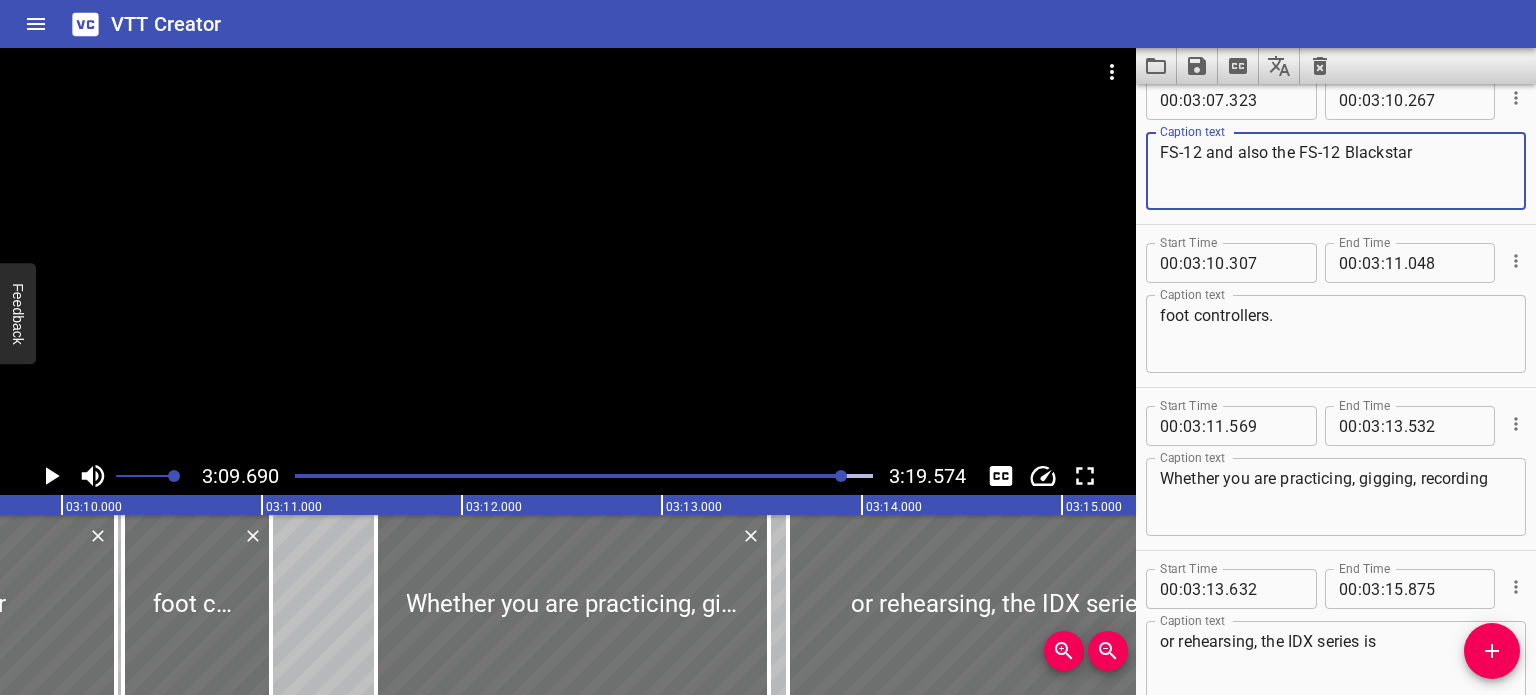 click on "FS-12 and also the FS-12 Blackstar" at bounding box center [1336, 171] 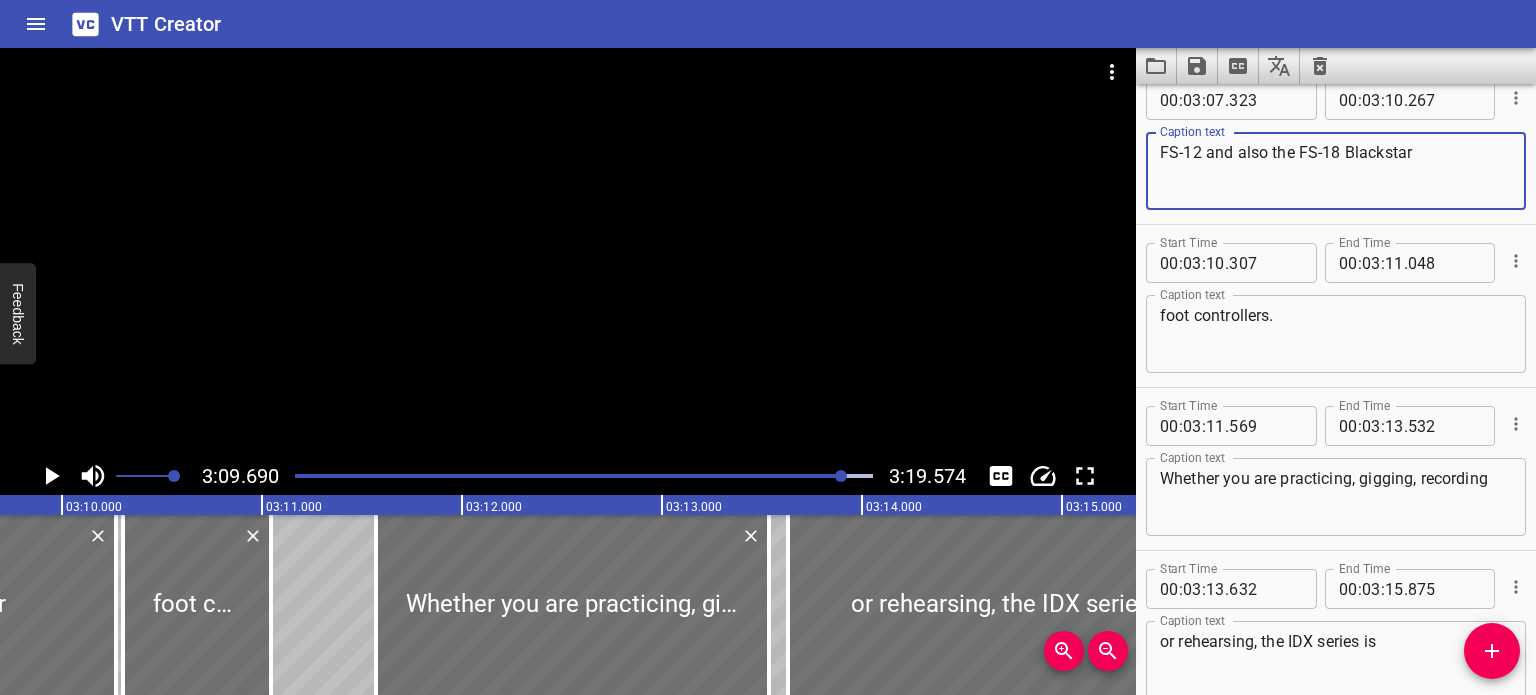 type on "FS-12 and also the FS-18 Blackstar" 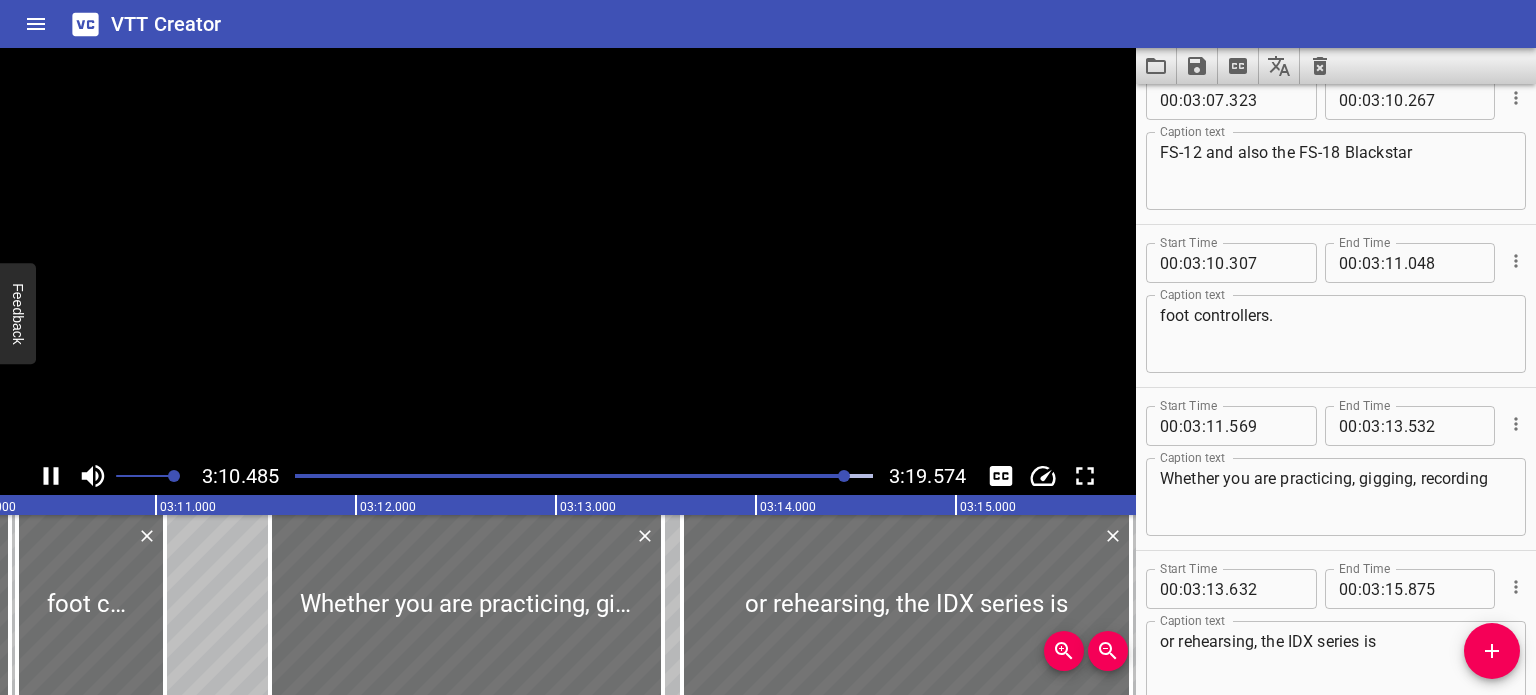 scroll, scrollTop: 0, scrollLeft: 38096, axis: horizontal 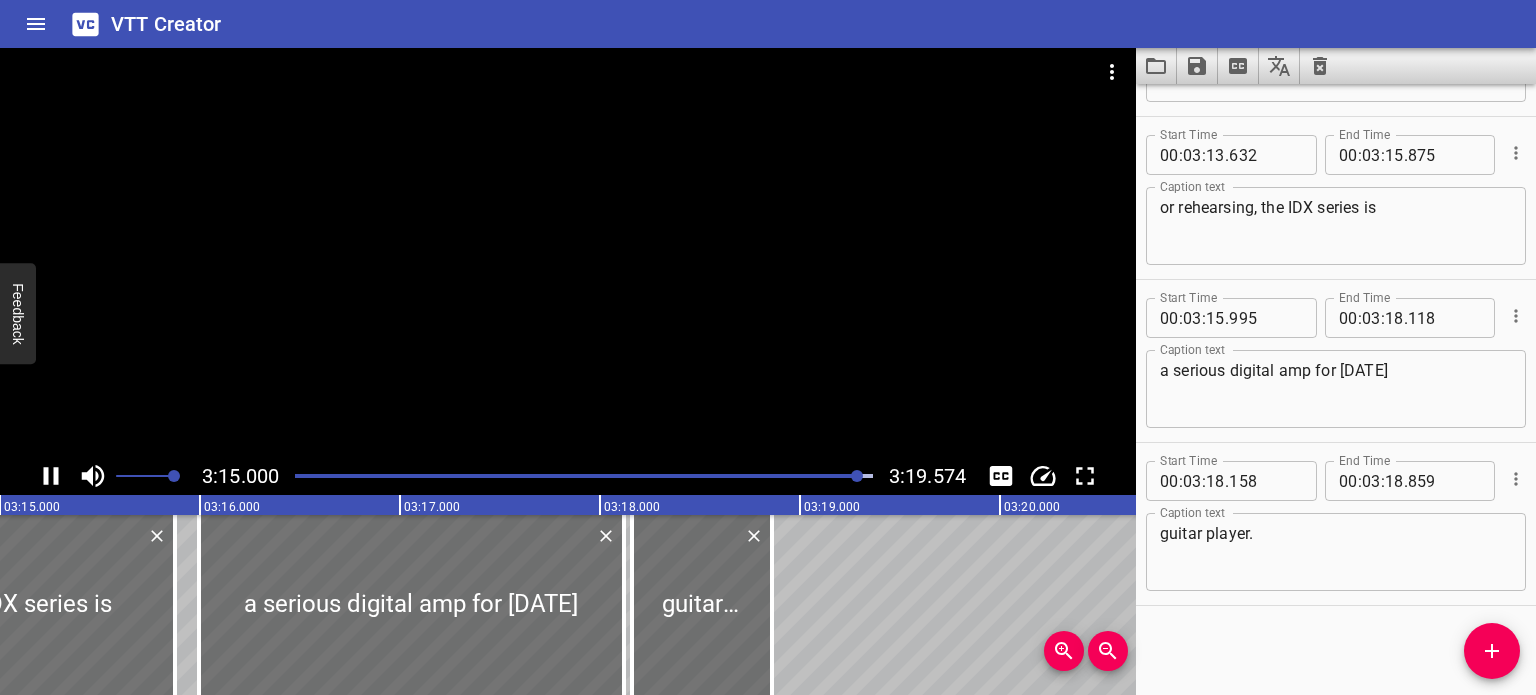 click at bounding box center [568, 252] 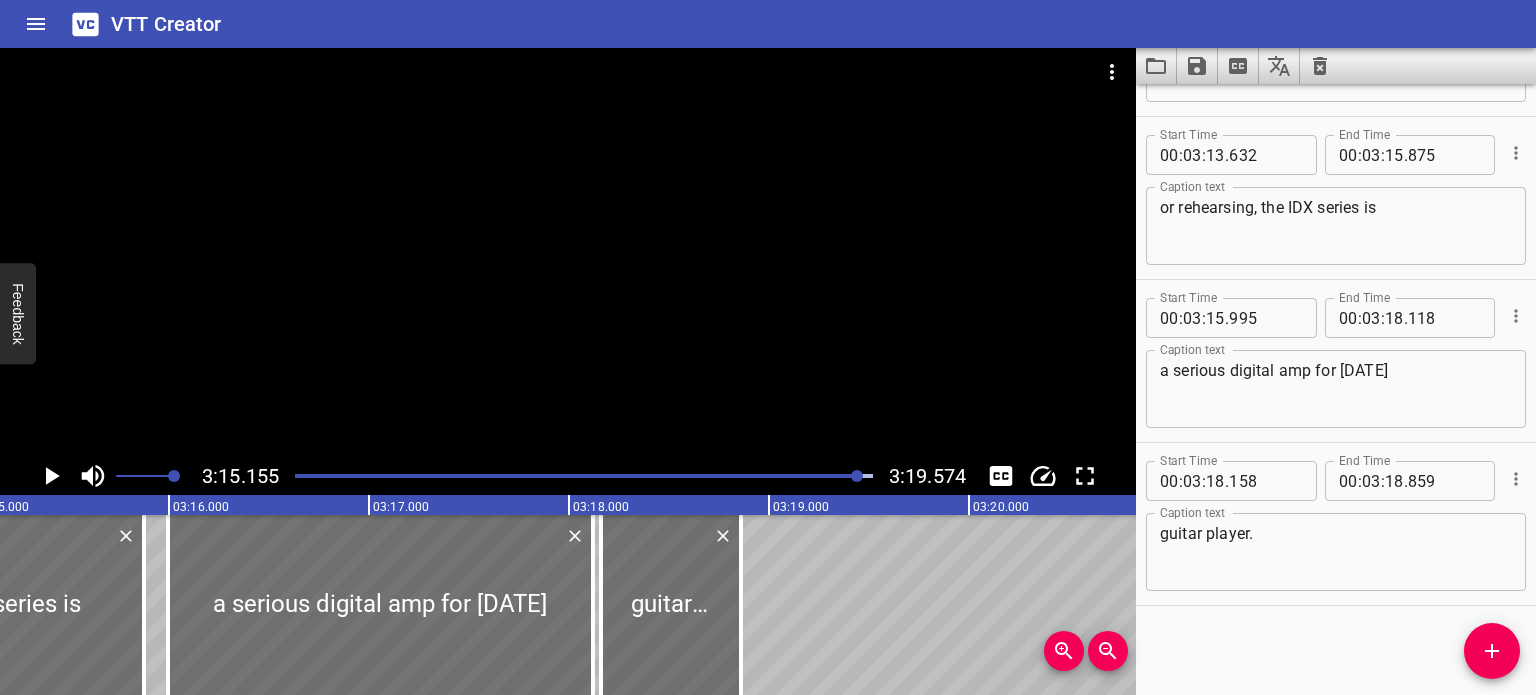 click on "or rehearsing, the IDX series is" at bounding box center [1336, 226] 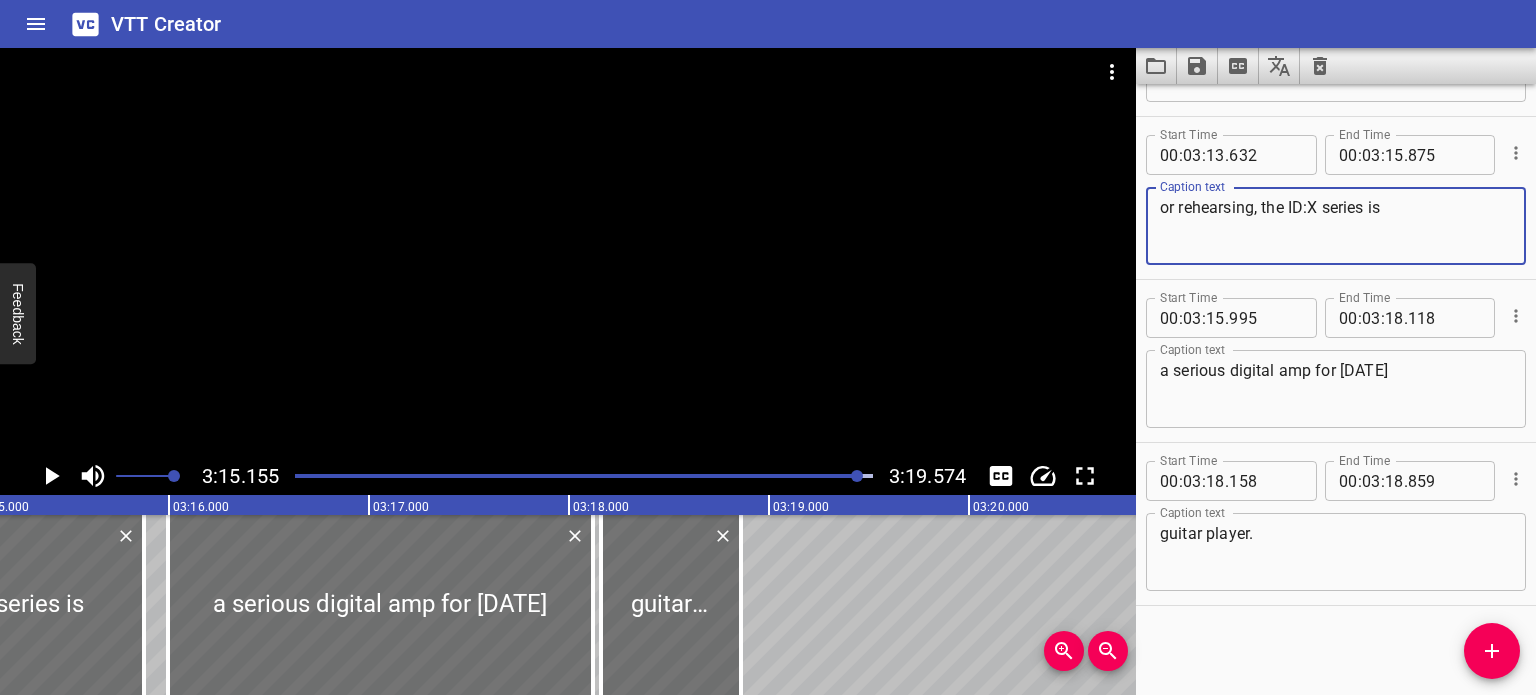 type on "or rehearsing, the ID:X series is" 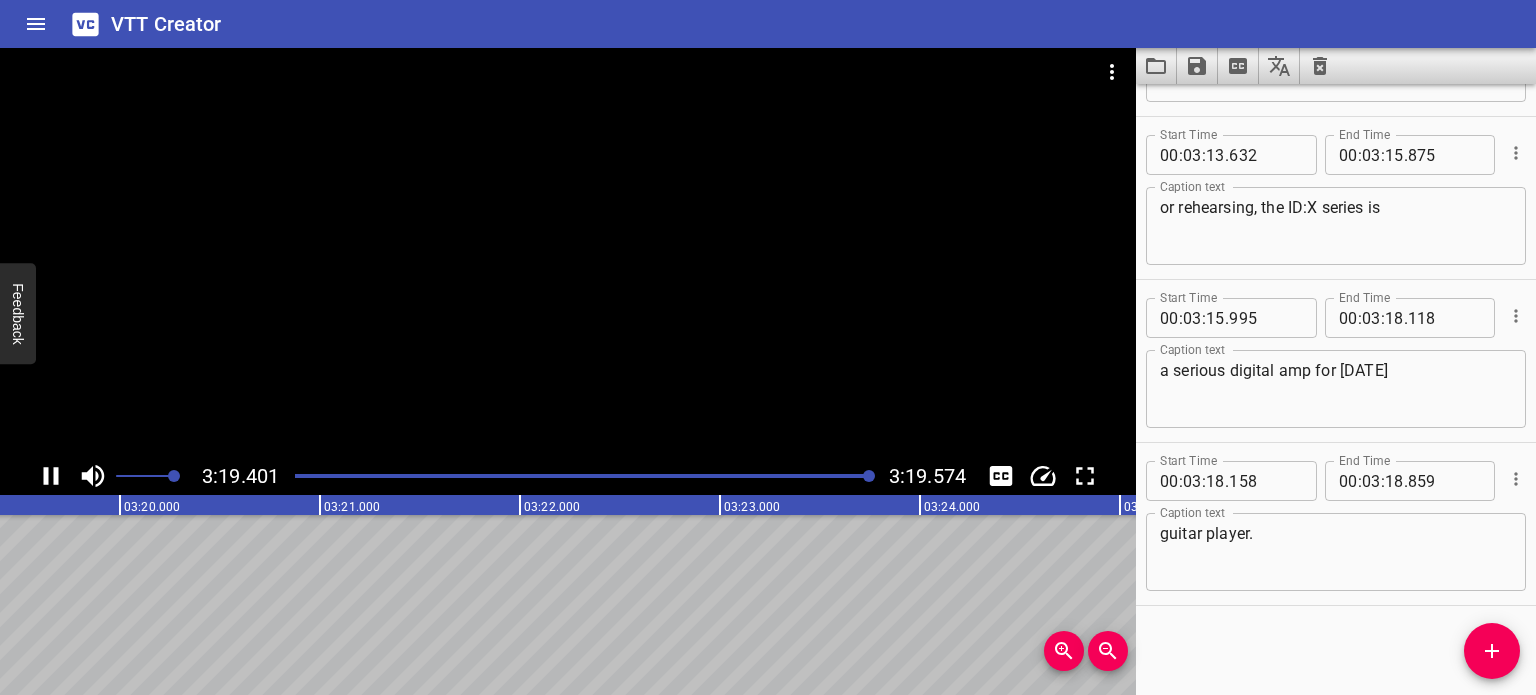 click at bounding box center (568, 252) 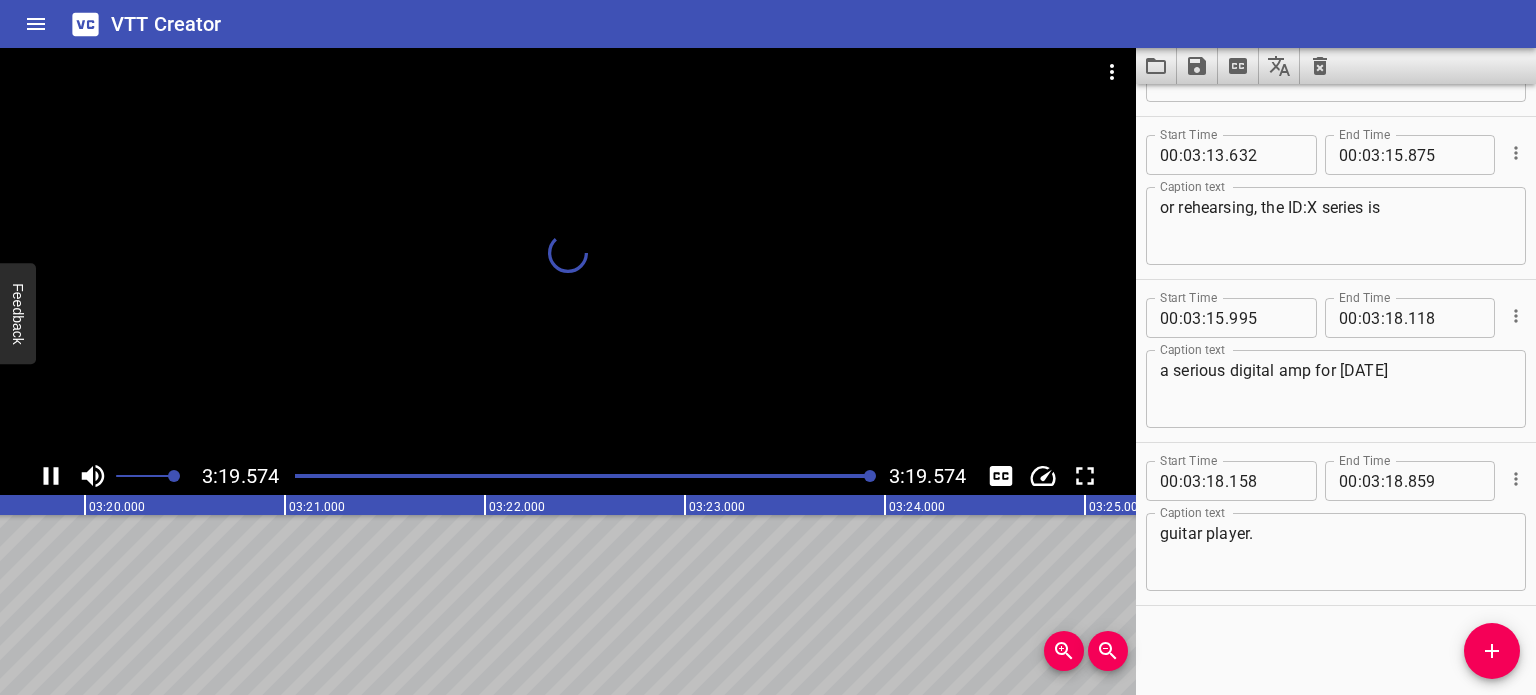 scroll, scrollTop: 0, scrollLeft: 0, axis: both 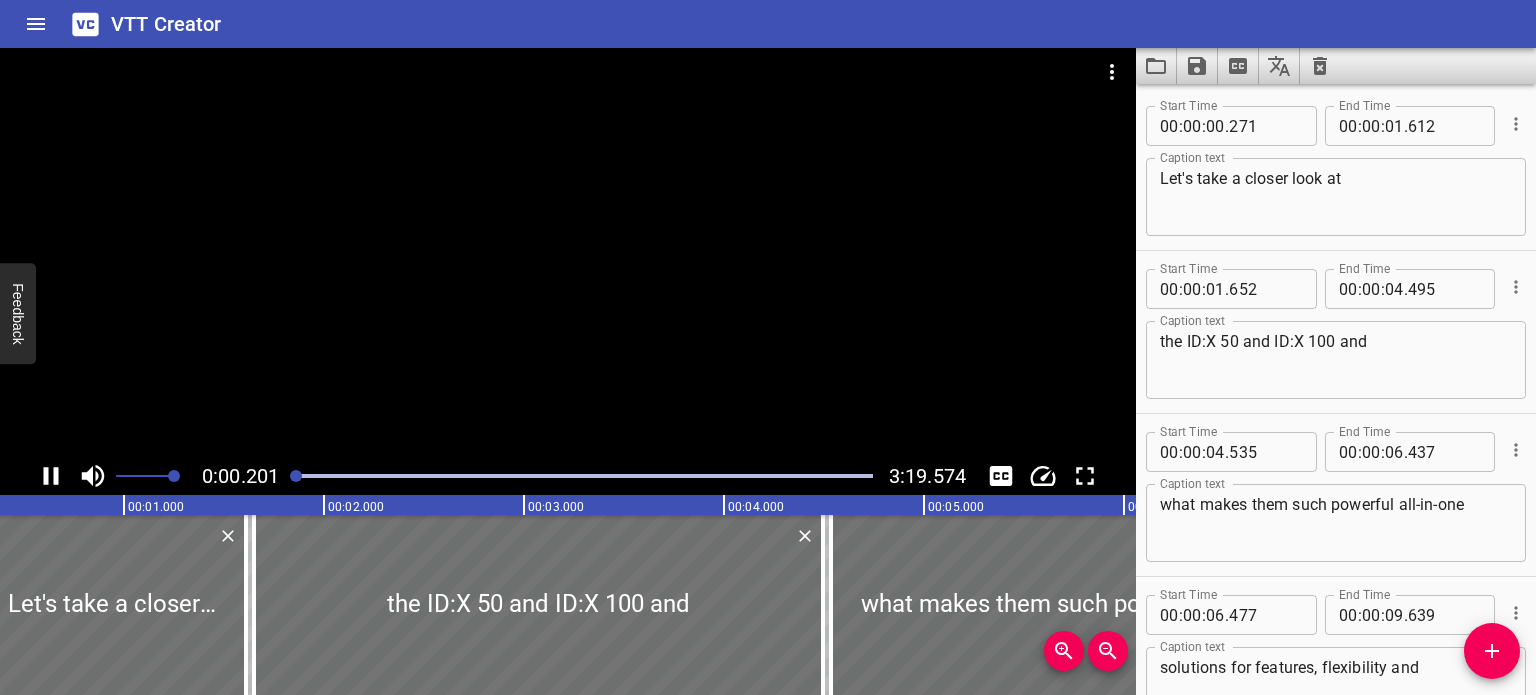click at bounding box center (568, 252) 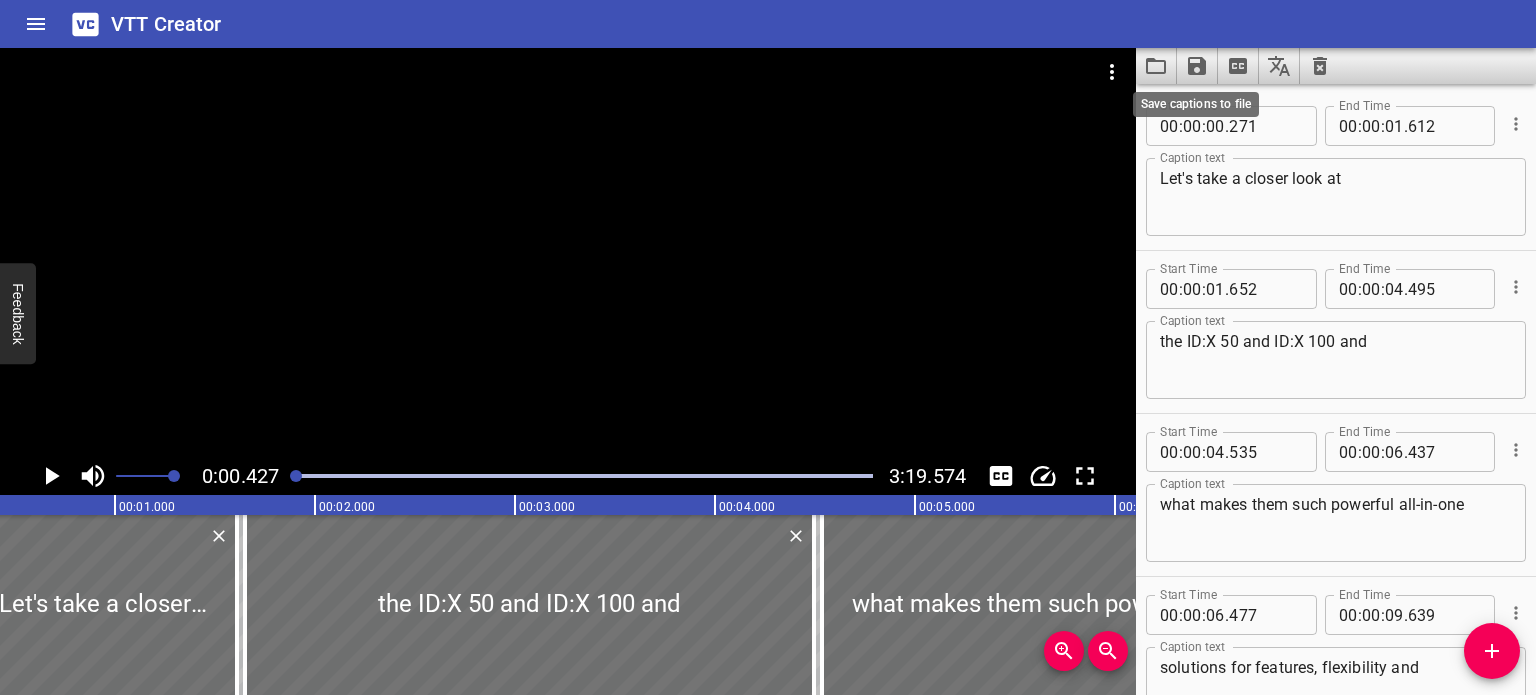 click 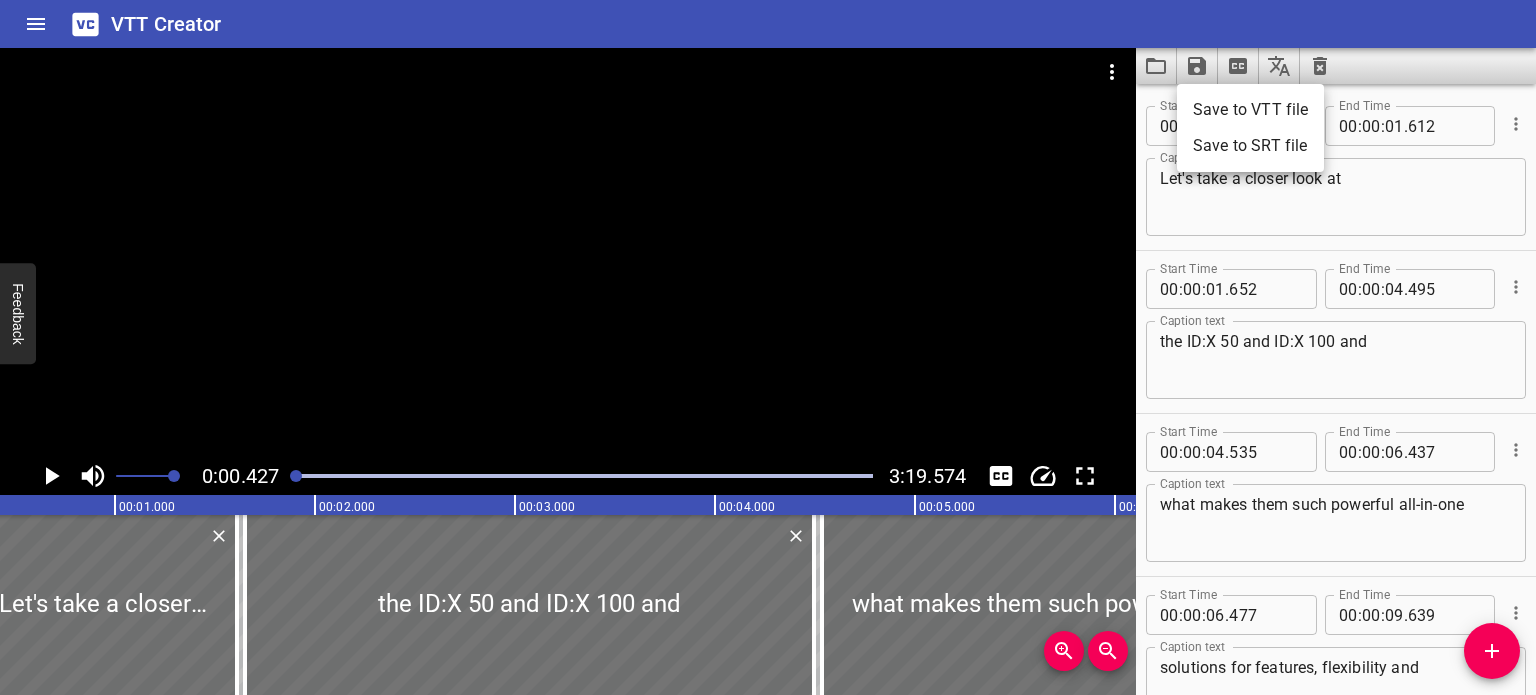 click on "Save to VTT file" at bounding box center (1250, 110) 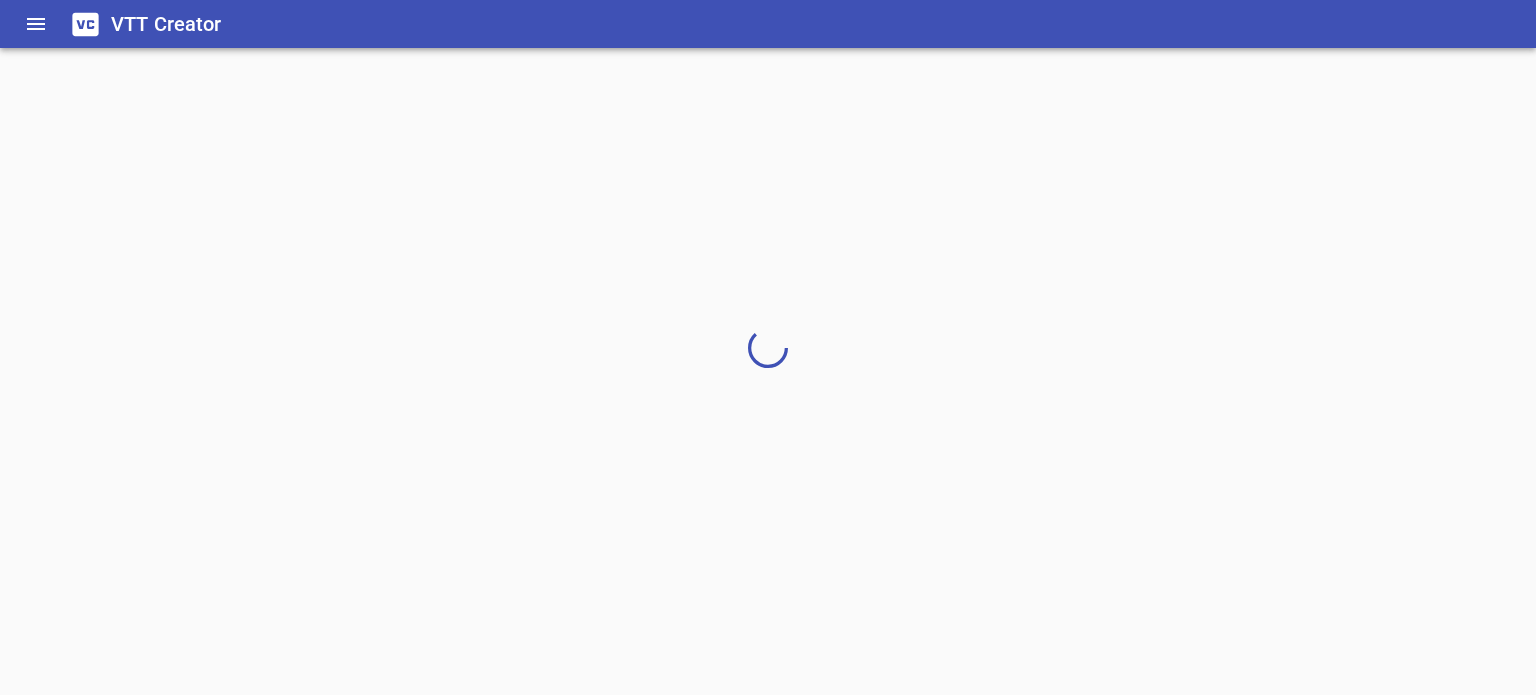 scroll, scrollTop: 0, scrollLeft: 0, axis: both 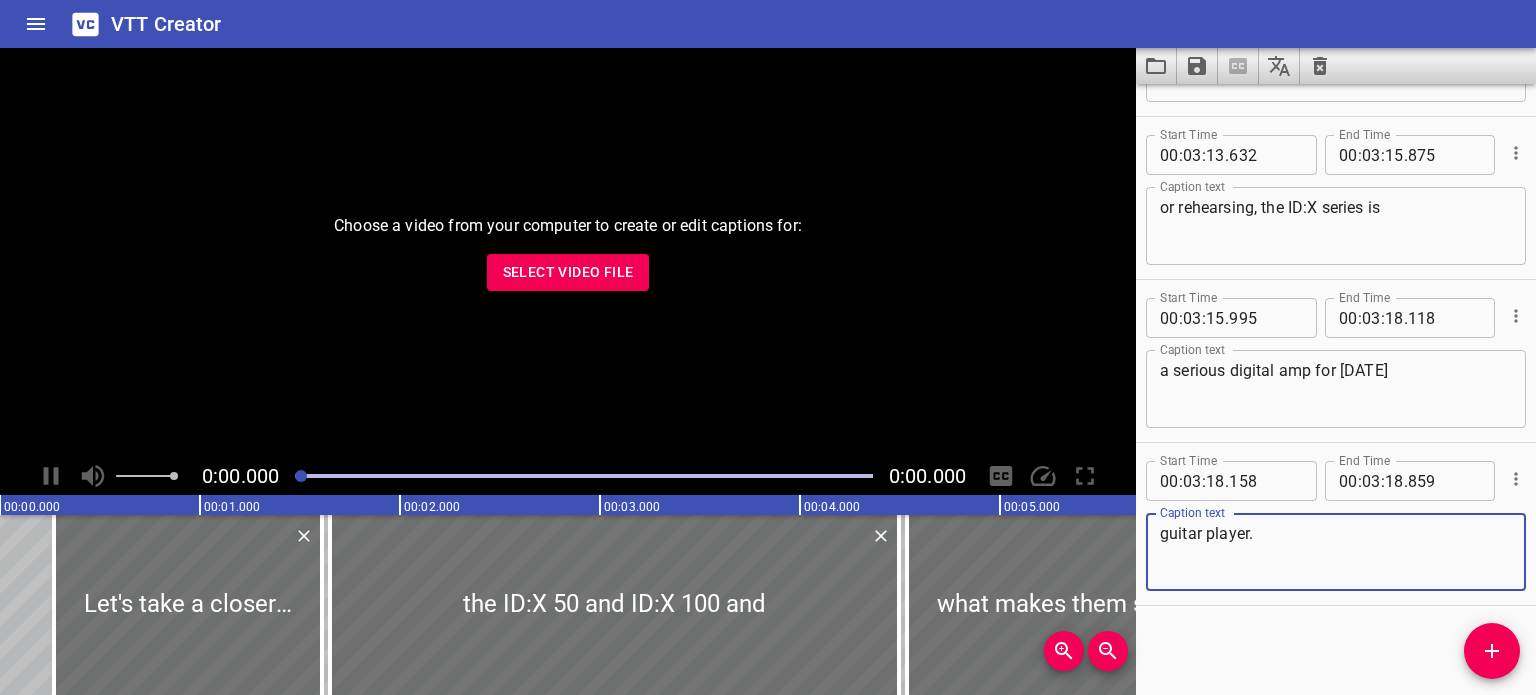 click on "Select Video File" at bounding box center (568, 272) 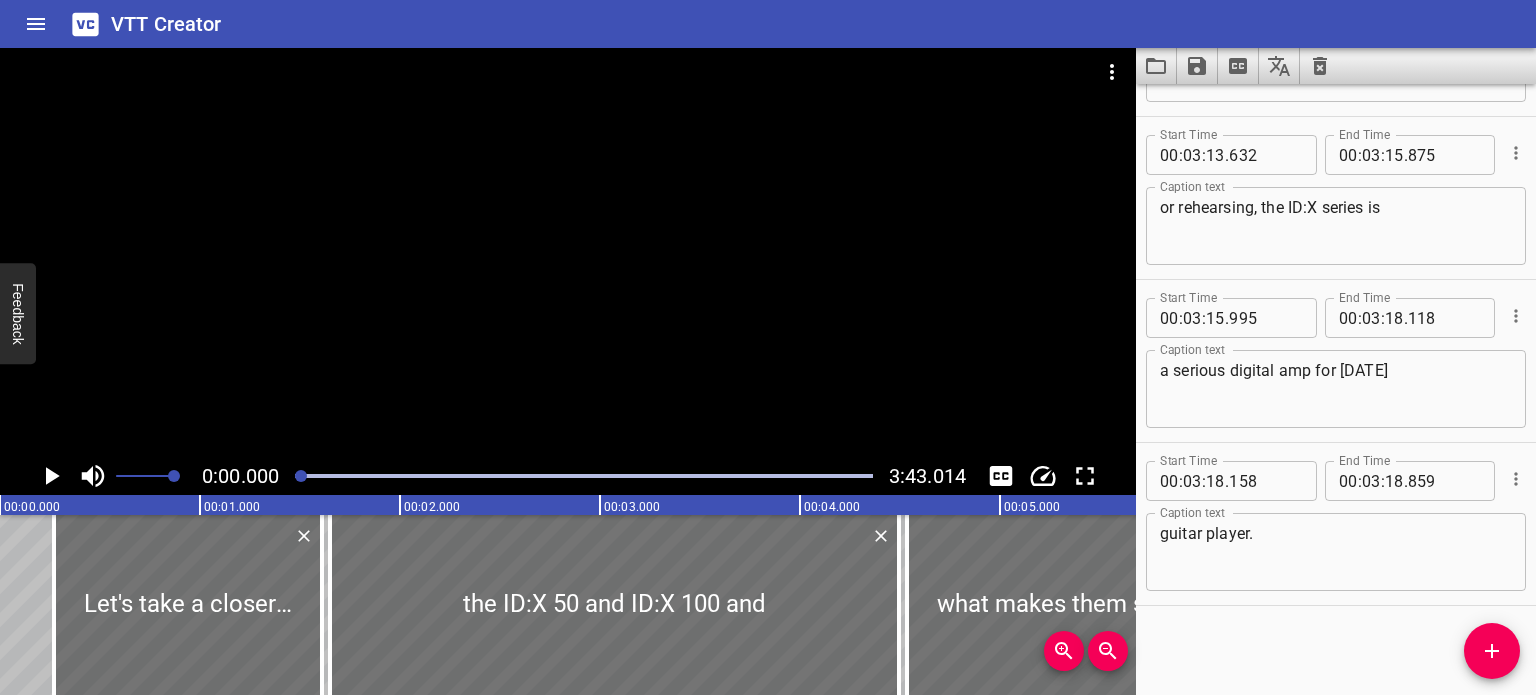 click at bounding box center (1320, 66) 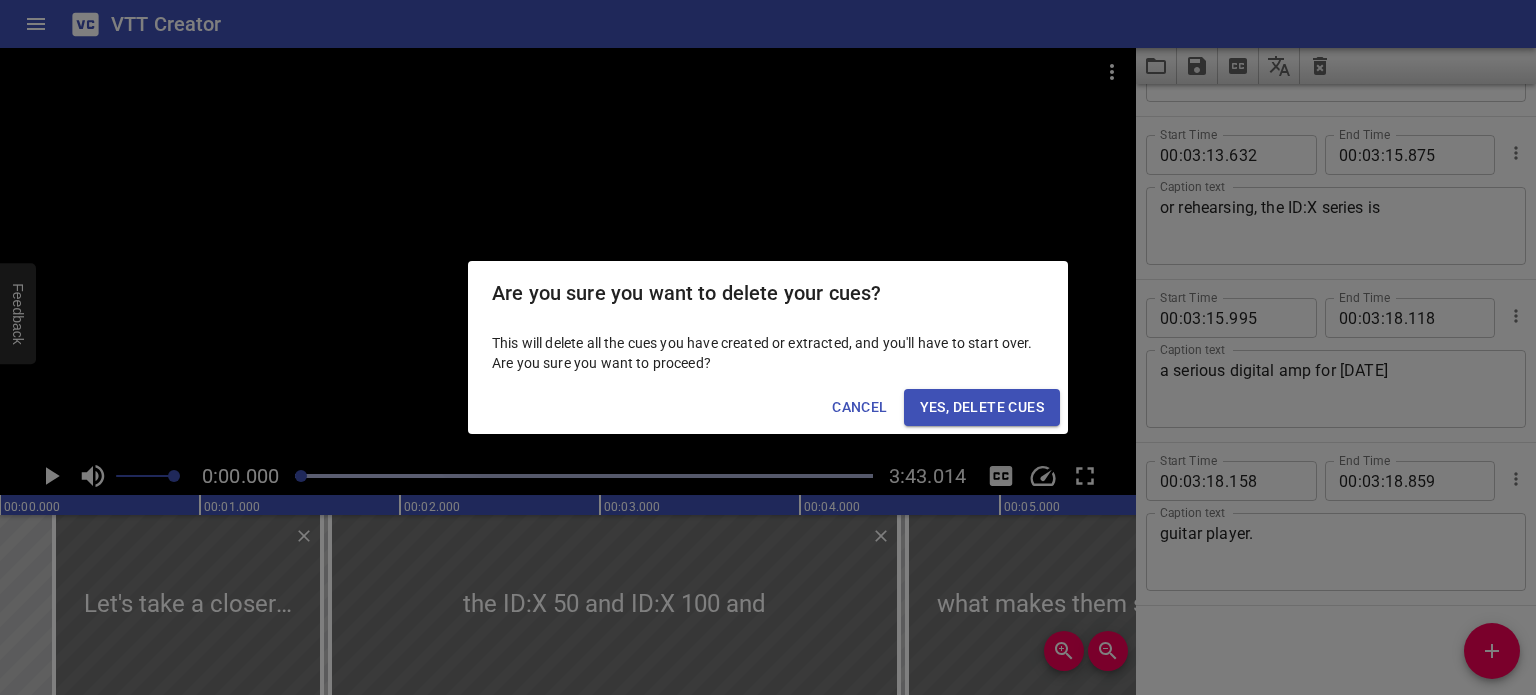click on "Yes, Delete Cues" at bounding box center (982, 407) 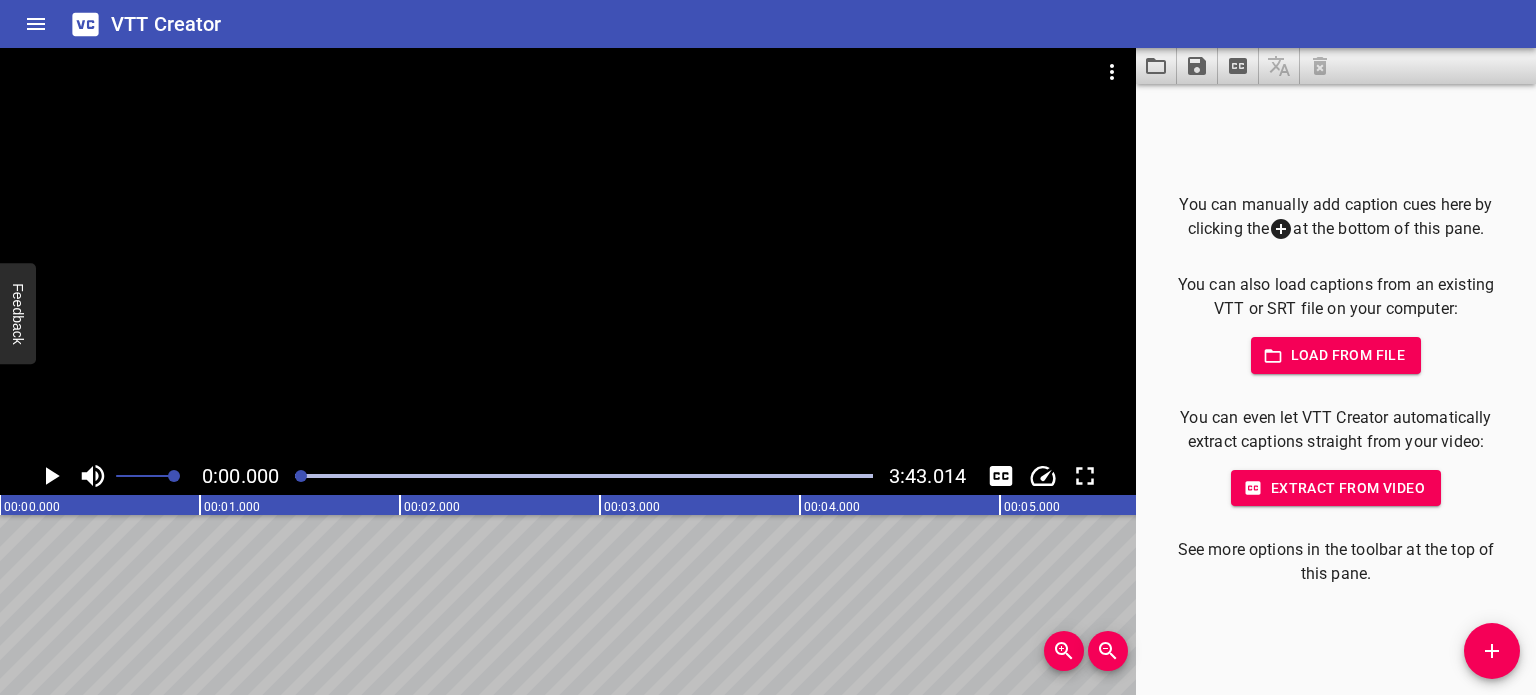 click at bounding box center (51, 476) 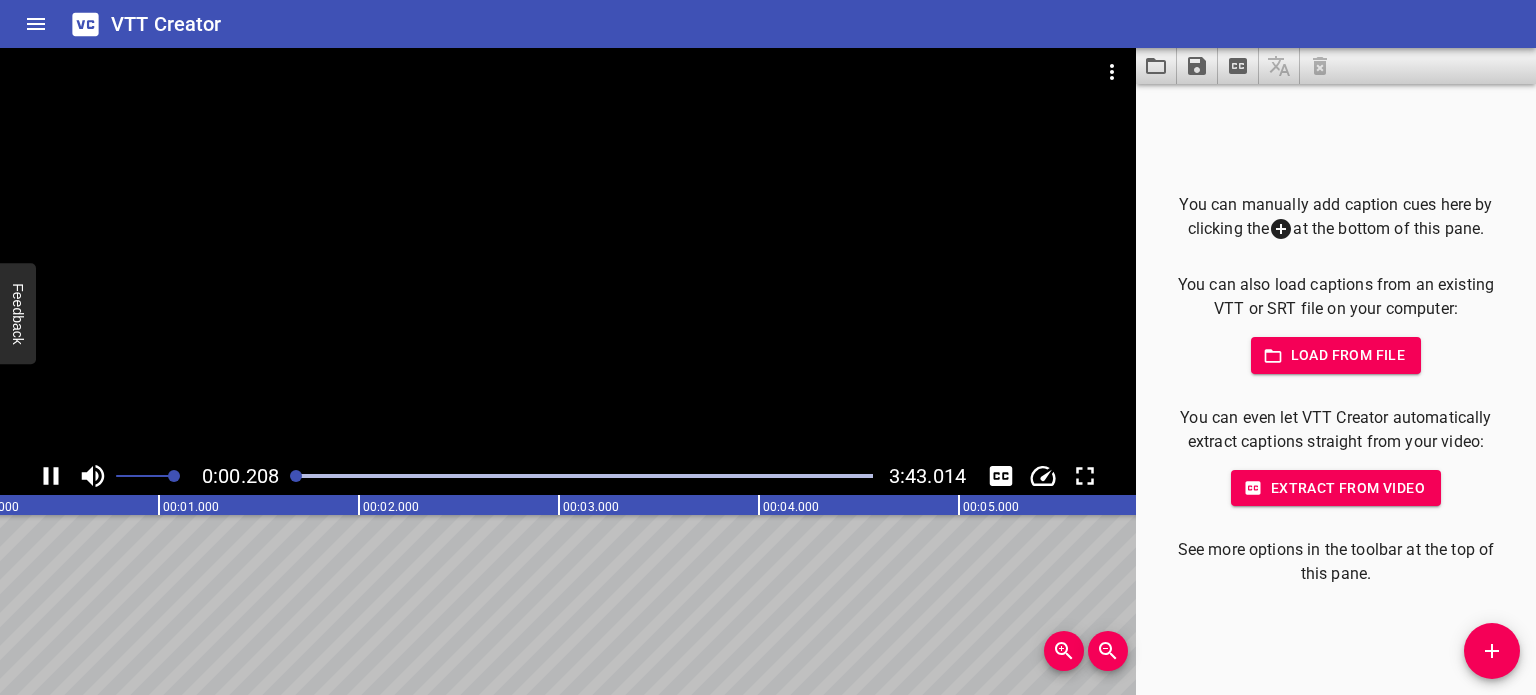 click 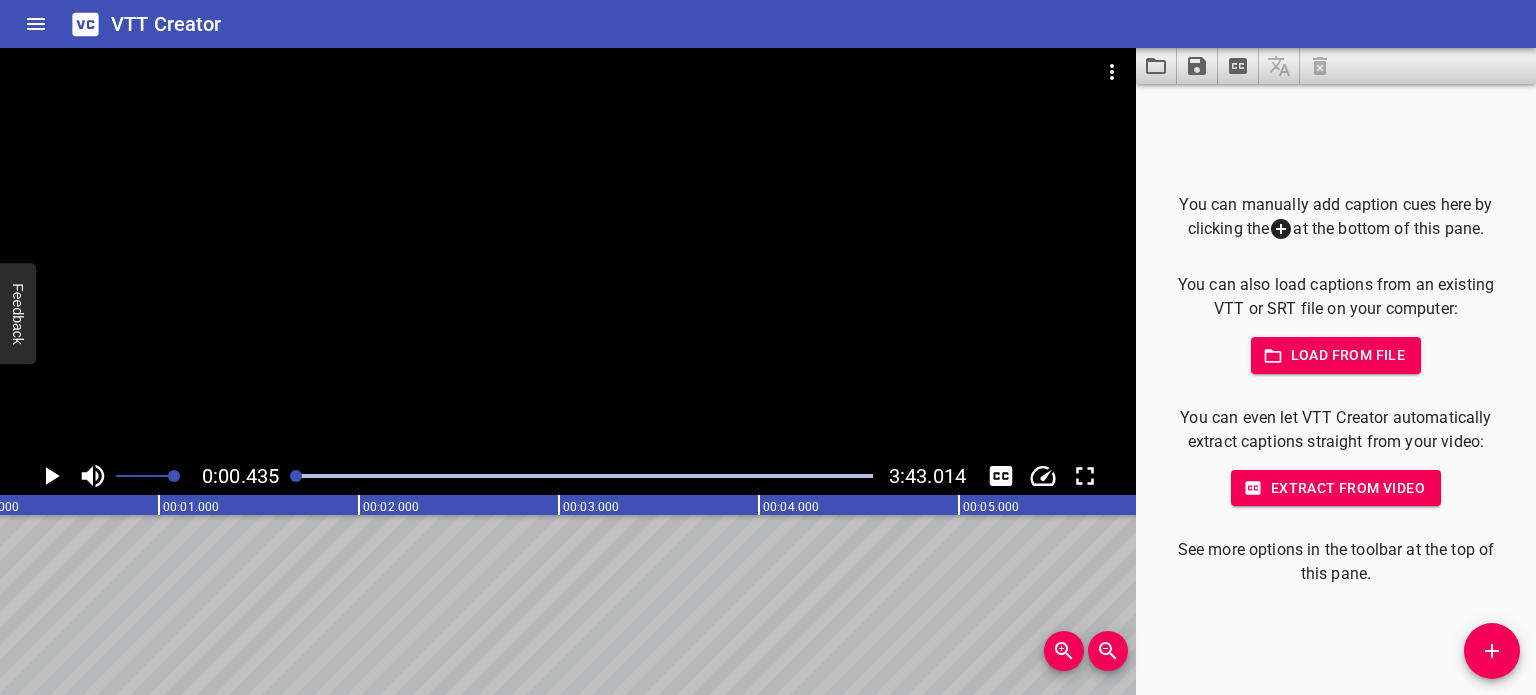 scroll, scrollTop: 0, scrollLeft: 87, axis: horizontal 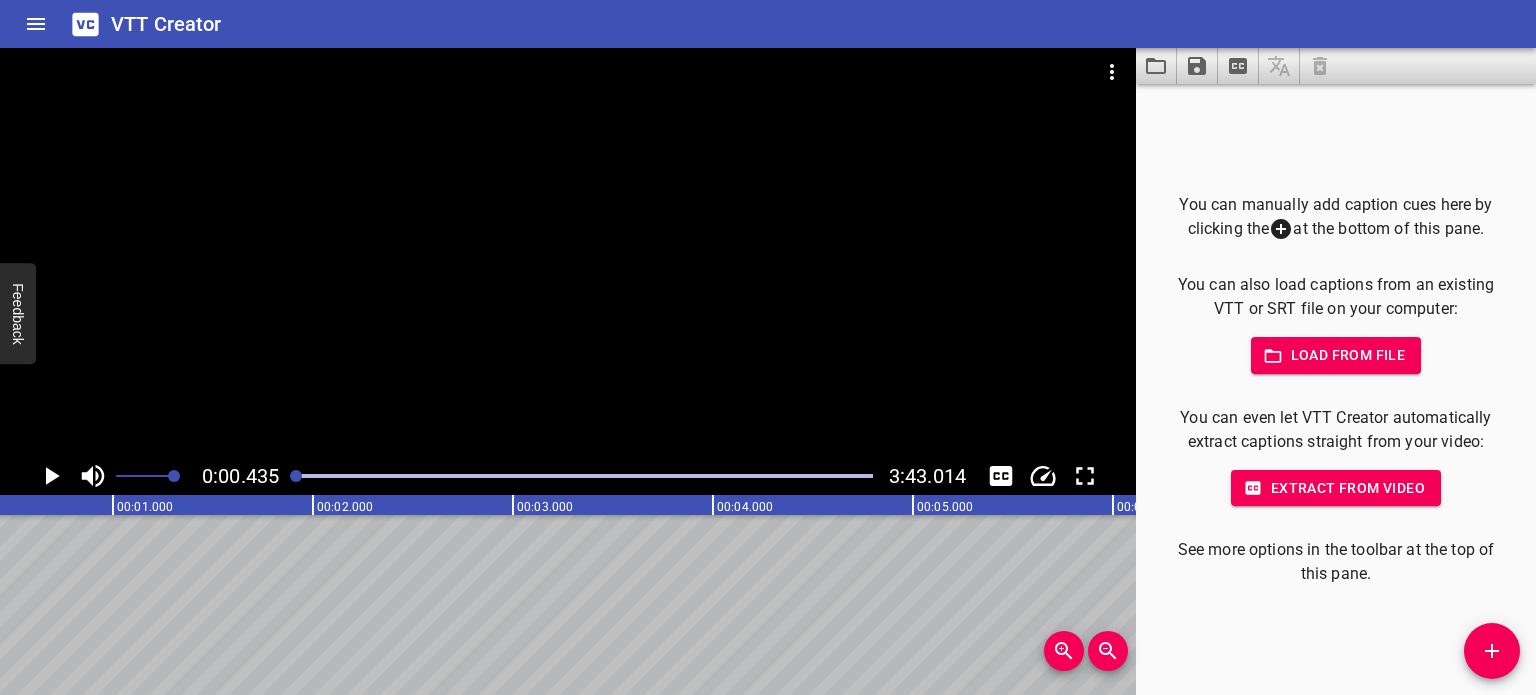 drag, startPoint x: 289, startPoint y: 471, endPoint x: 276, endPoint y: 471, distance: 13 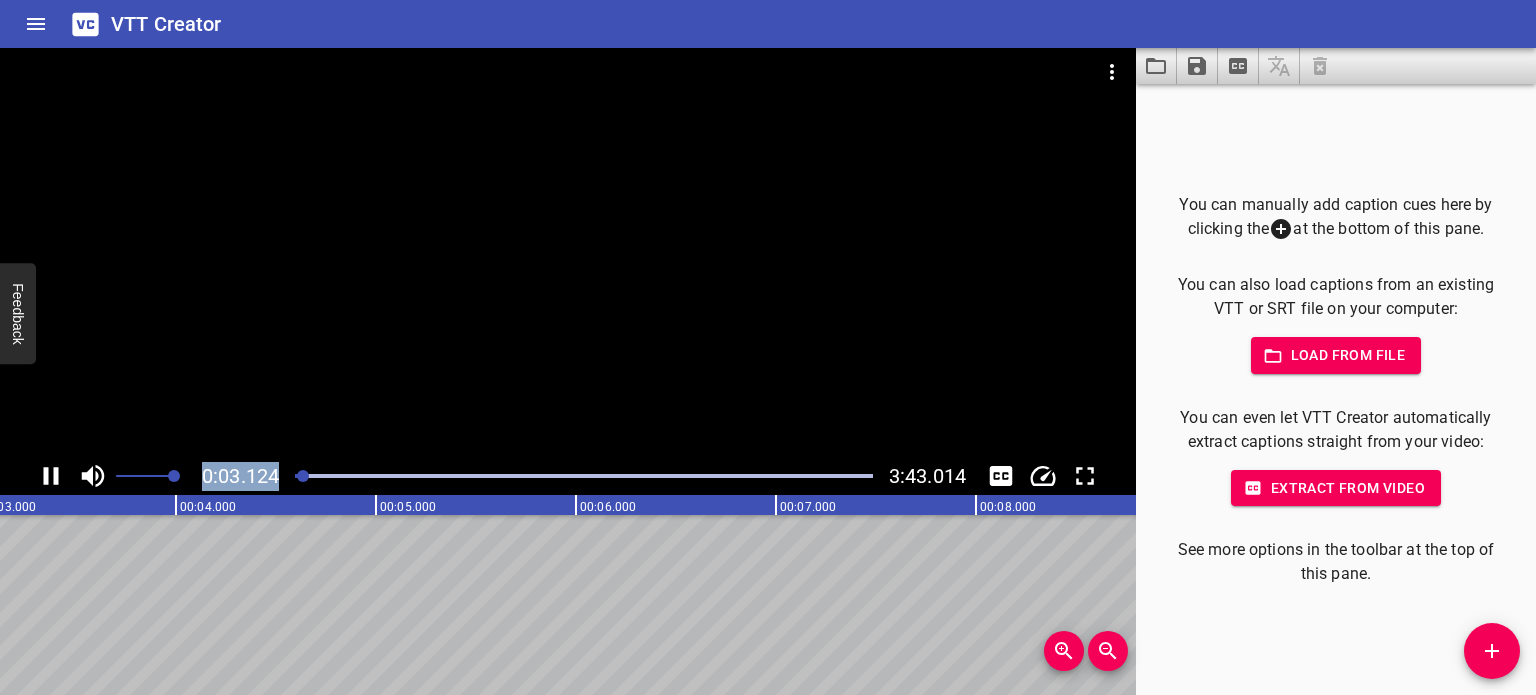 scroll, scrollTop: 0, scrollLeft: 697, axis: horizontal 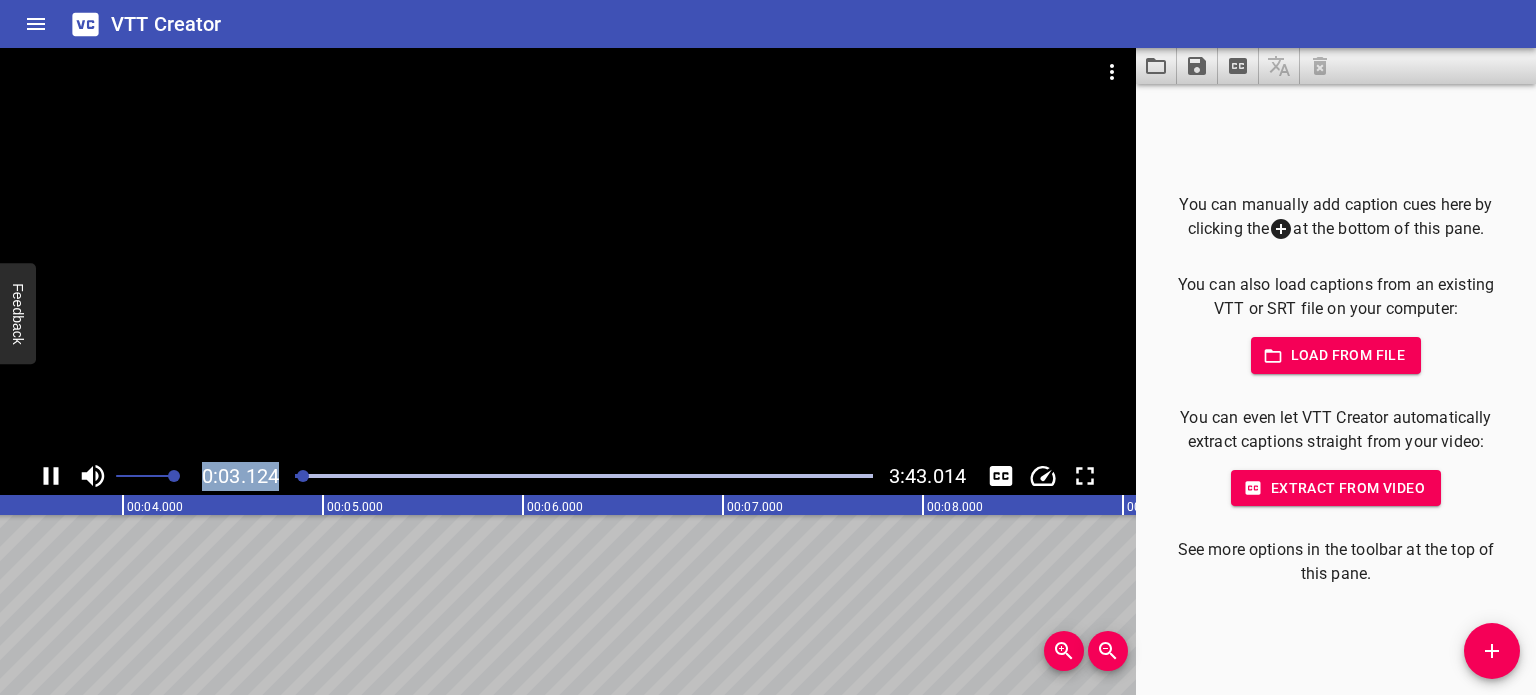 click 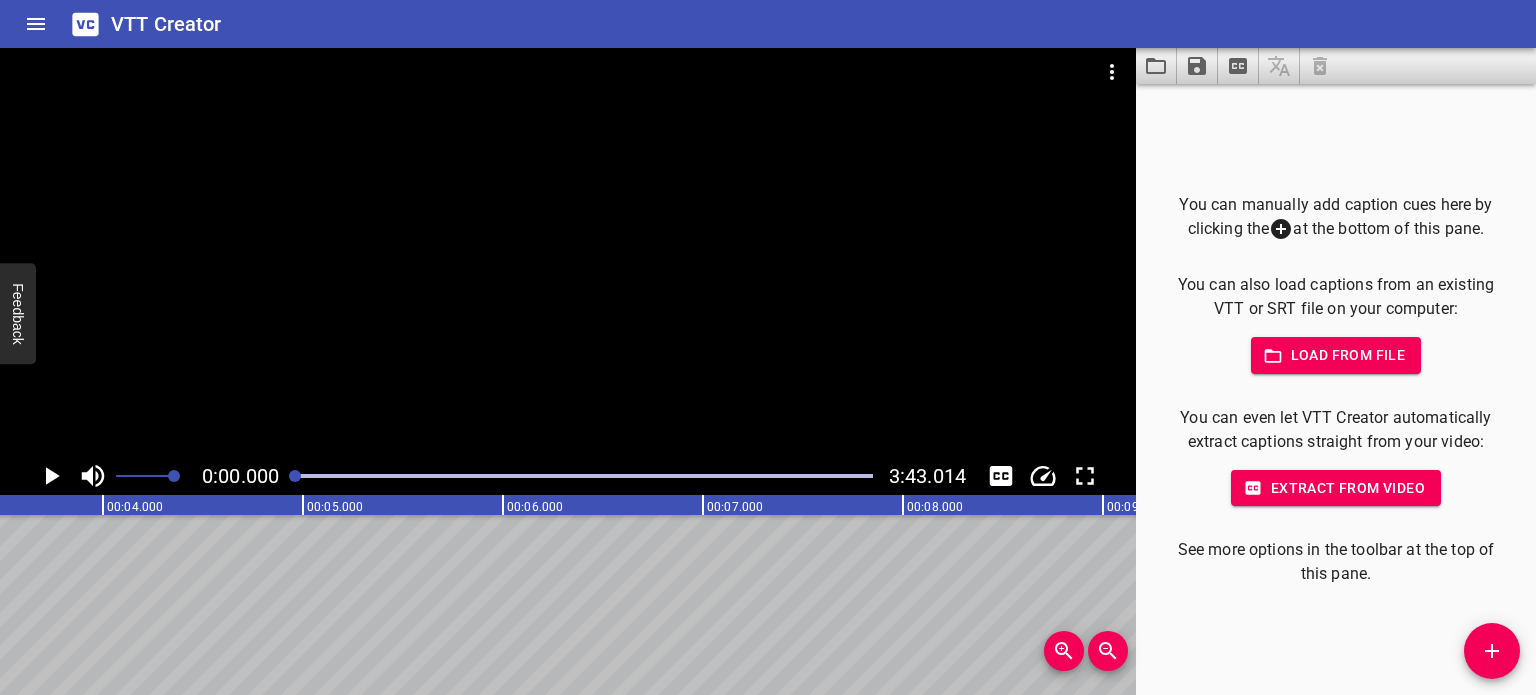scroll, scrollTop: 0, scrollLeft: 0, axis: both 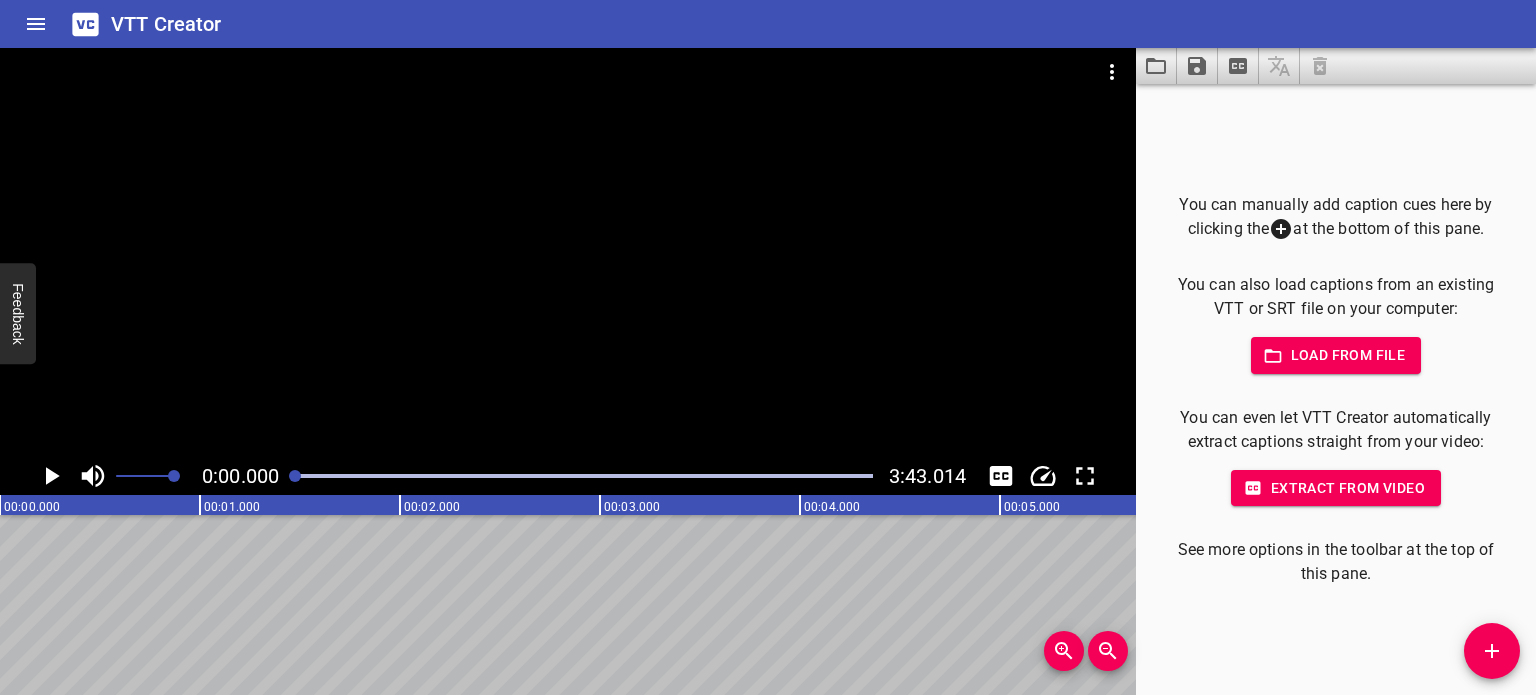 click at bounding box center (295, 476) 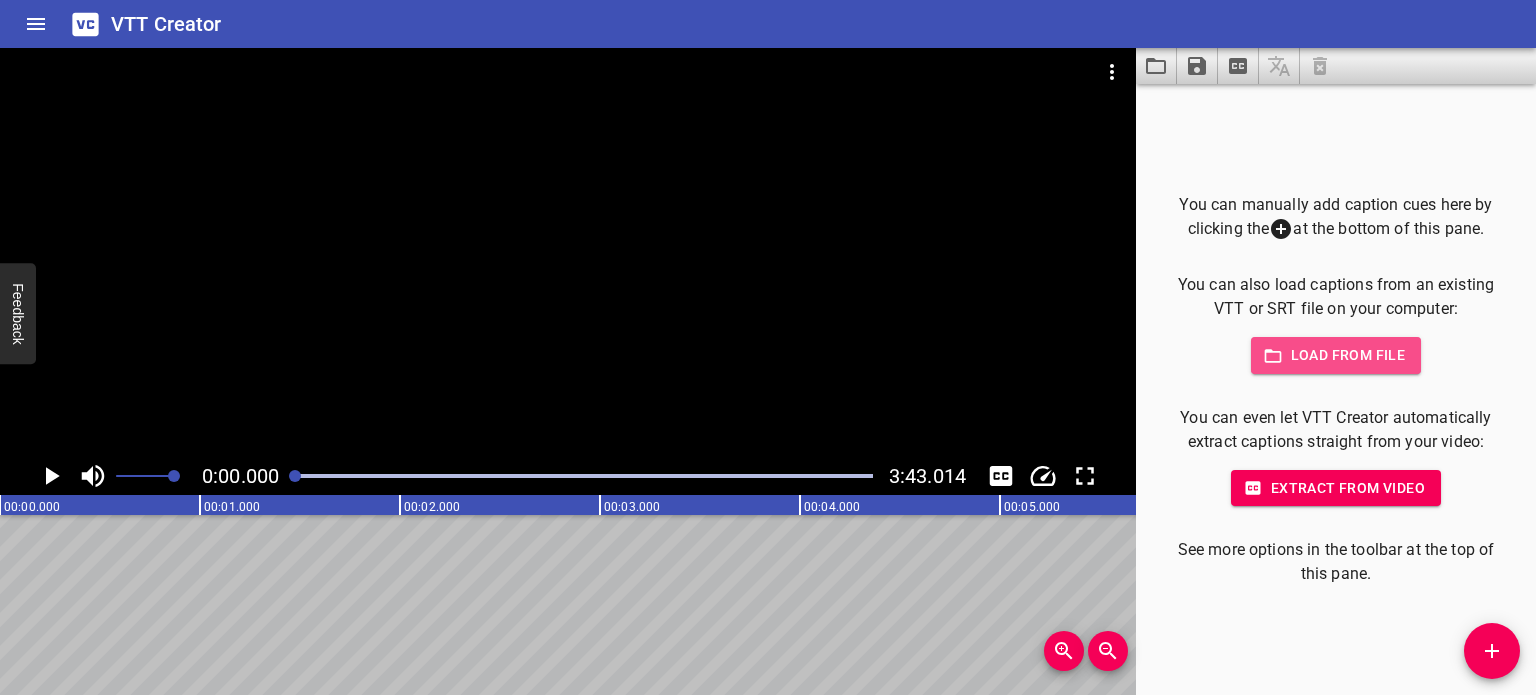 click on "Load from file" at bounding box center (1336, 355) 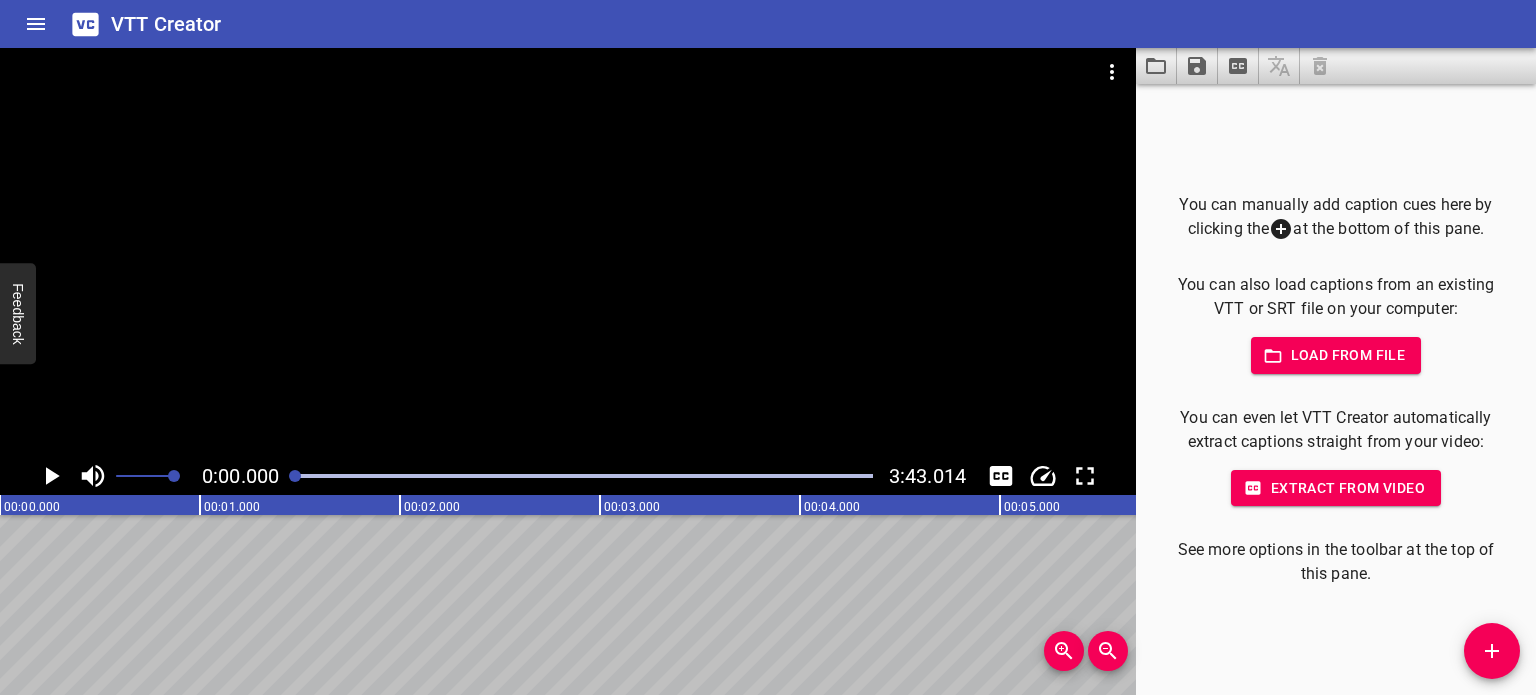 click on "You can manually add caption cues here by clicking the   at the bottom of this pane. You can also load captions from an existing VTT or SRT file on your computer: Load from file You can even let VTT Creator automatically extract captions straight from your video: Extract from video See more options in the toolbar at the top of this pane." at bounding box center (1336, 390) 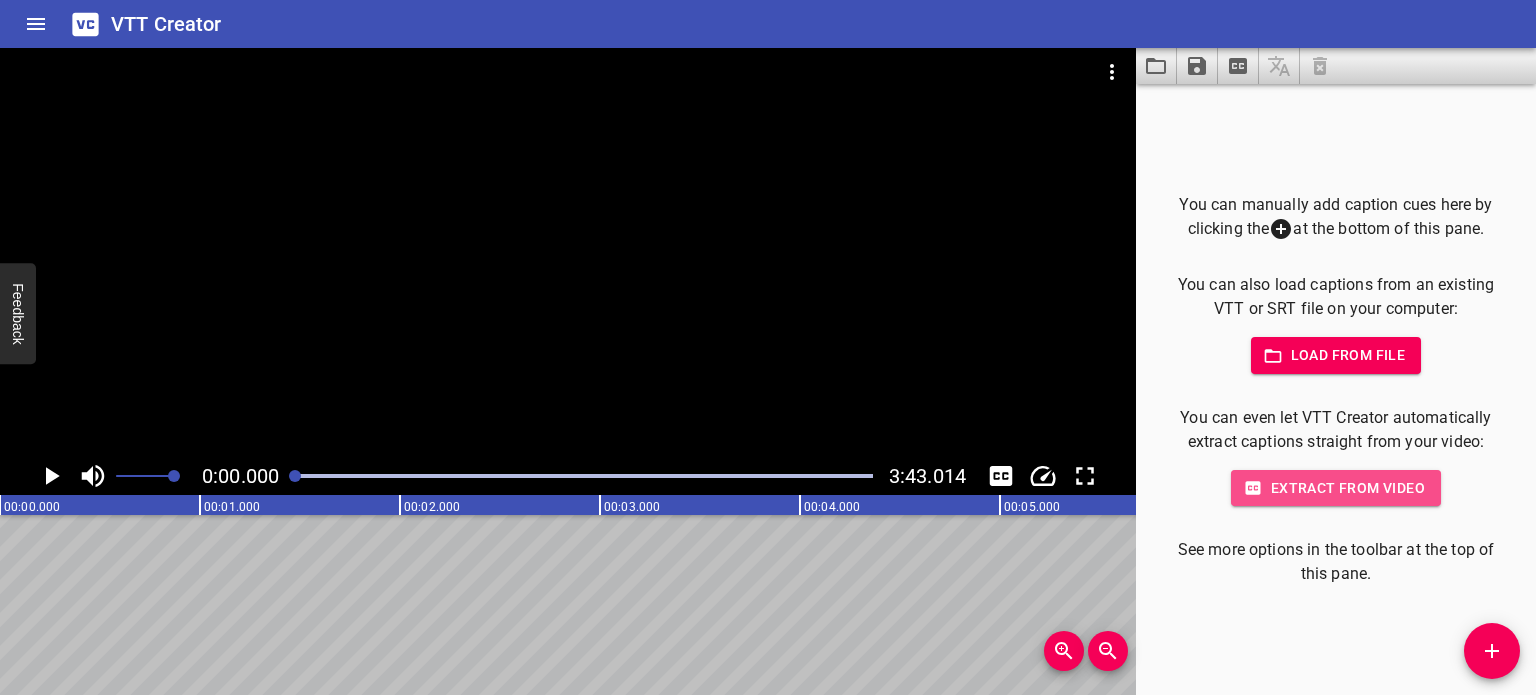 click on "Extract from video" at bounding box center (1336, 488) 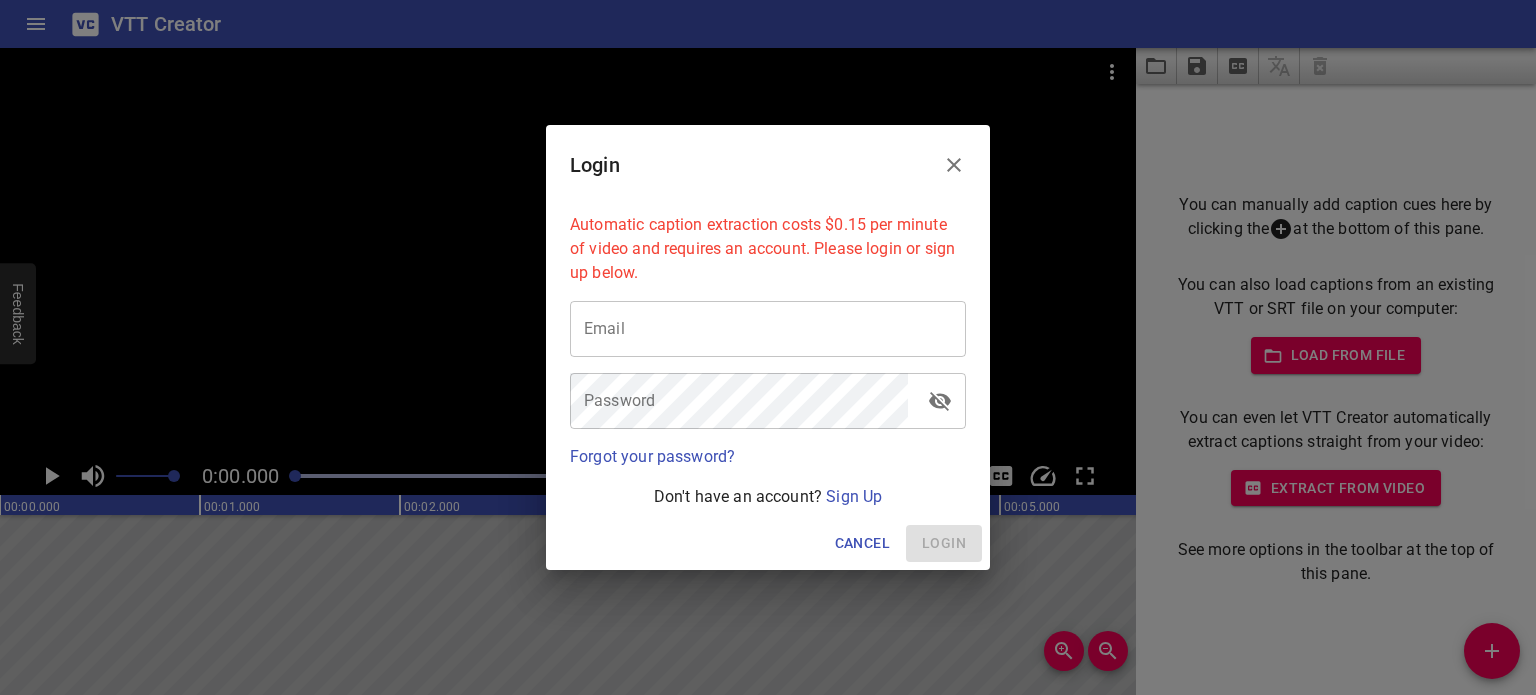 click at bounding box center (954, 165) 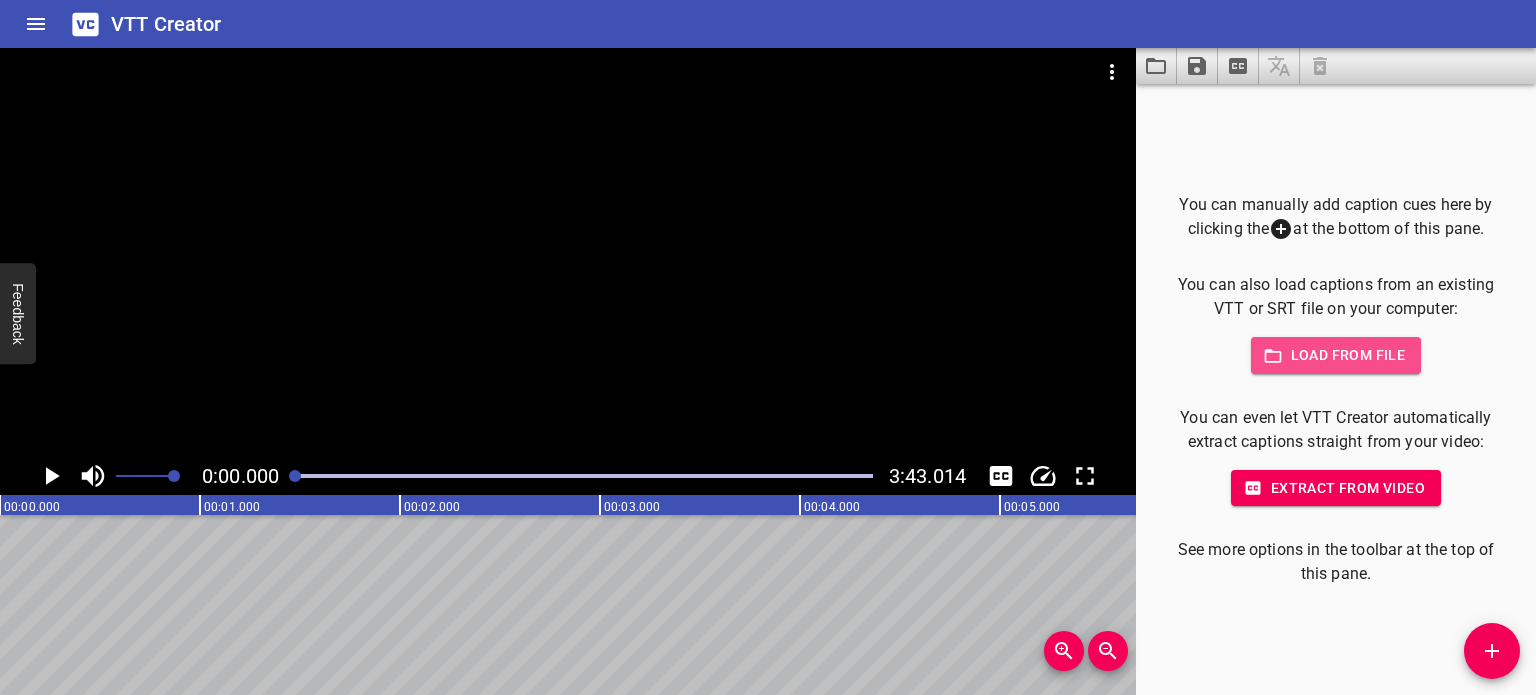 click on "Load from file" at bounding box center (1336, 355) 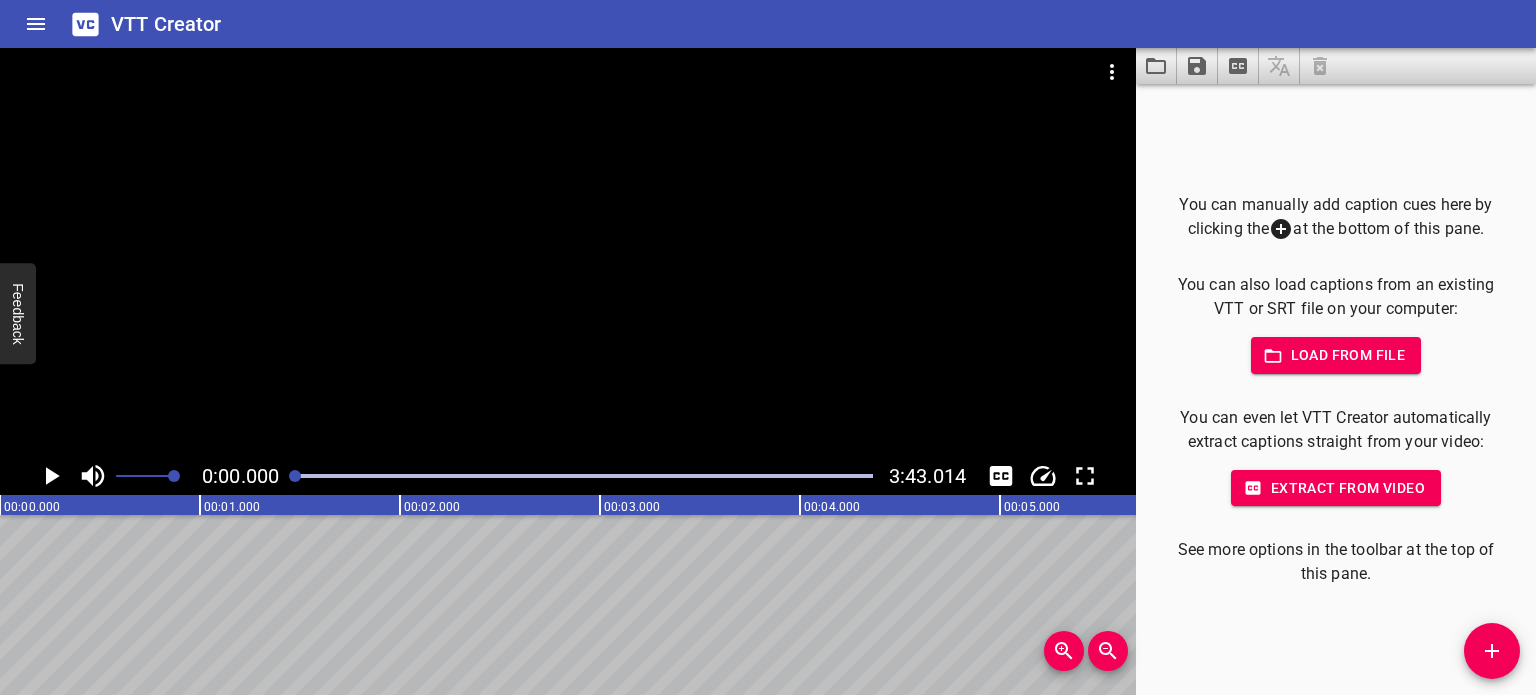click on "Load from file" at bounding box center (1336, 355) 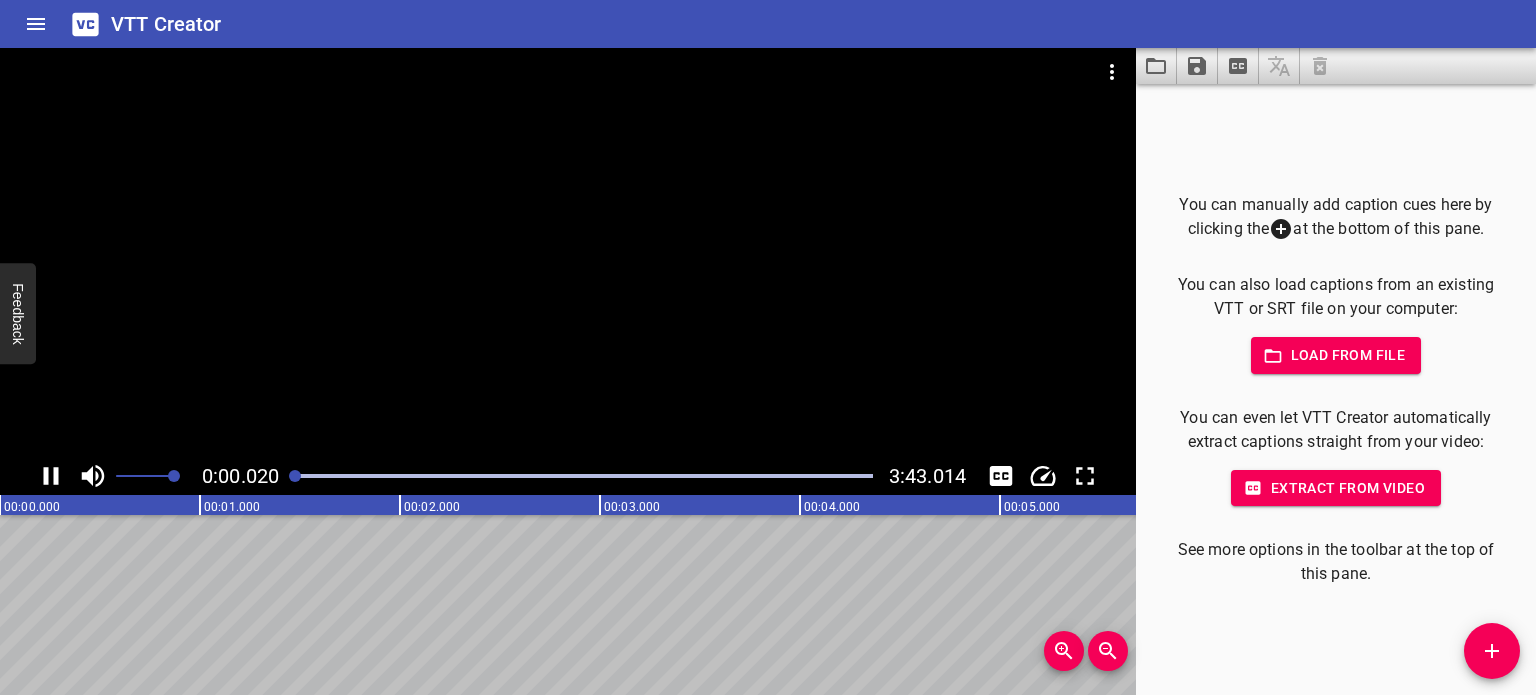 scroll, scrollTop: 0, scrollLeft: 4, axis: horizontal 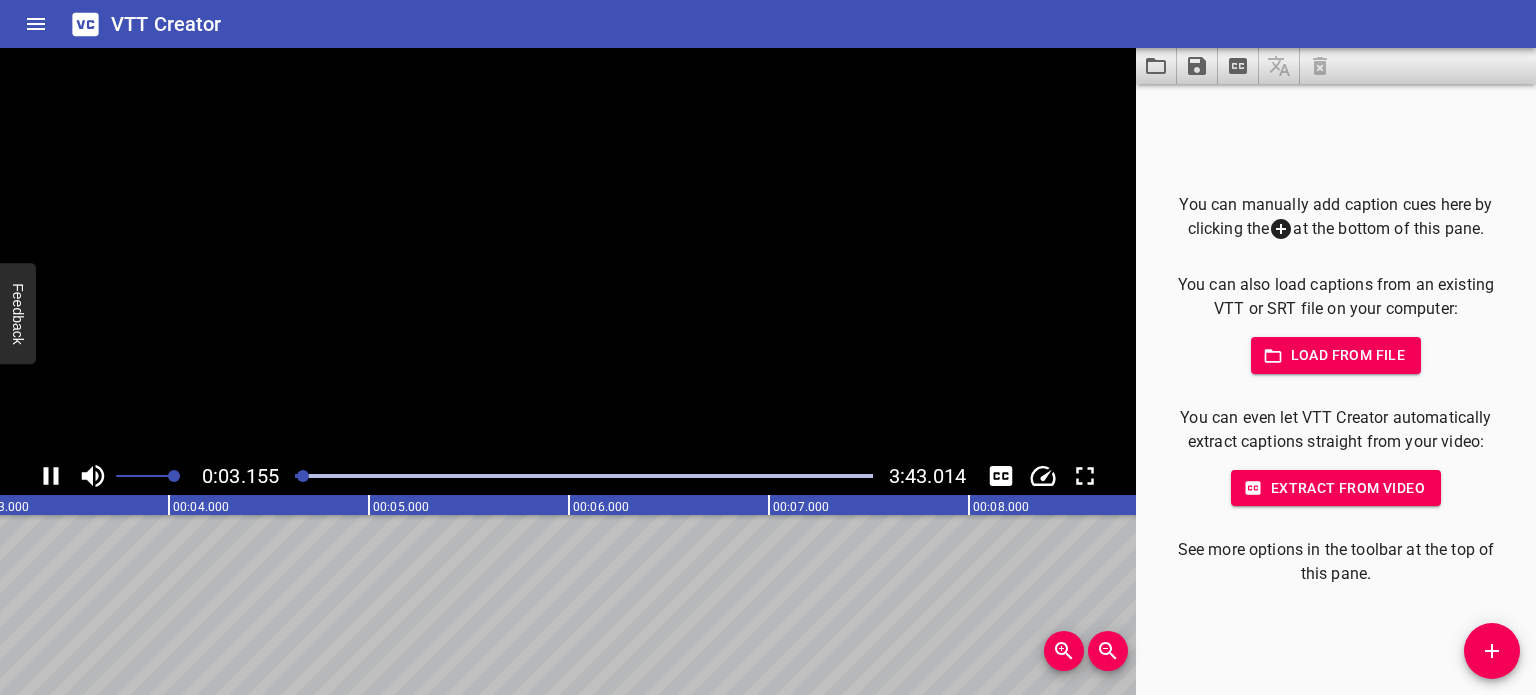 click 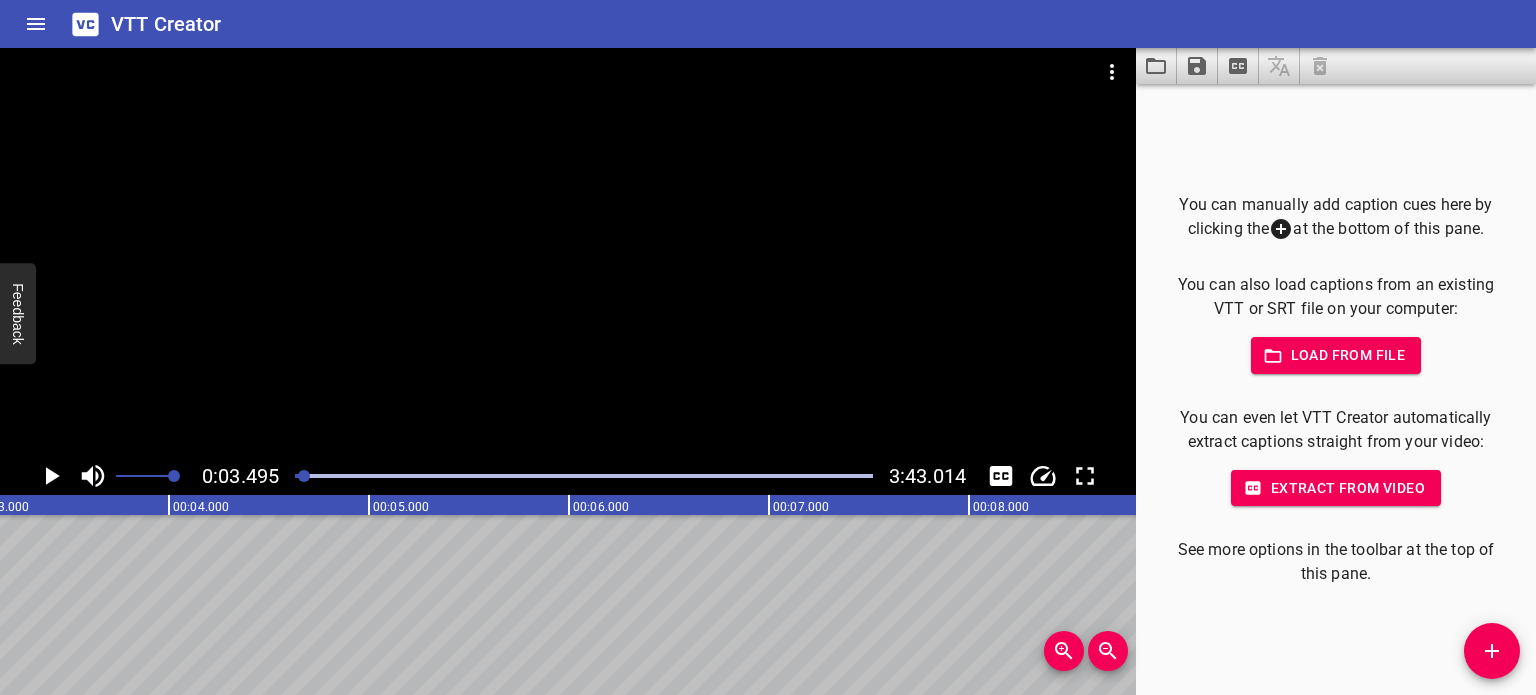 scroll, scrollTop: 0, scrollLeft: 699, axis: horizontal 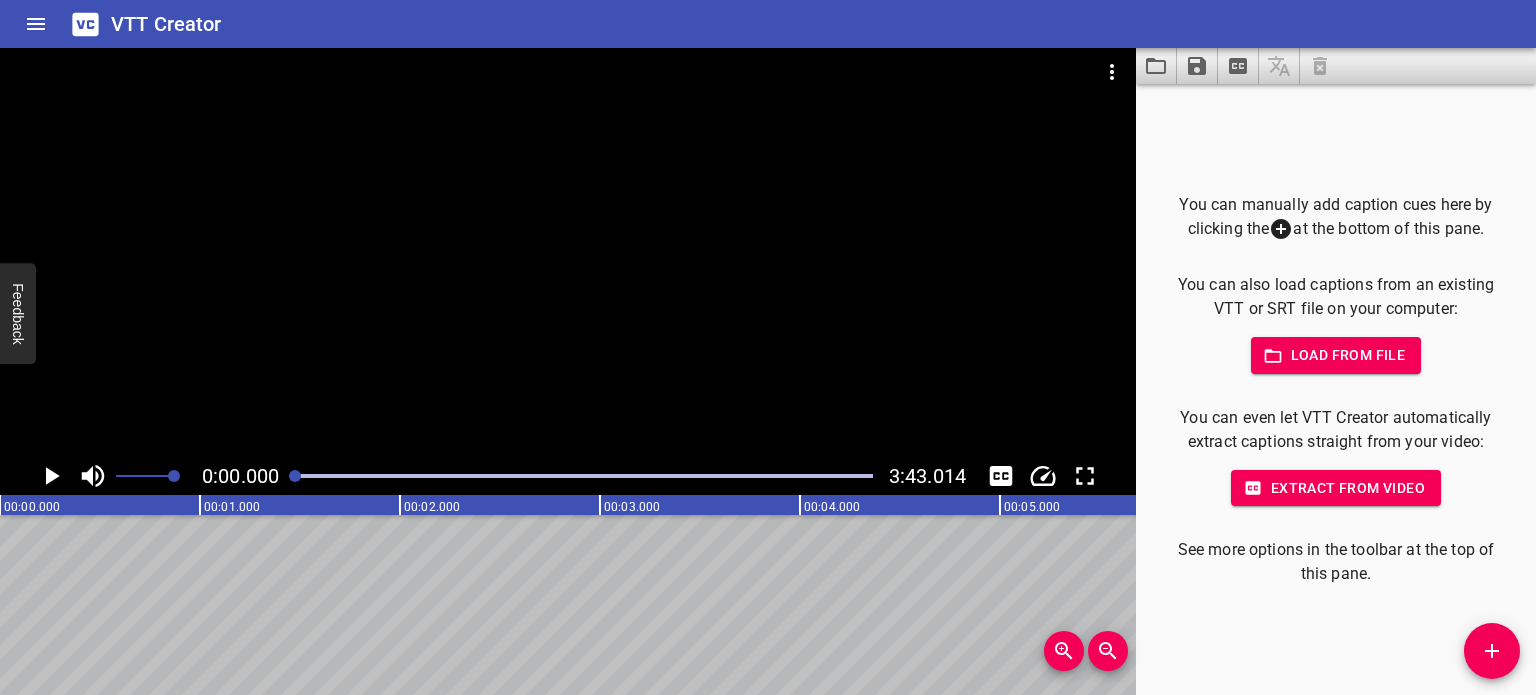 drag, startPoint x: 308, startPoint y: 476, endPoint x: 283, endPoint y: 474, distance: 25.079872 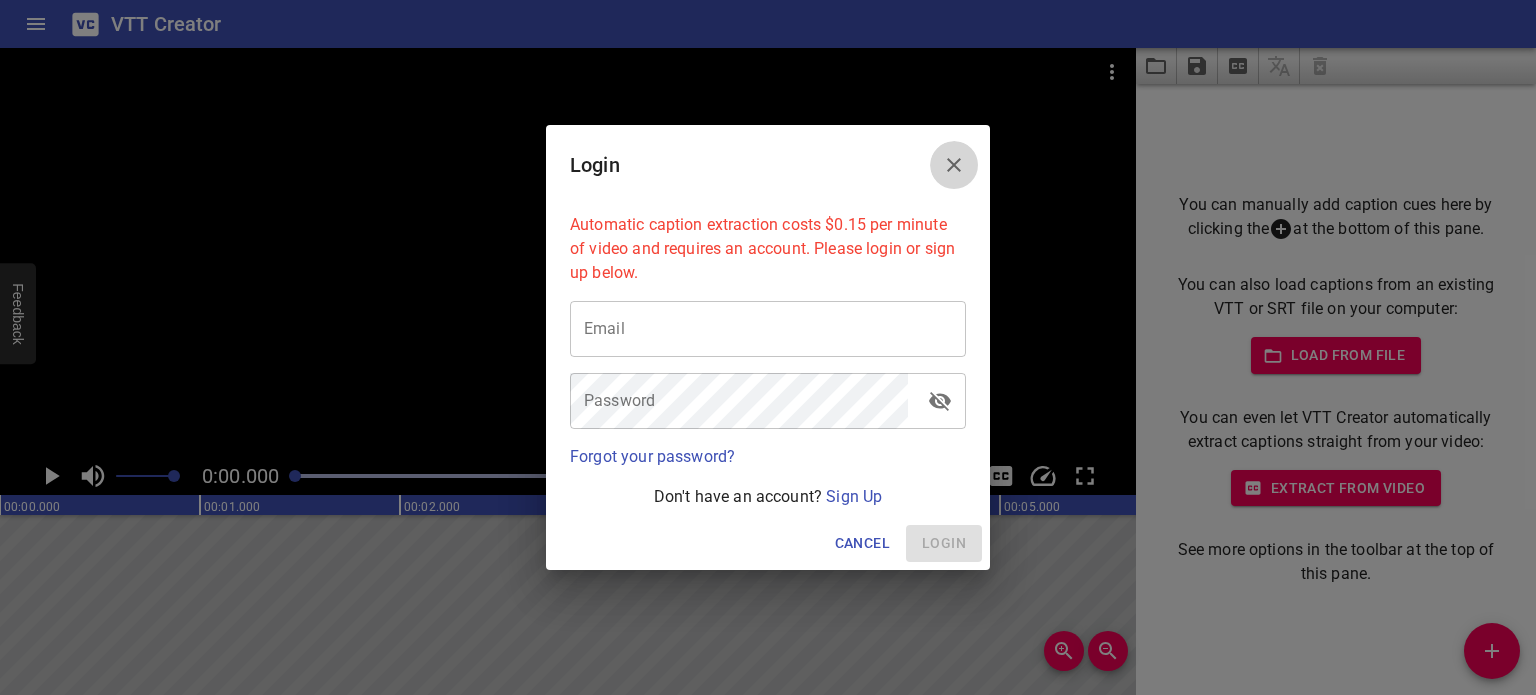 click at bounding box center [954, 165] 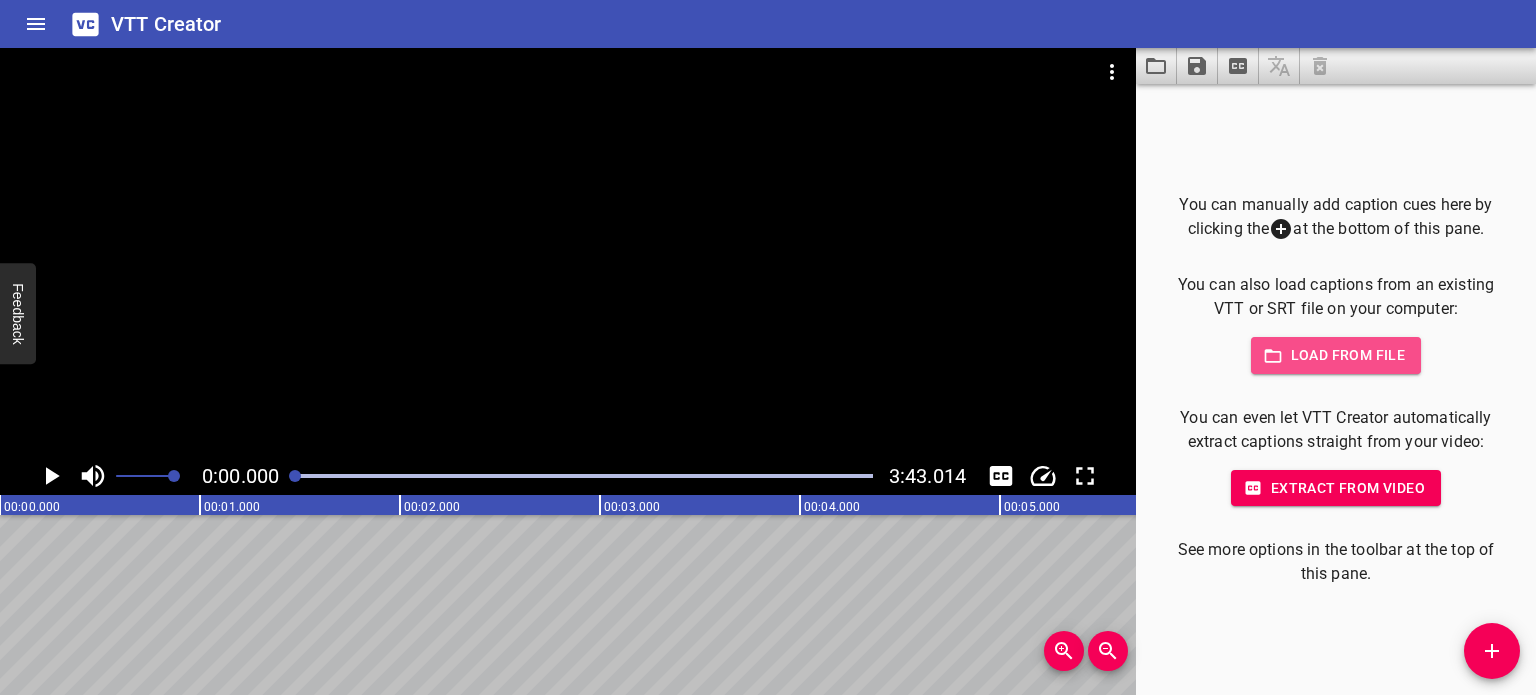 click on "Load from file" at bounding box center [1336, 355] 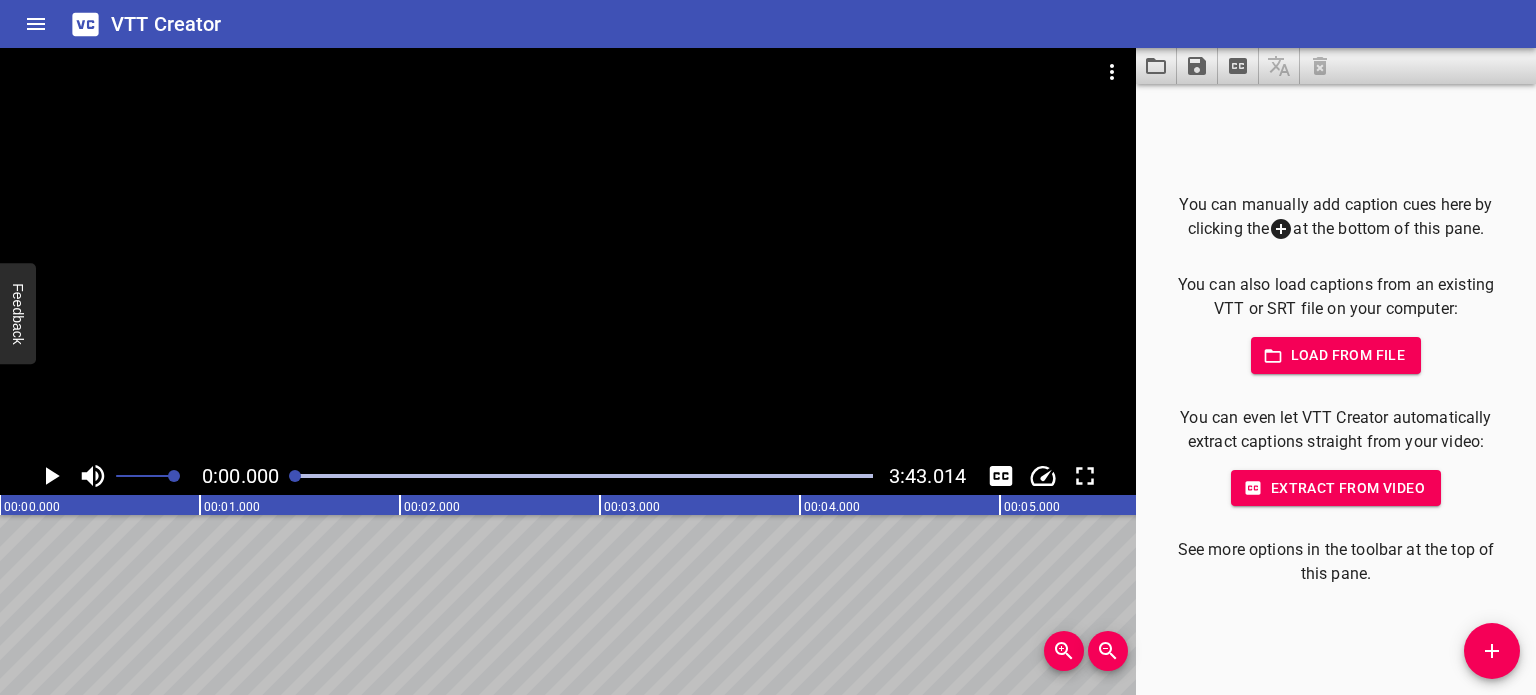click on "You can manually add caption cues here by clicking the   at the bottom of this pane. You can also load captions from an existing VTT or SRT file on your computer: Load from file You can even let VTT Creator automatically extract captions straight from your video: Extract from video See more options in the toolbar at the top of this pane." at bounding box center (1336, 390) 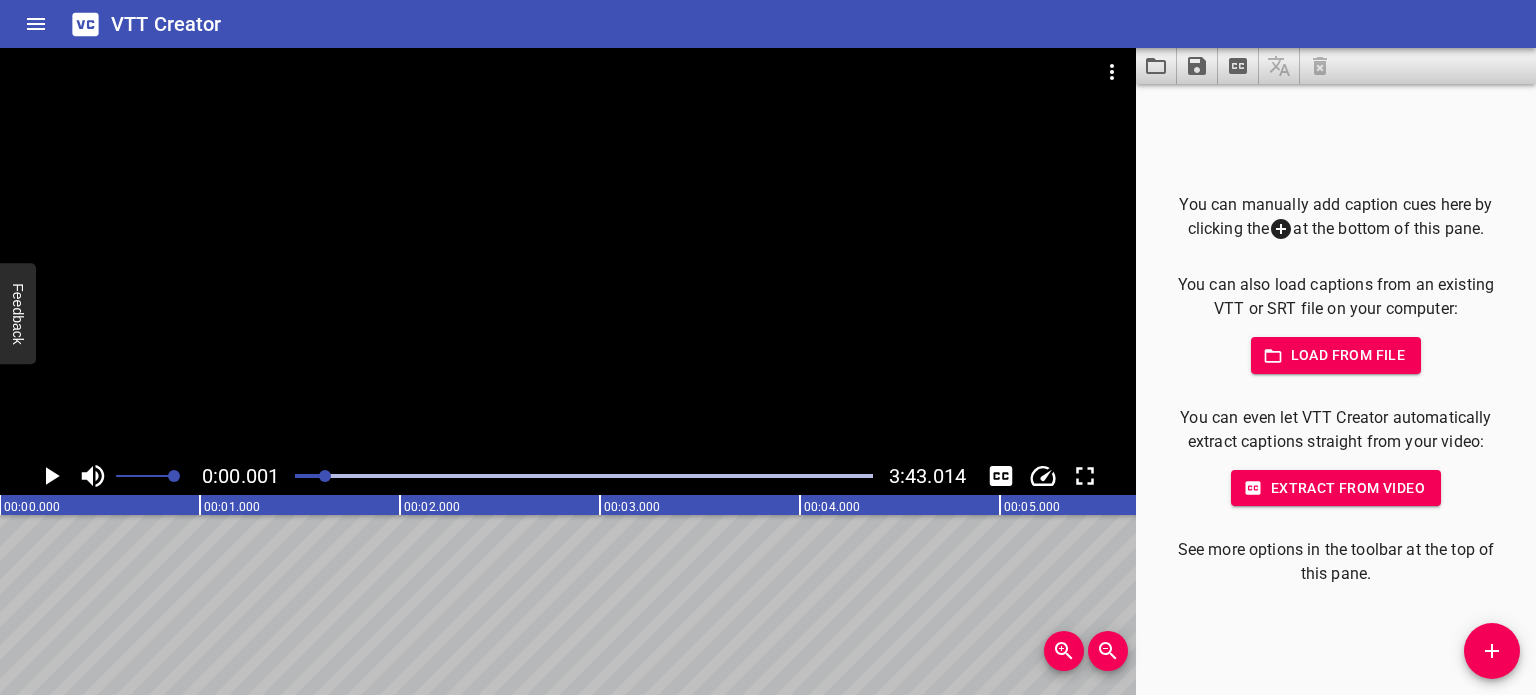 drag, startPoint x: 298, startPoint y: 475, endPoint x: 358, endPoint y: 468, distance: 60.40695 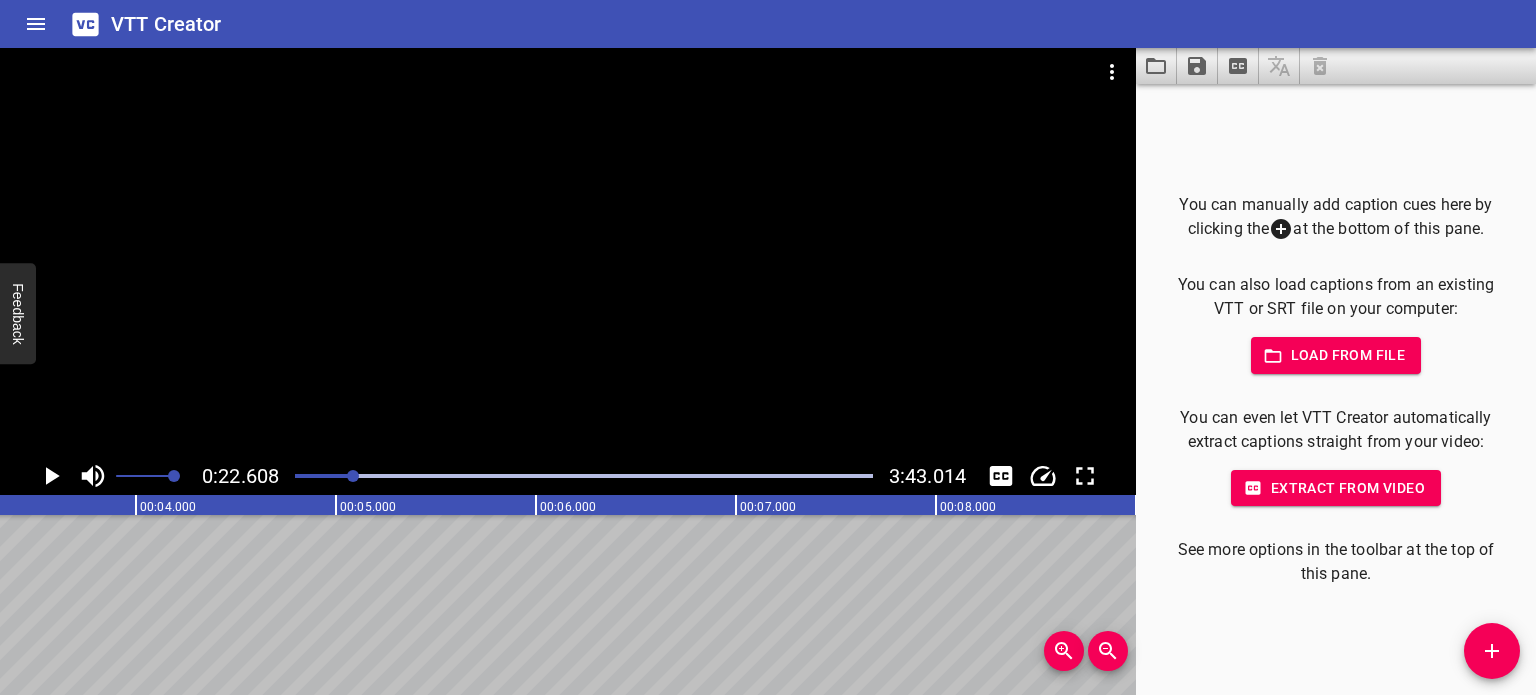 scroll, scrollTop: 0, scrollLeft: 0, axis: both 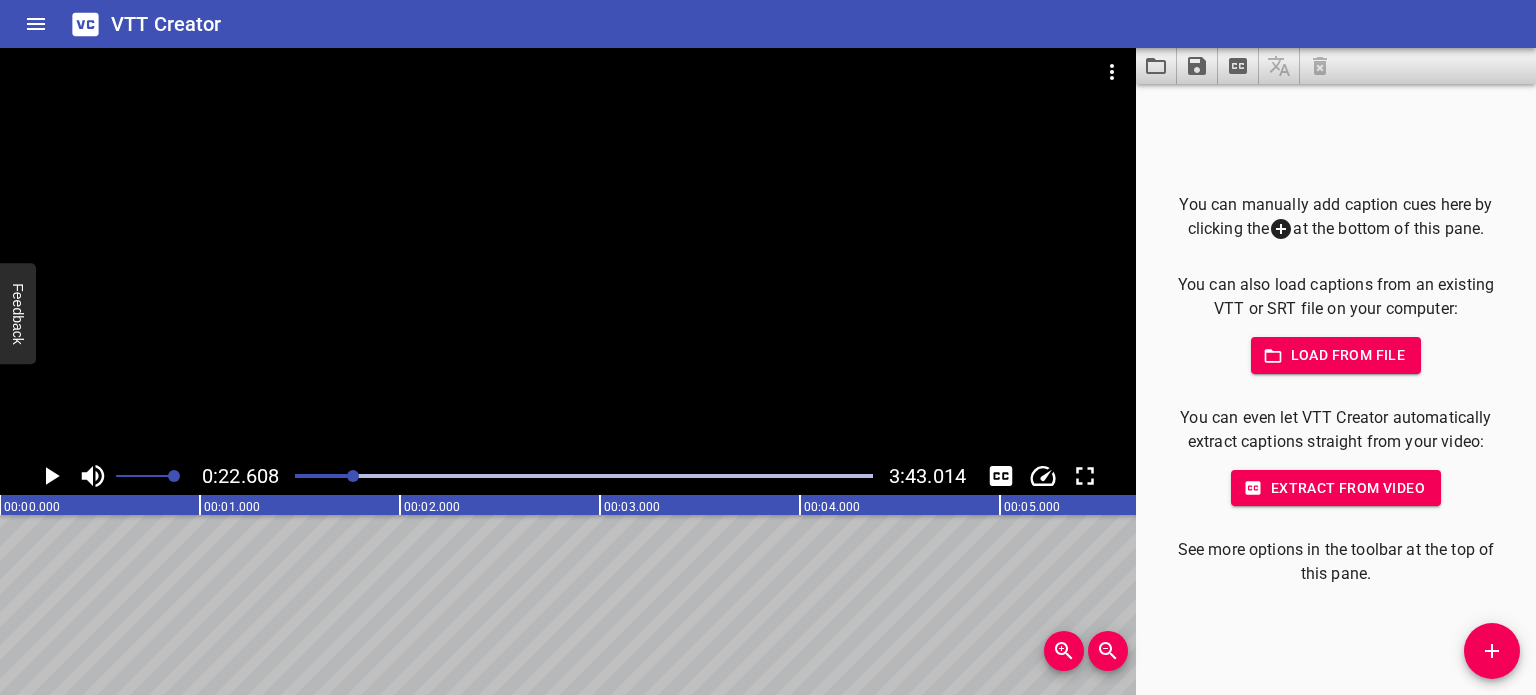click on "Load from file" at bounding box center [1336, 355] 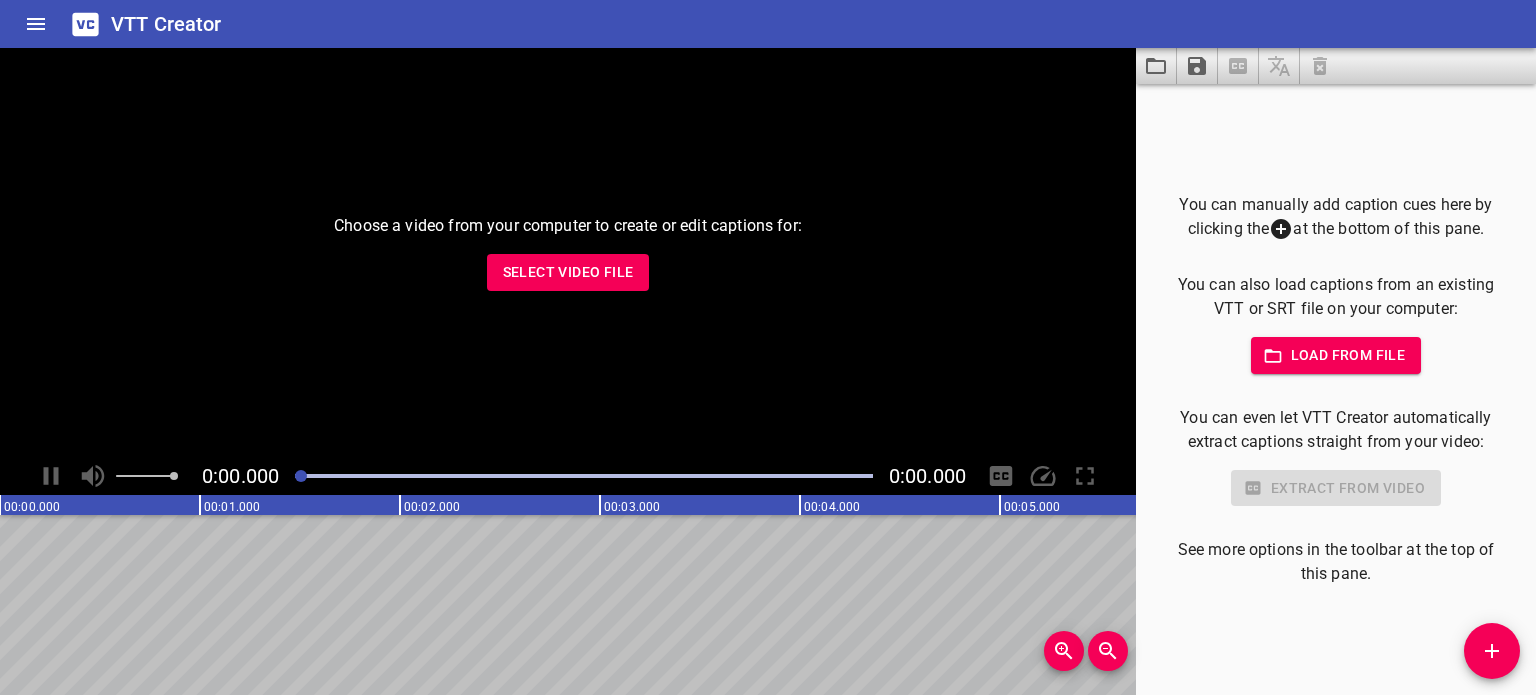 scroll, scrollTop: 0, scrollLeft: 0, axis: both 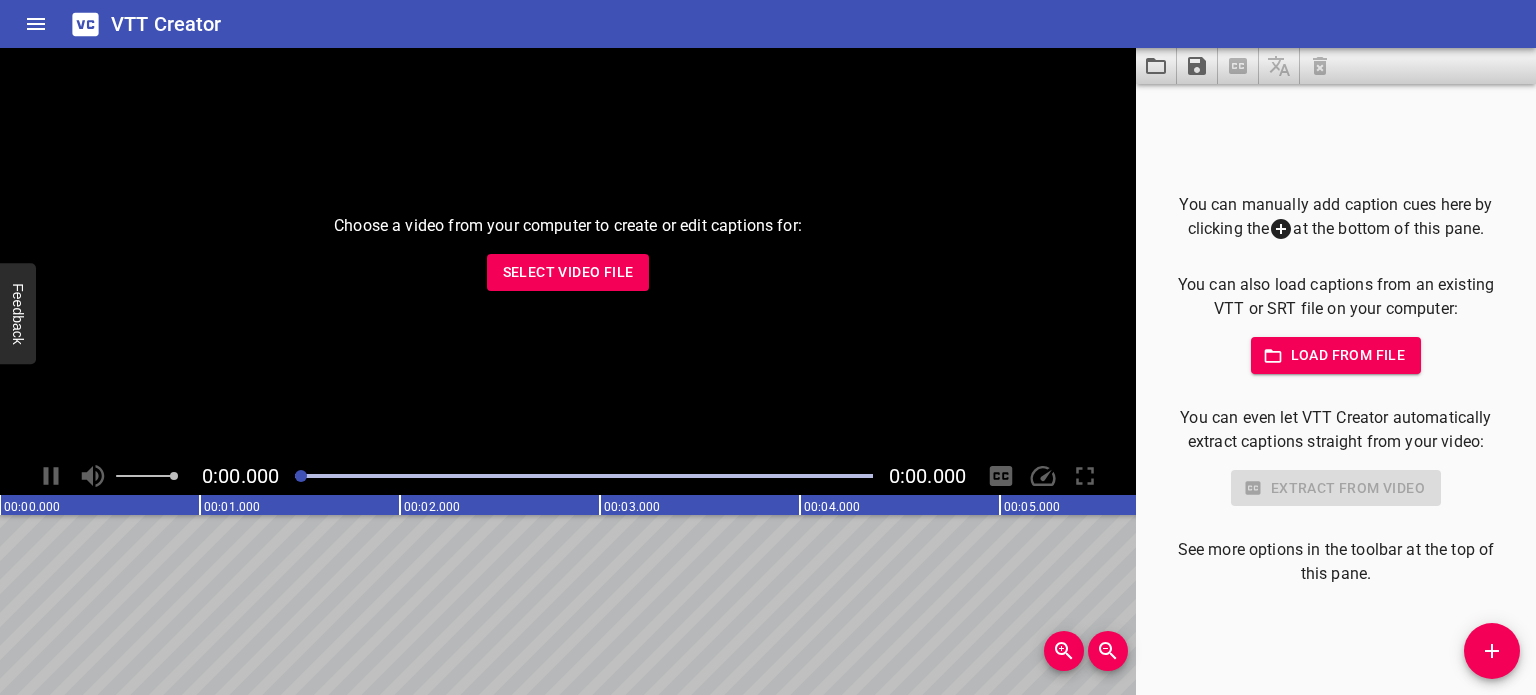 click on "Select Video File" at bounding box center (568, 272) 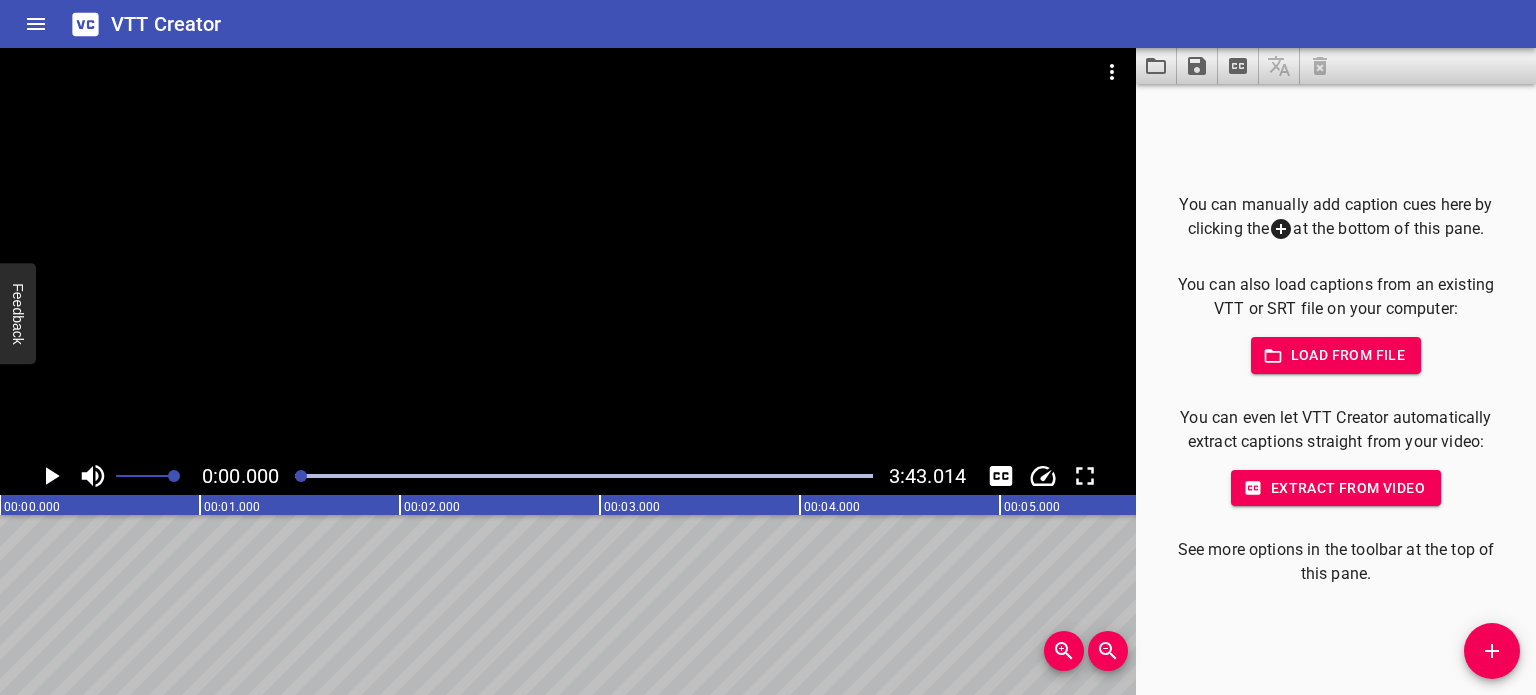 click on "Load from file" at bounding box center [1336, 355] 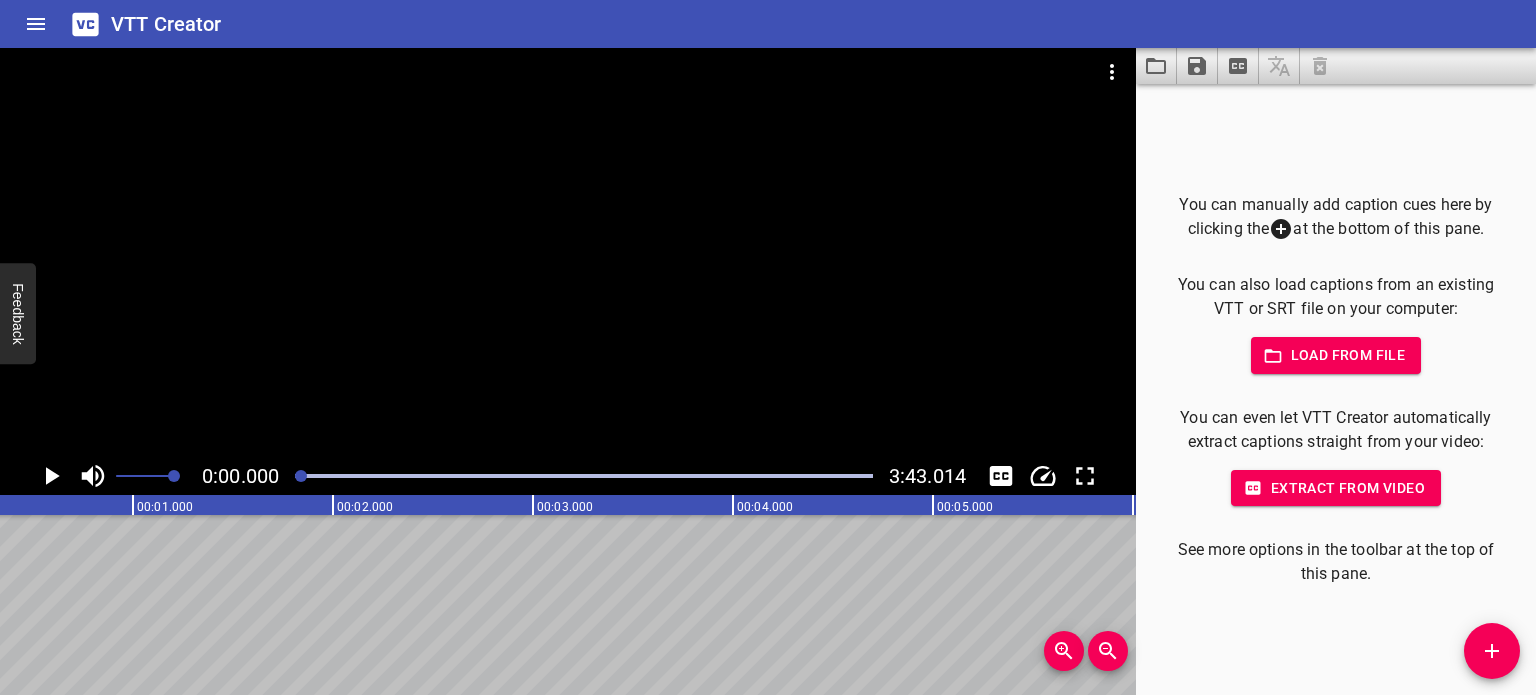 scroll, scrollTop: 0, scrollLeft: 0, axis: both 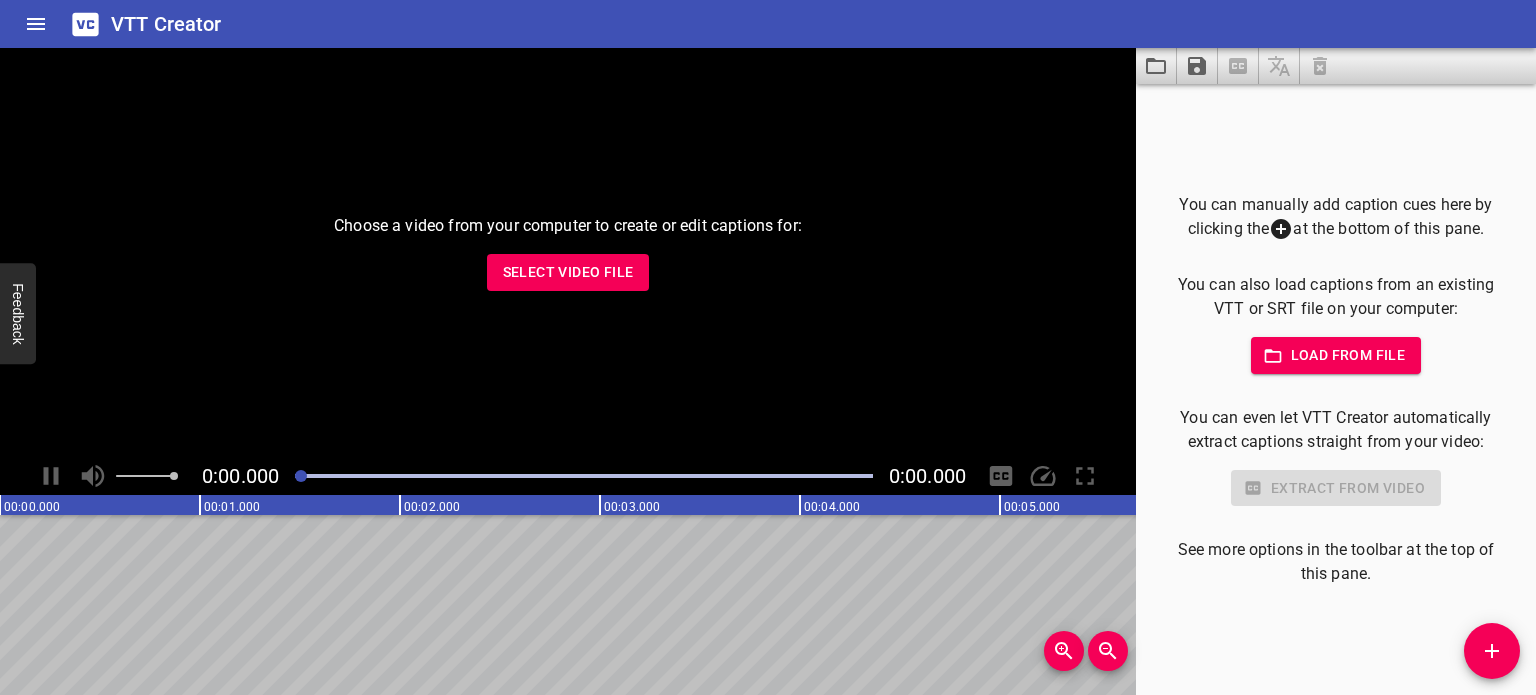 click on "Select Video File" at bounding box center [568, 272] 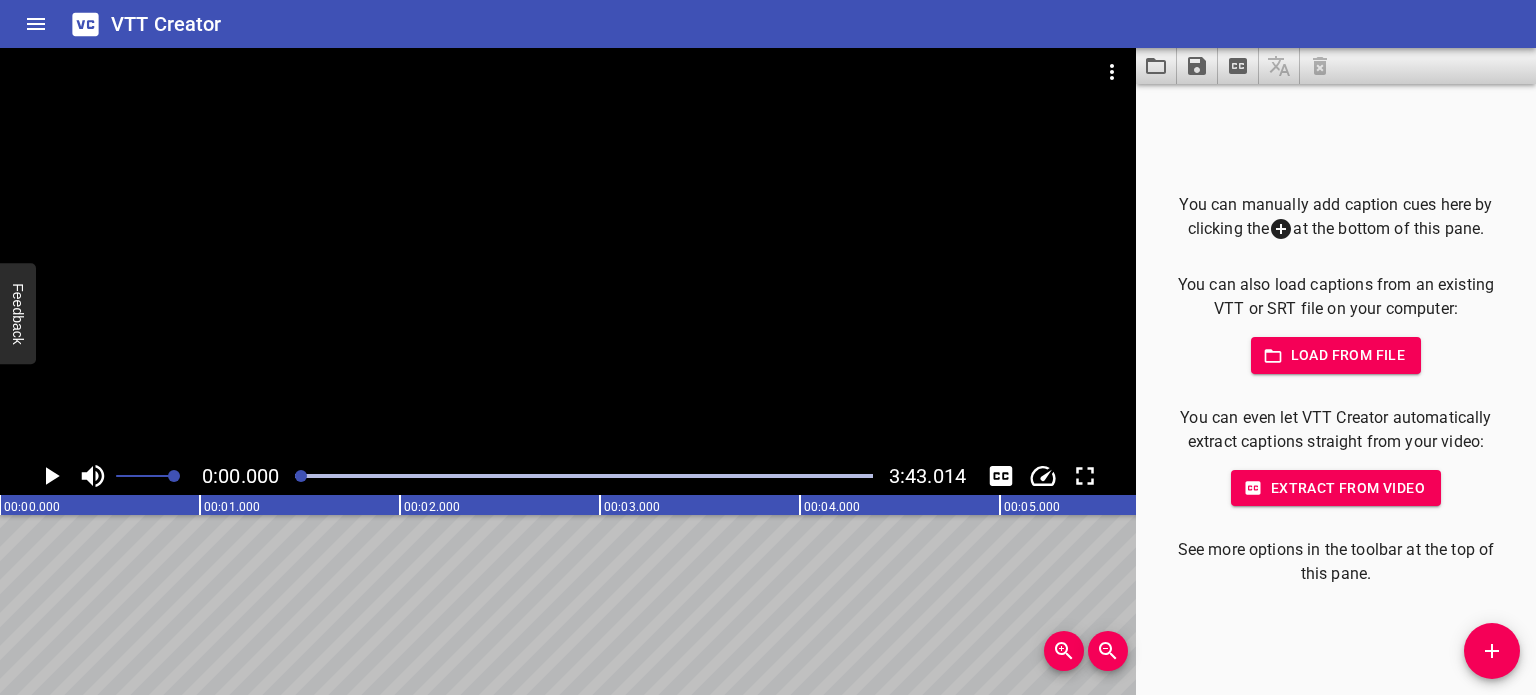 click on "Load from file" at bounding box center [1336, 355] 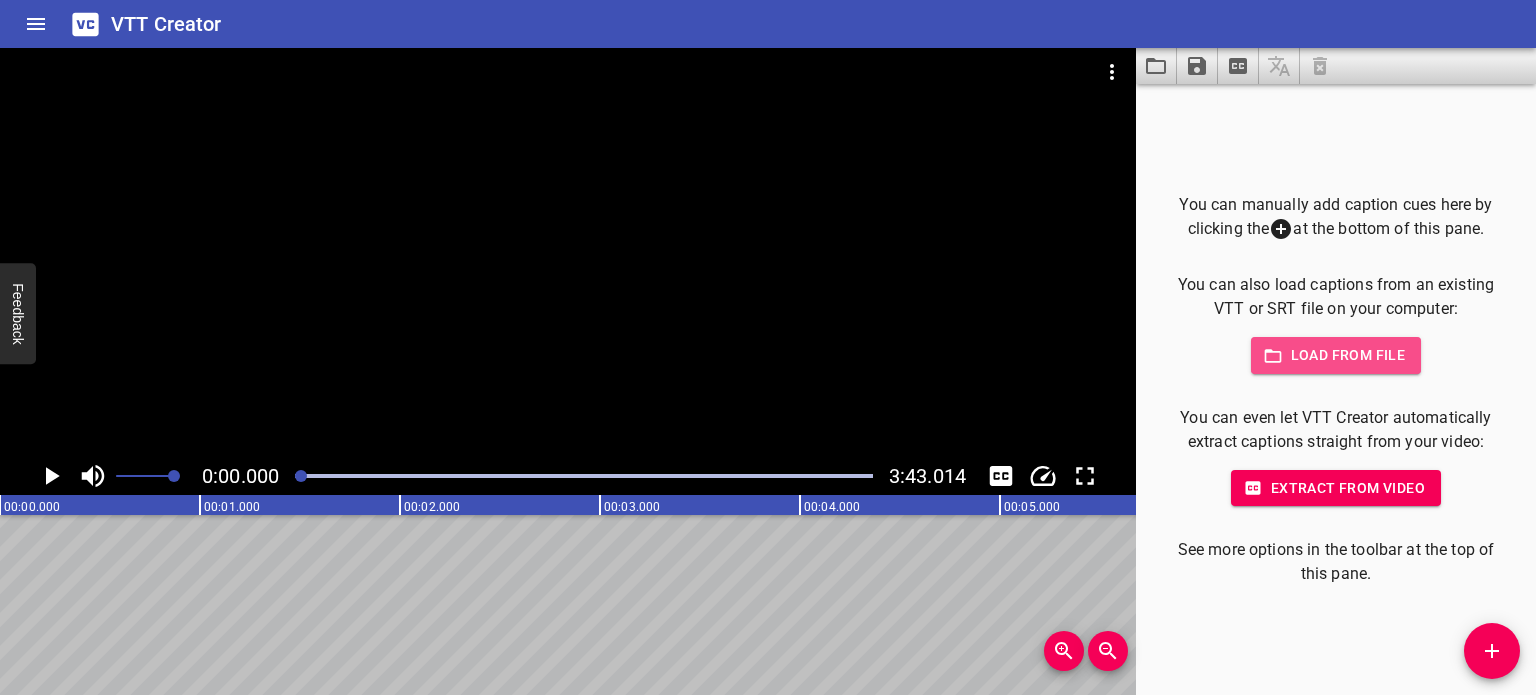click on "Load from file" at bounding box center [1336, 355] 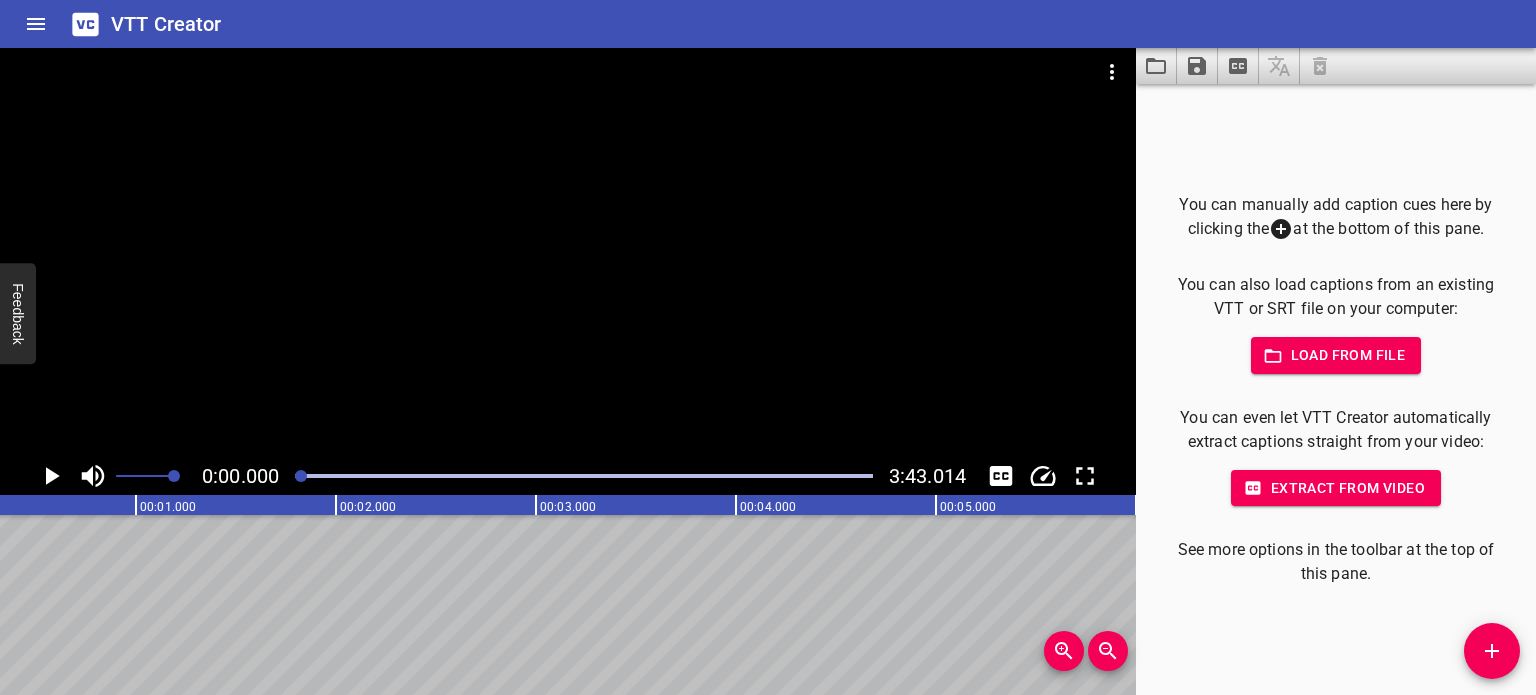 scroll, scrollTop: 0, scrollLeft: 0, axis: both 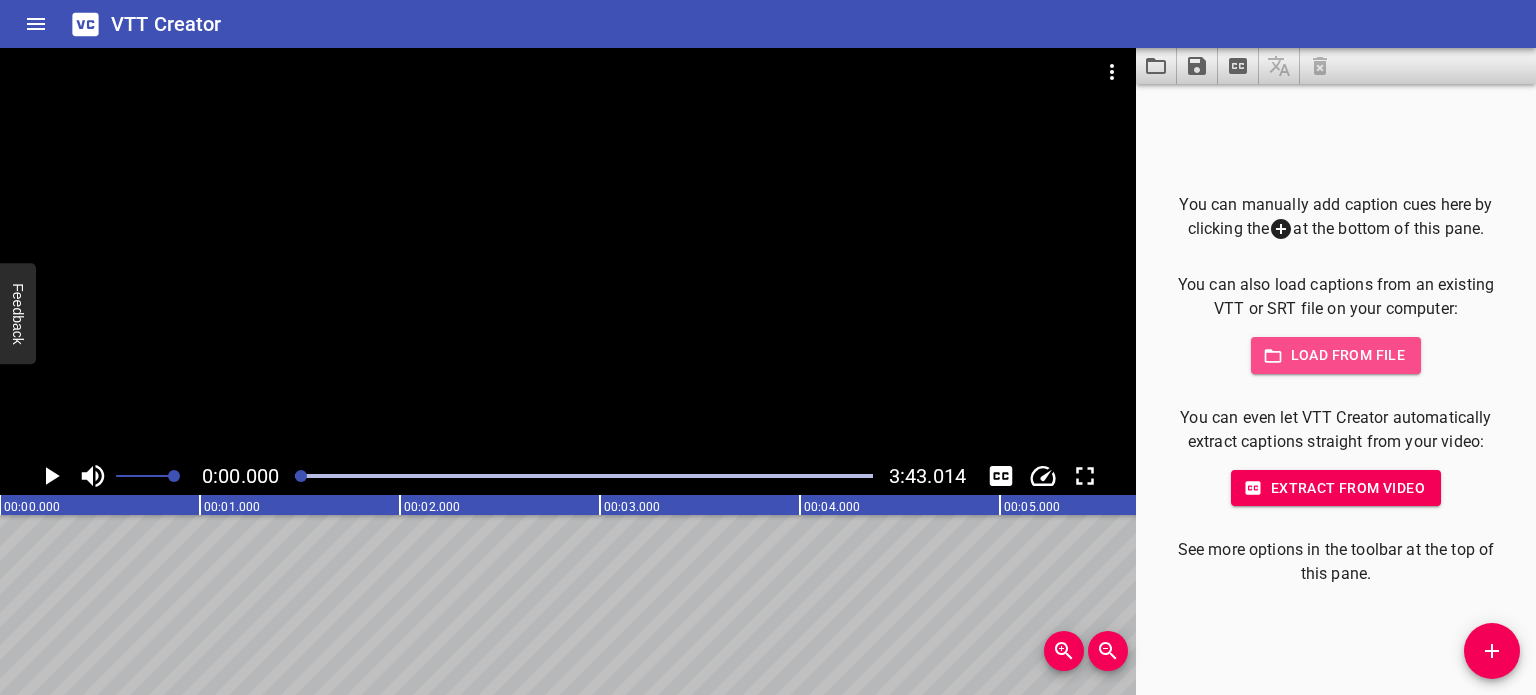 click on "Load from file" at bounding box center [1336, 355] 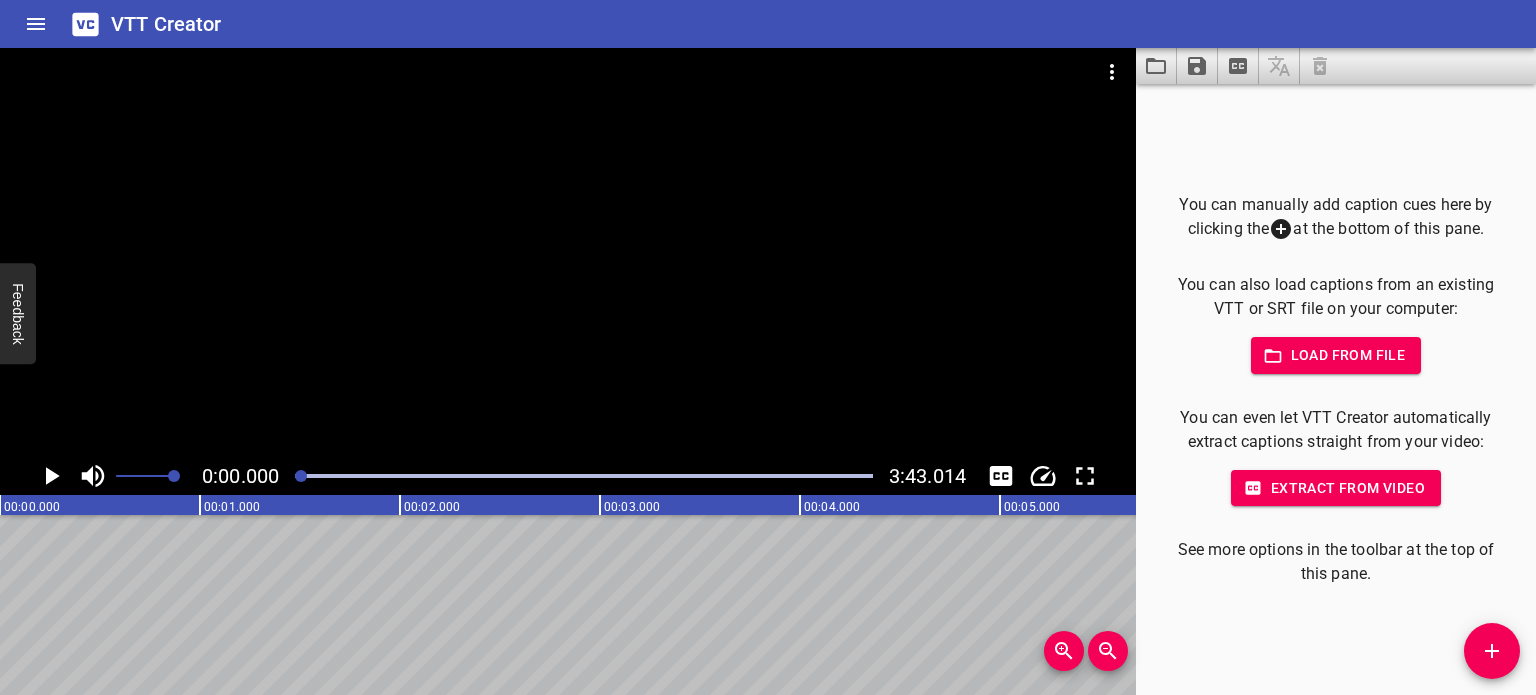 click on "Load from file" at bounding box center (1336, 355) 